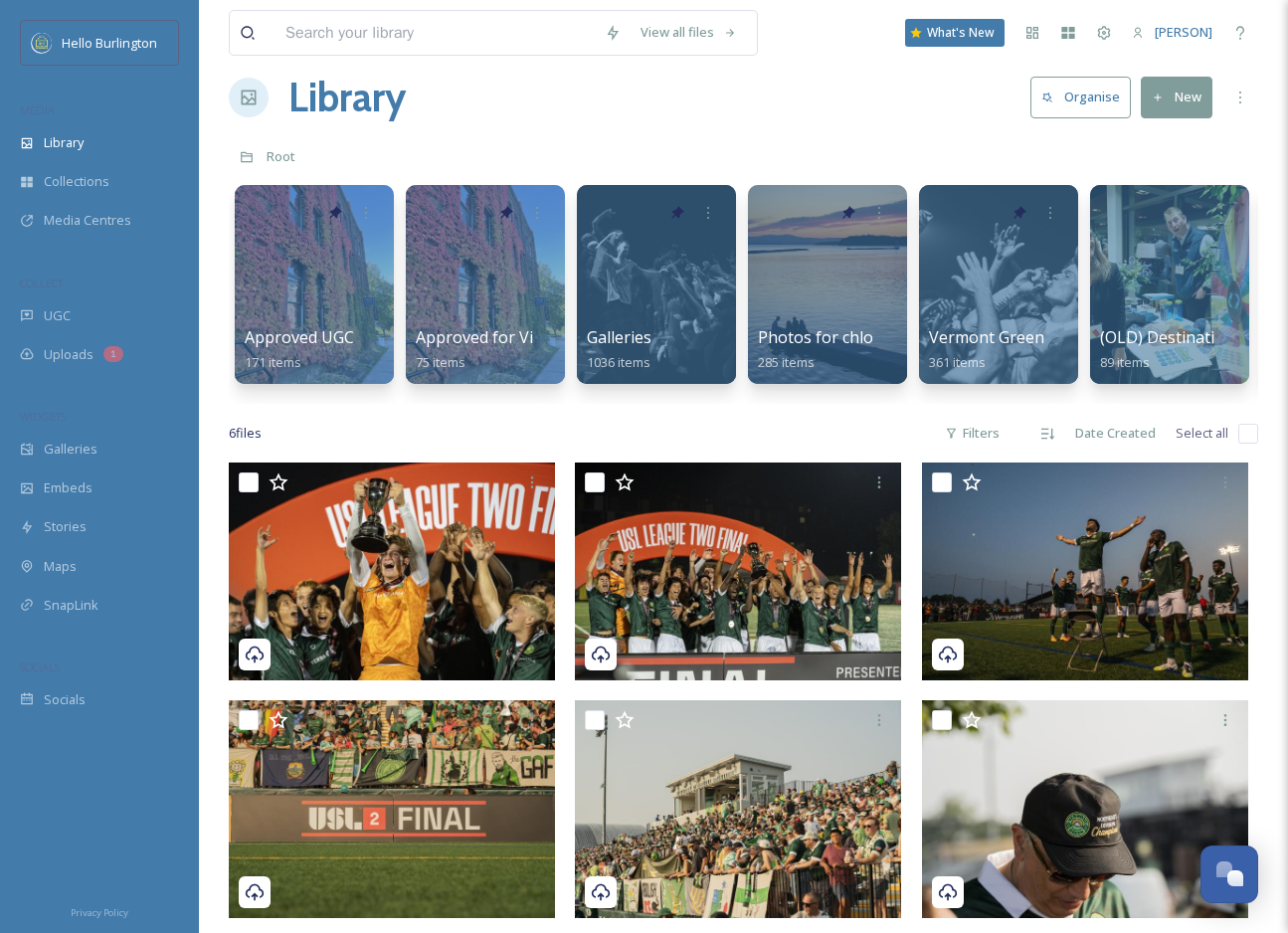 scroll, scrollTop: 23, scrollLeft: 0, axis: vertical 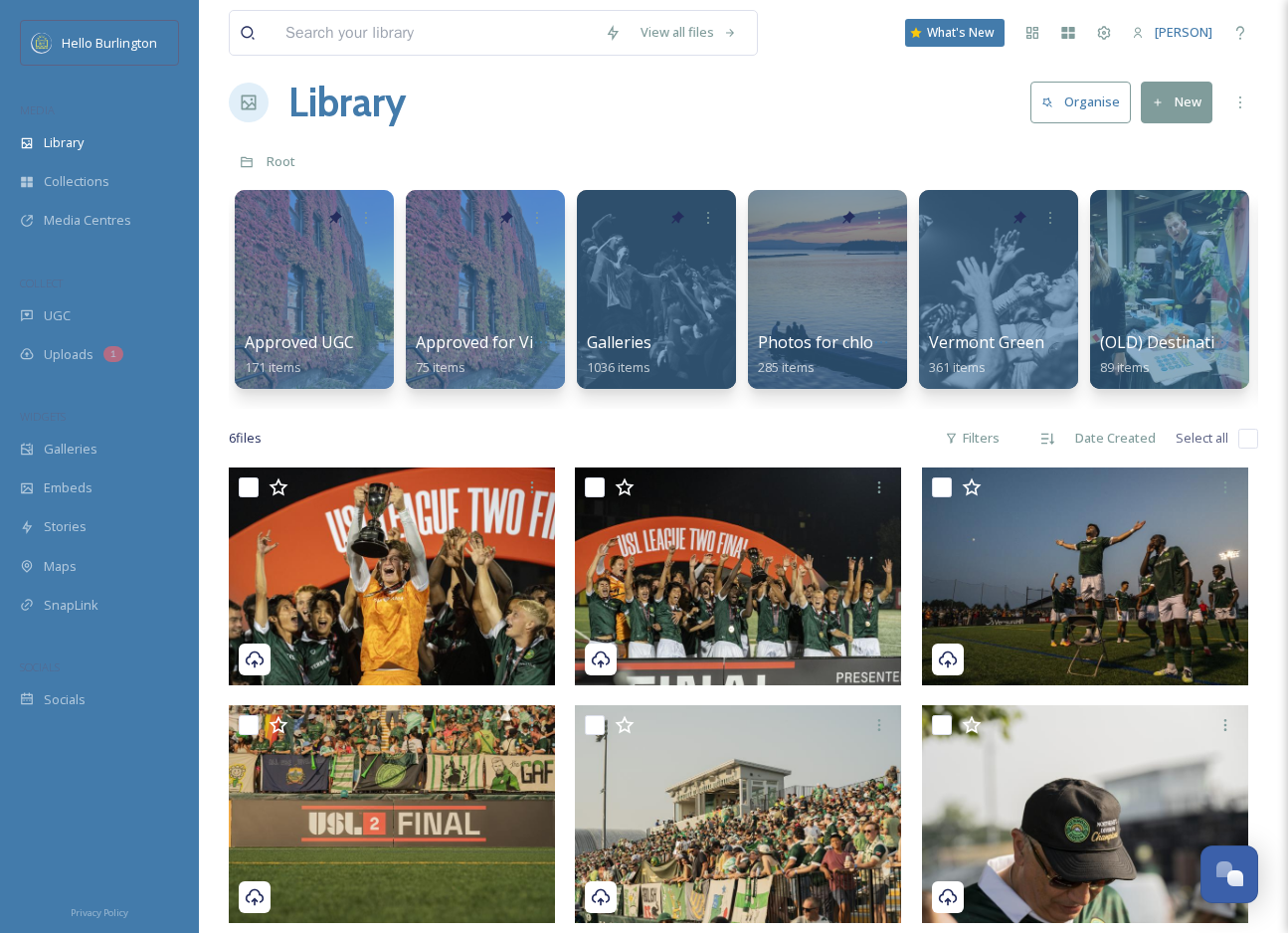 click on "New" at bounding box center [1177, 101] 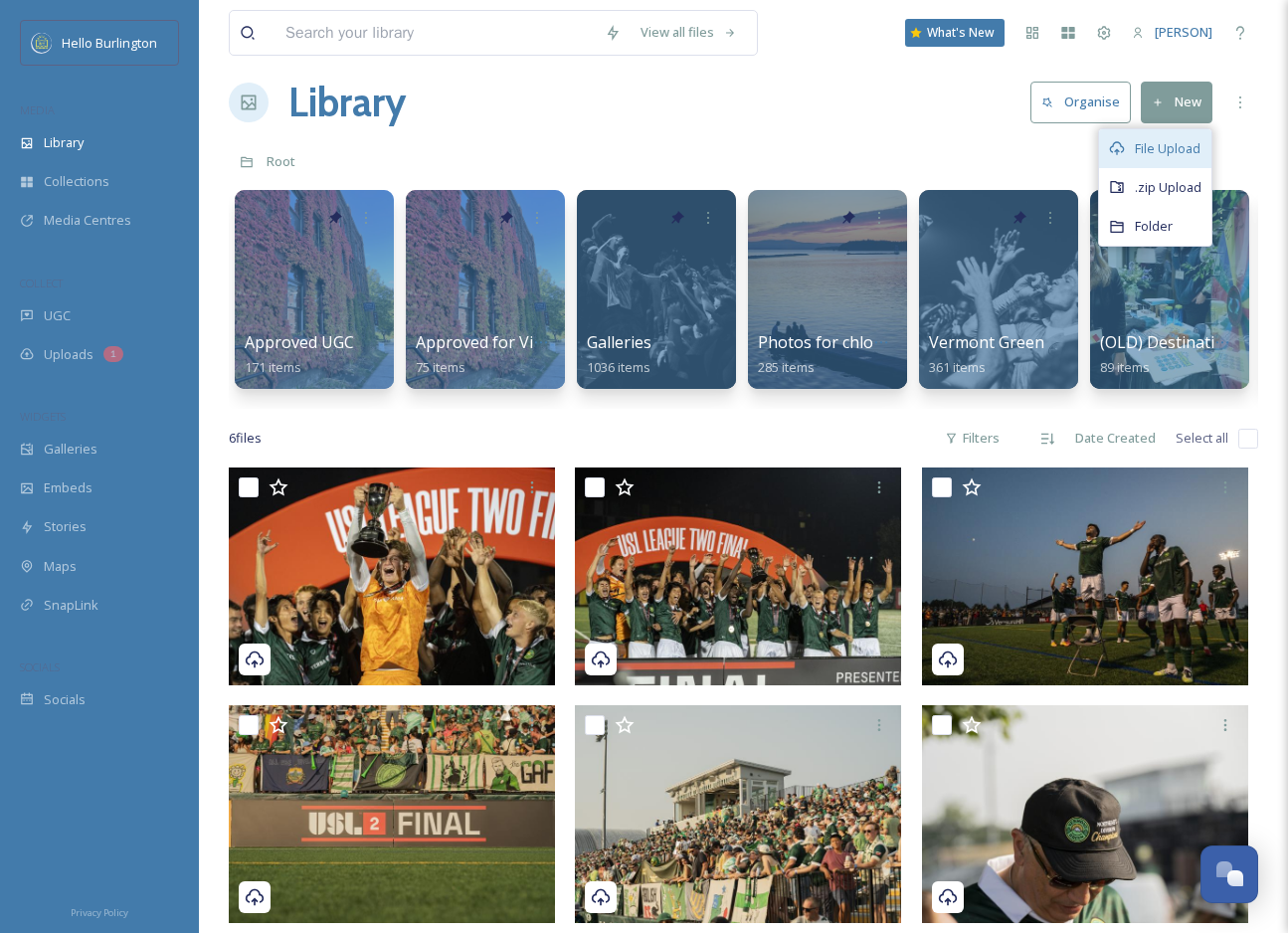 click on "File Upload" at bounding box center (1168, 148) 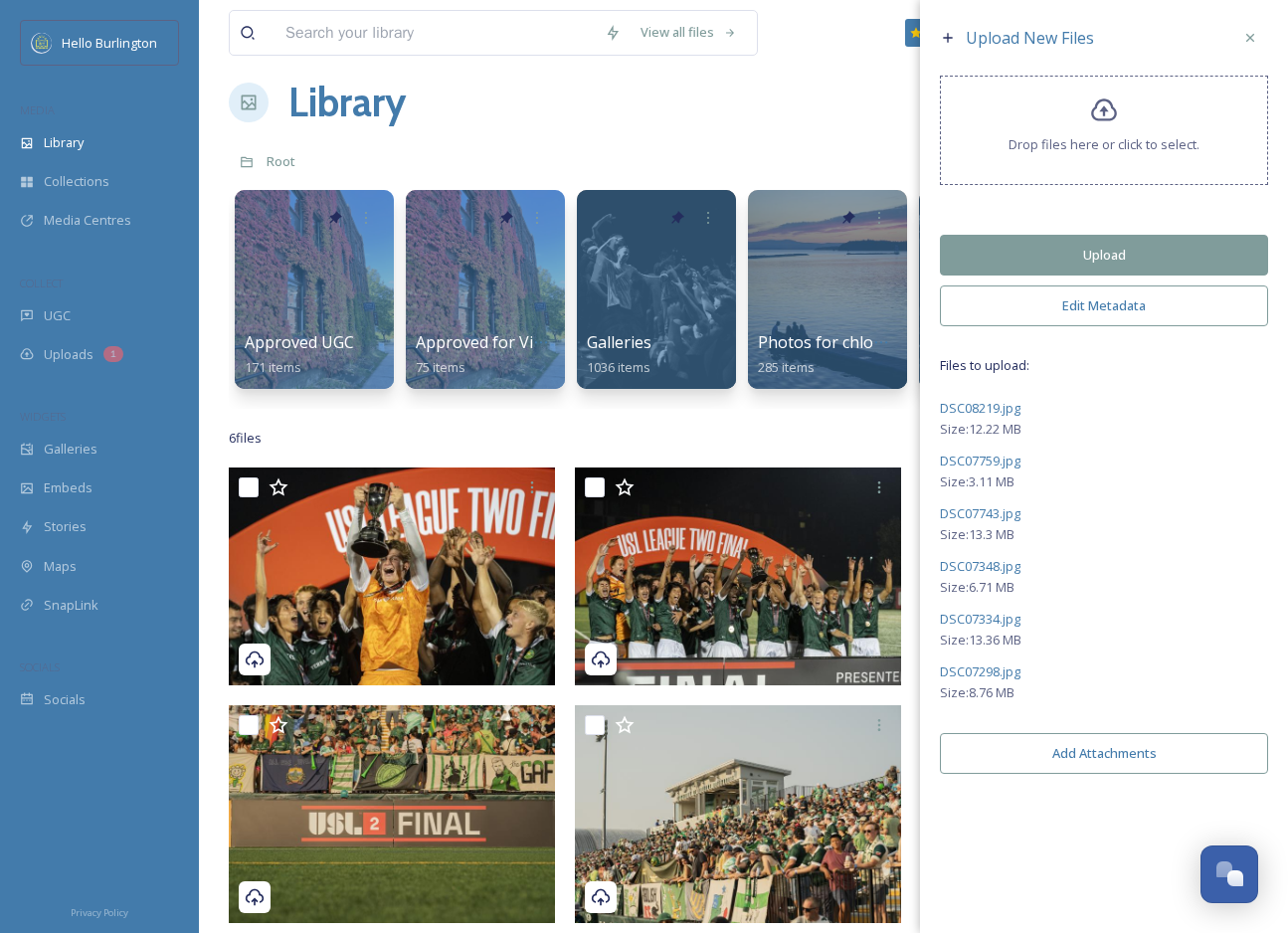 click on "Upload" at bounding box center [1104, 255] 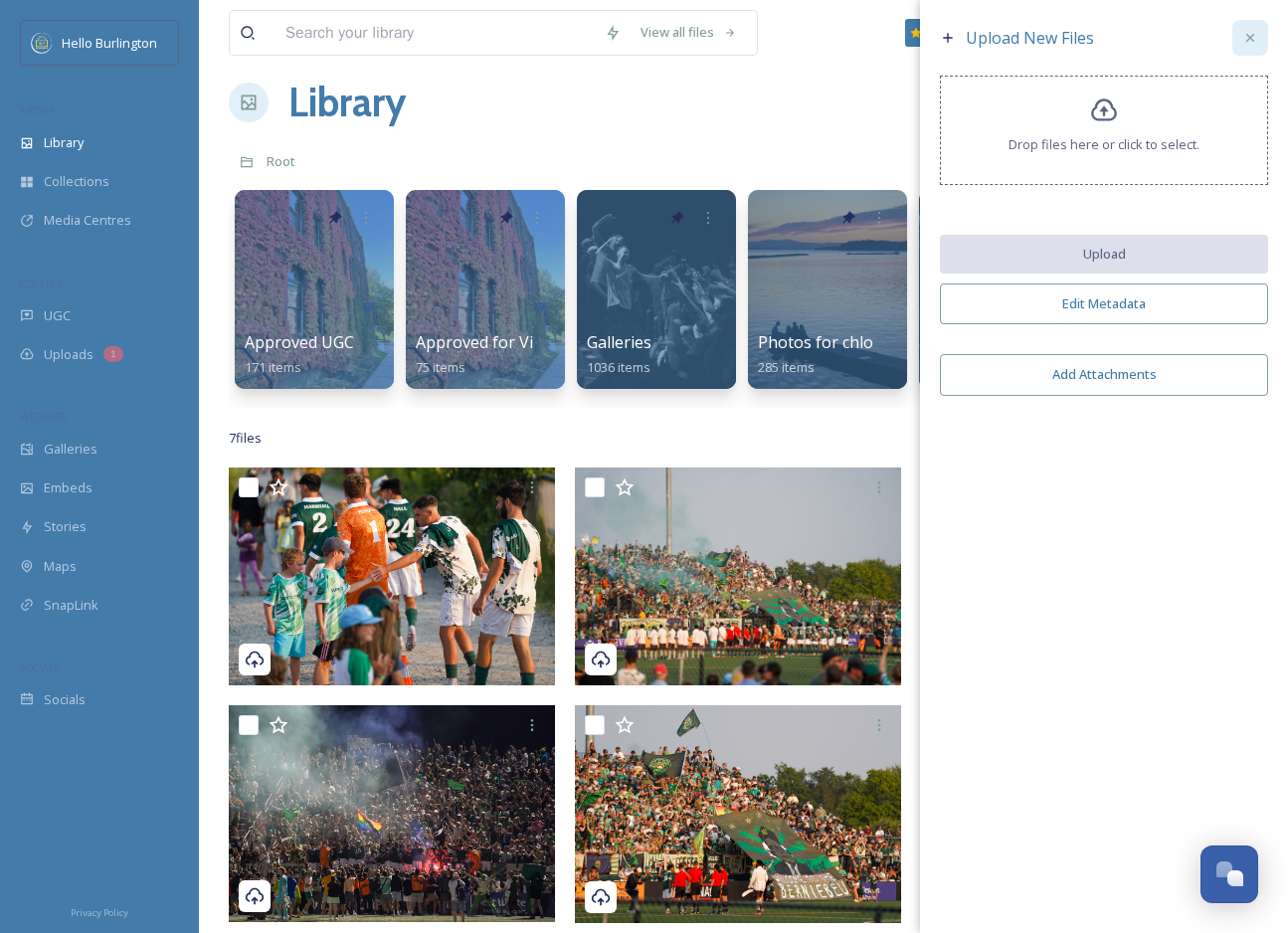 click at bounding box center [1250, 38] 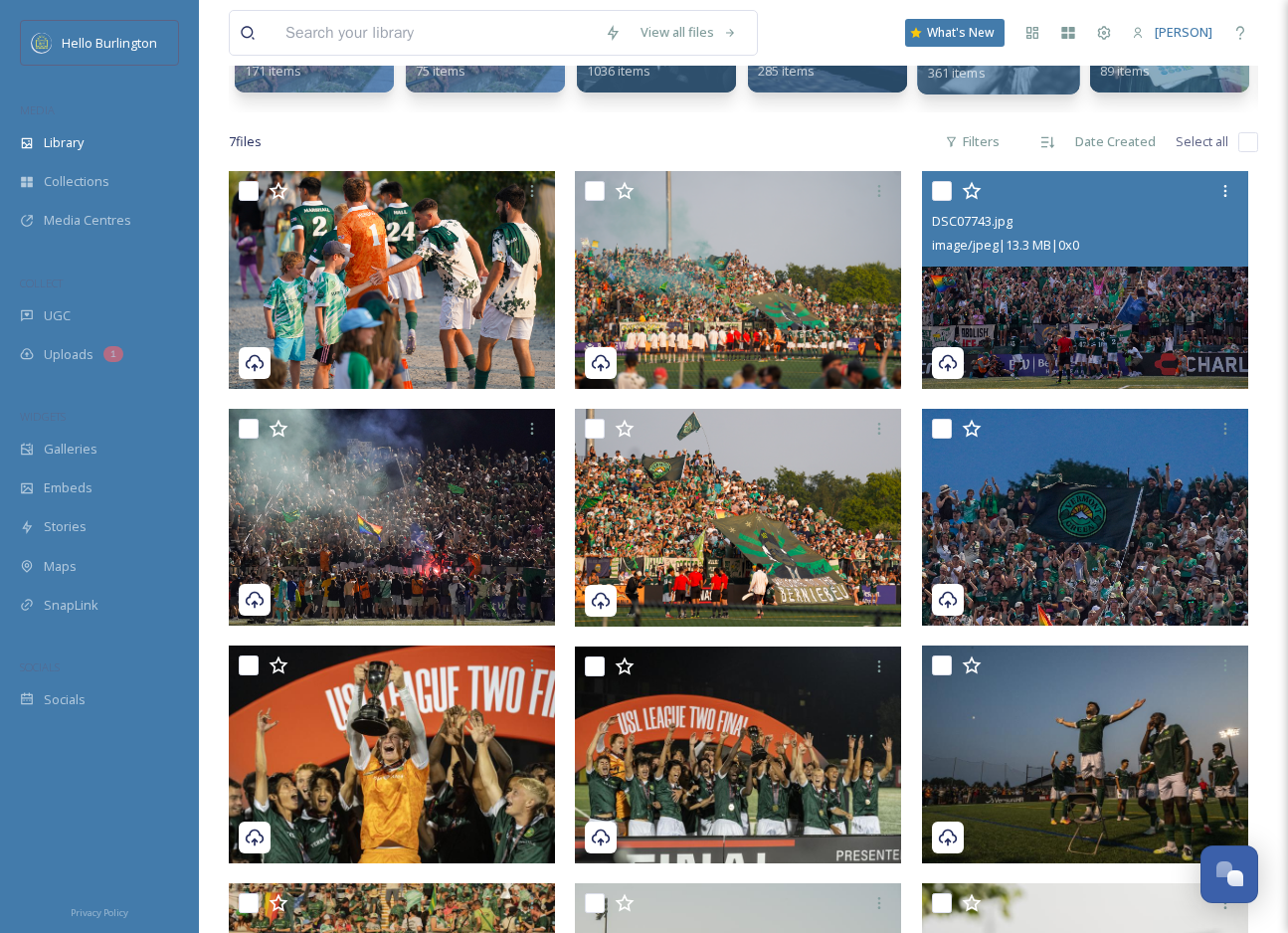scroll, scrollTop: 334, scrollLeft: 0, axis: vertical 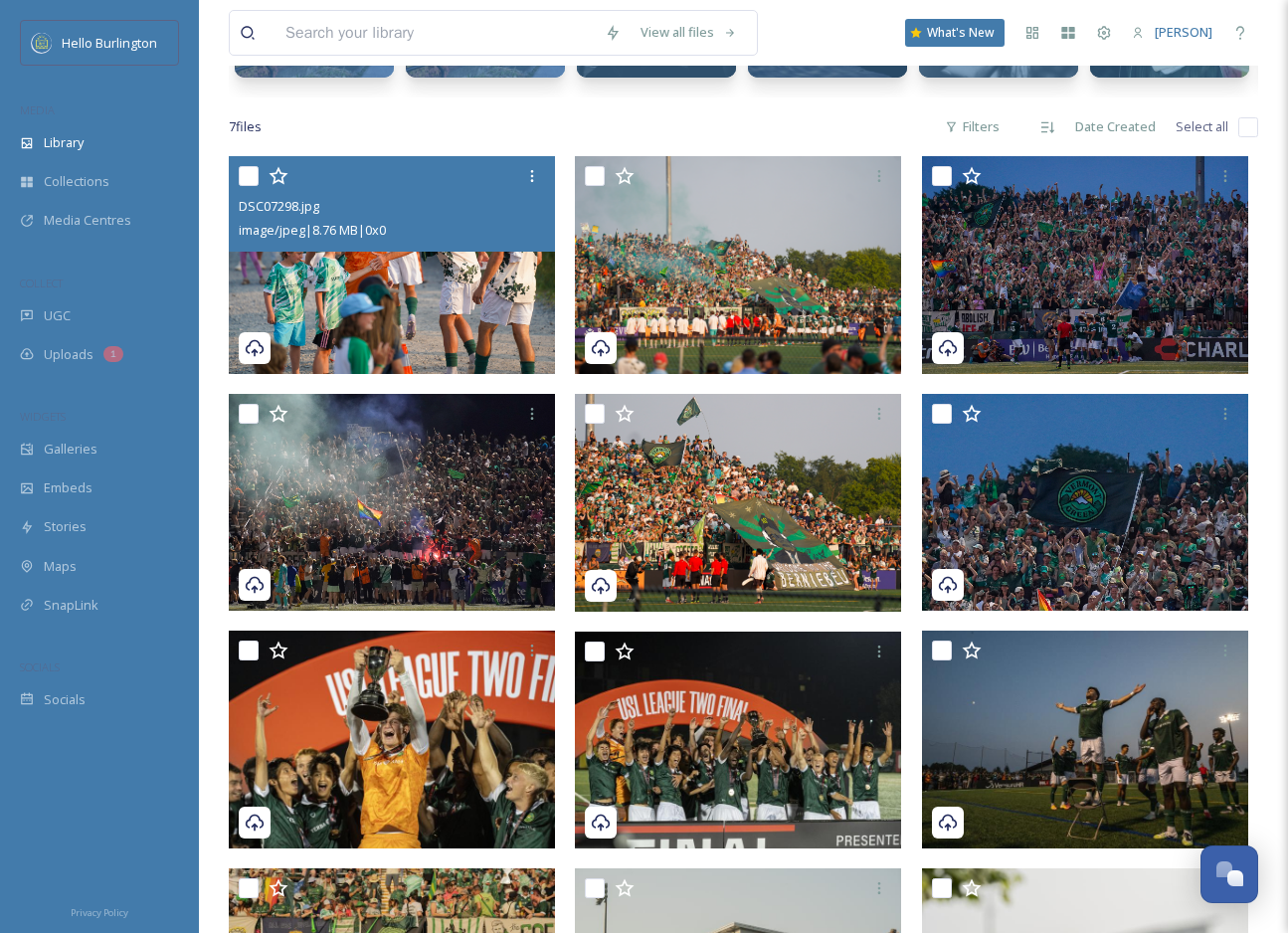 click at bounding box center [249, 176] 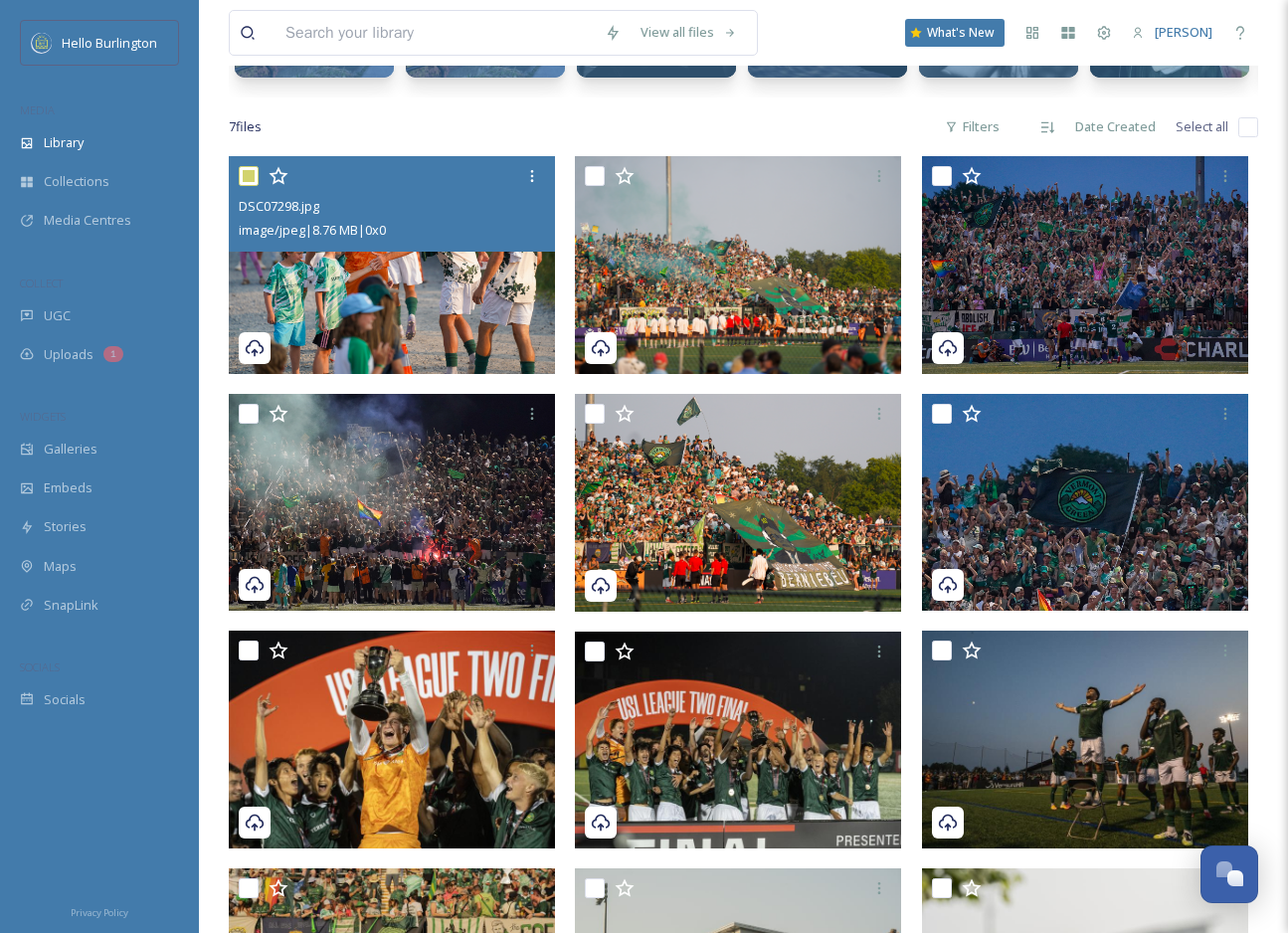 checkbox on "true" 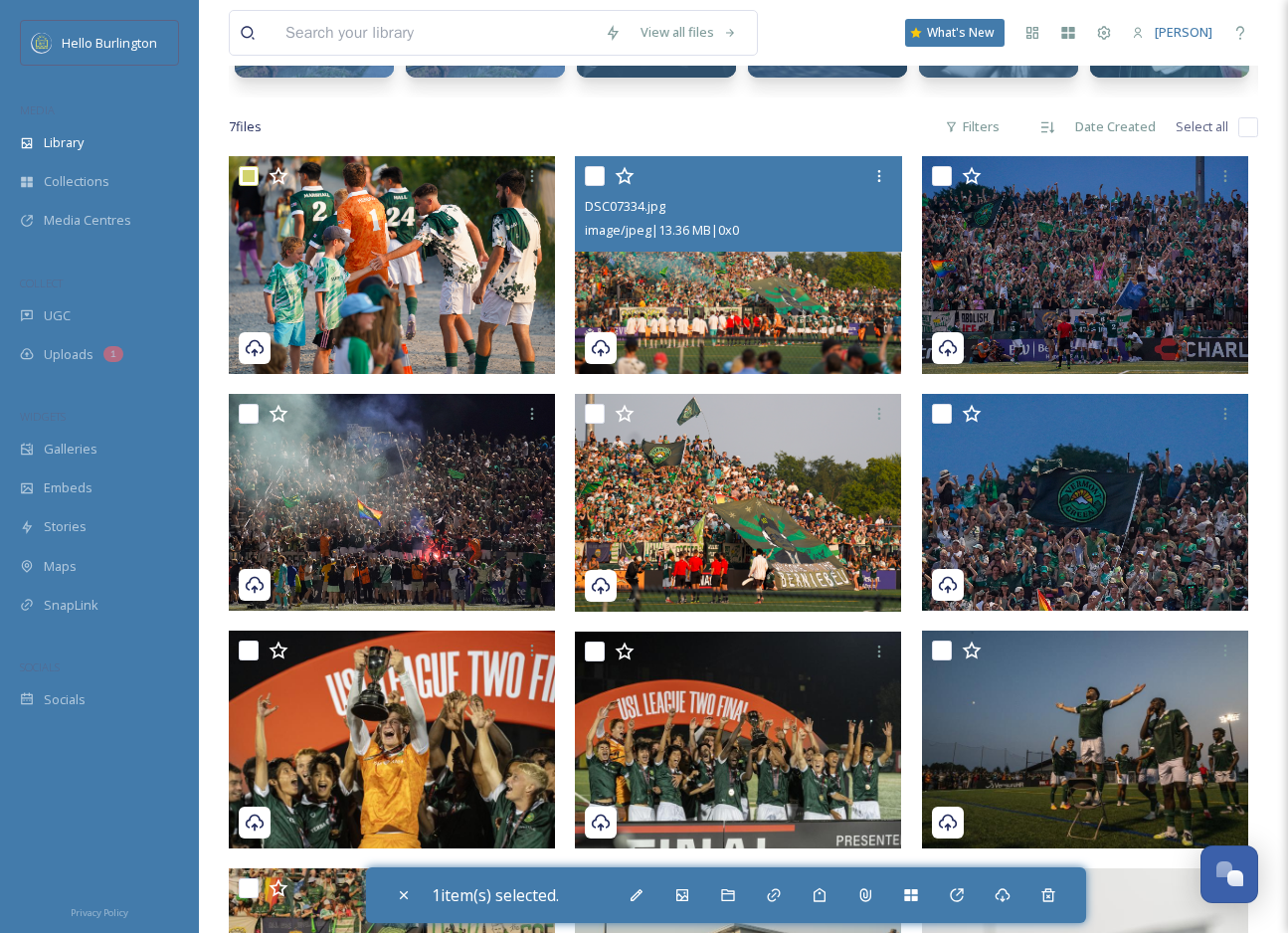 click at bounding box center (595, 176) 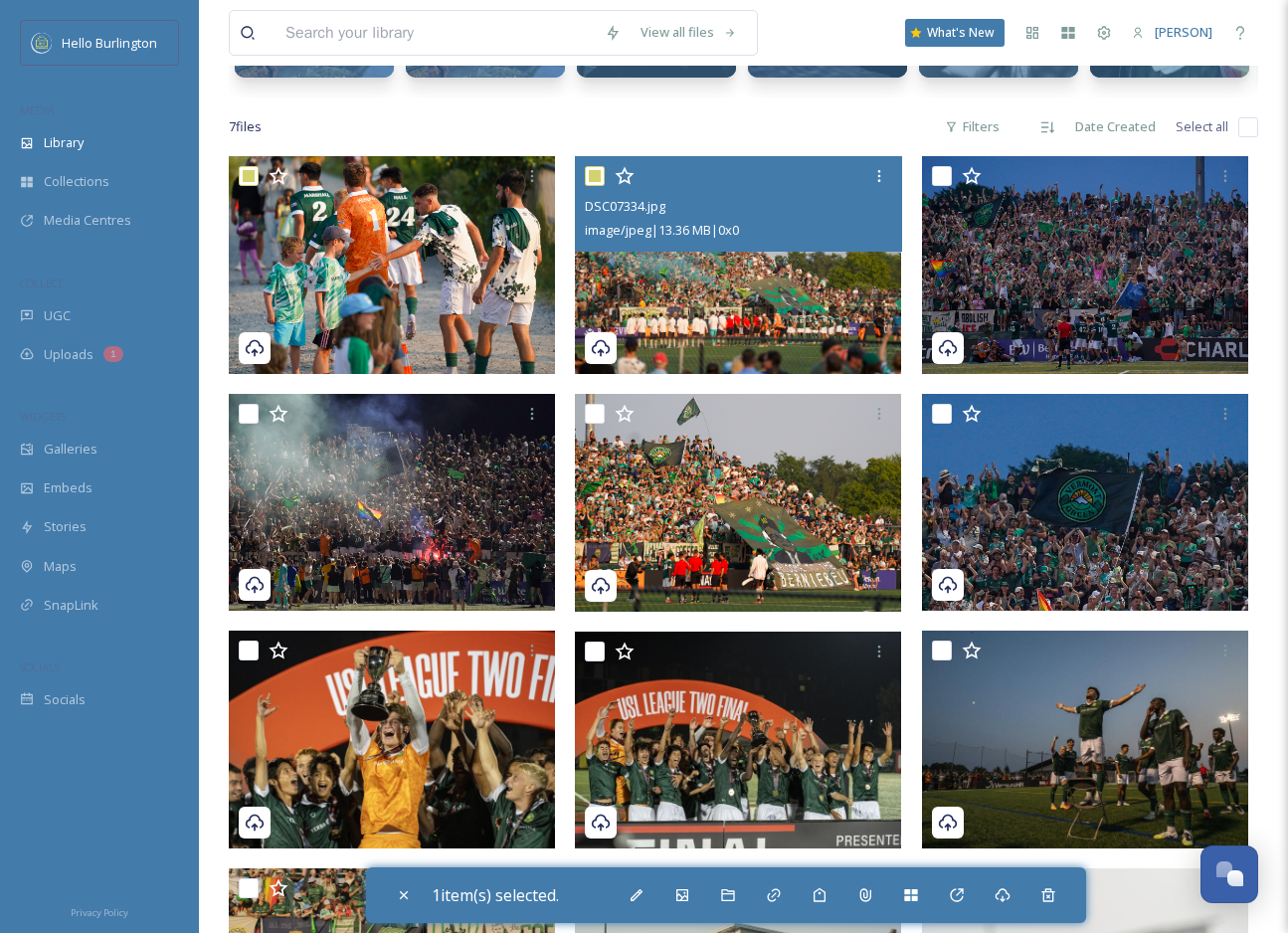 checkbox on "true" 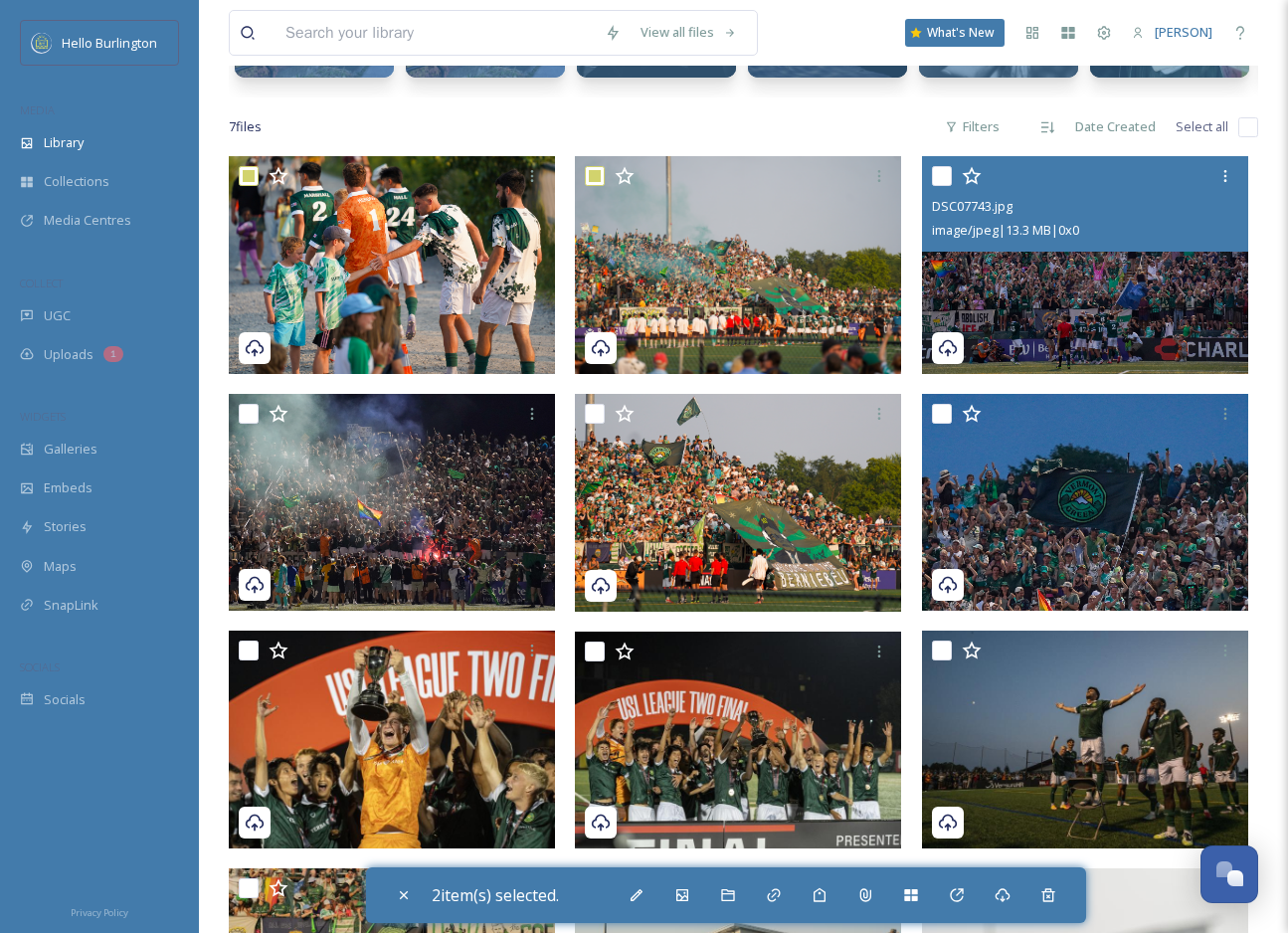 click at bounding box center (942, 176) 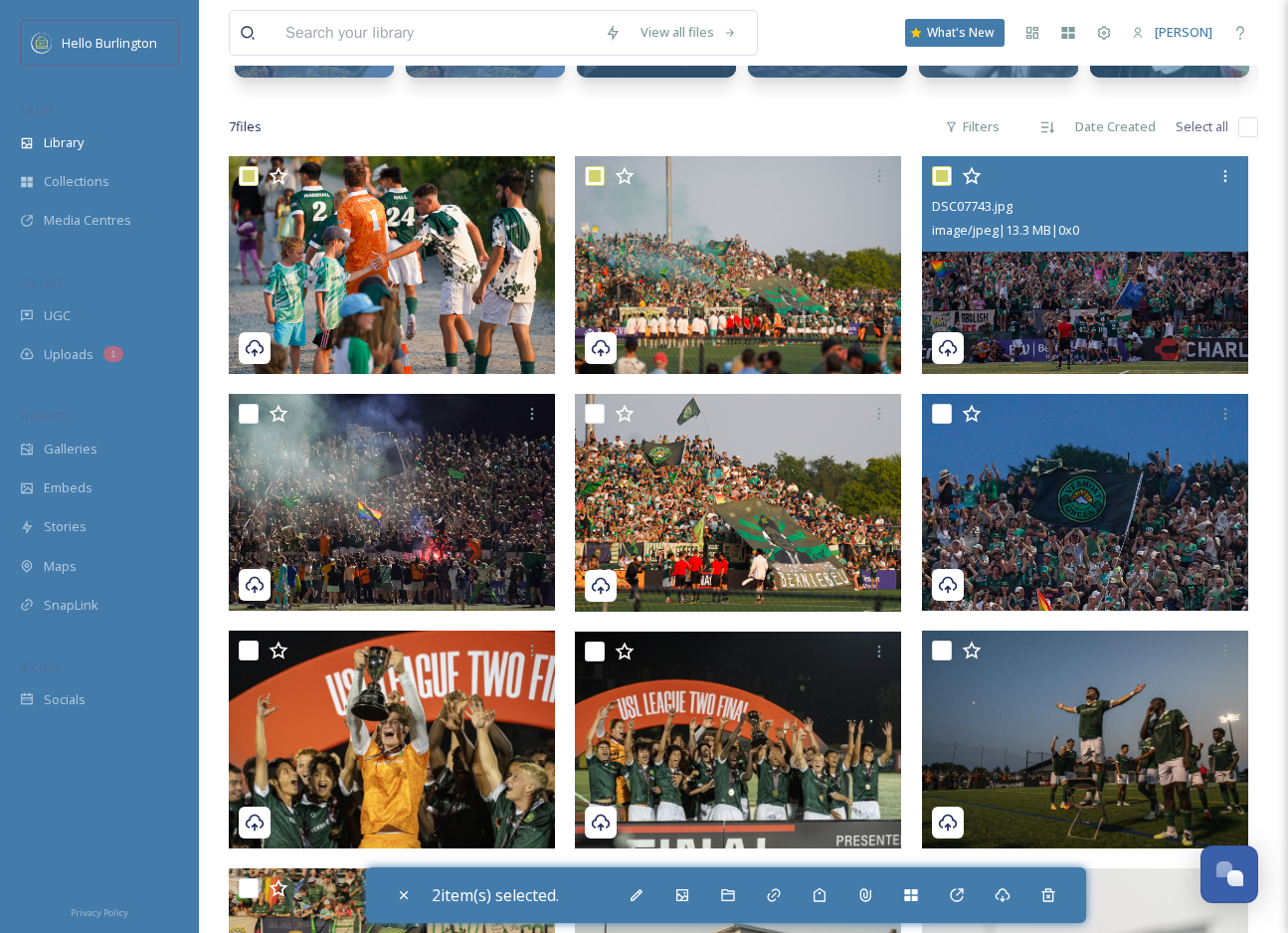 checkbox on "true" 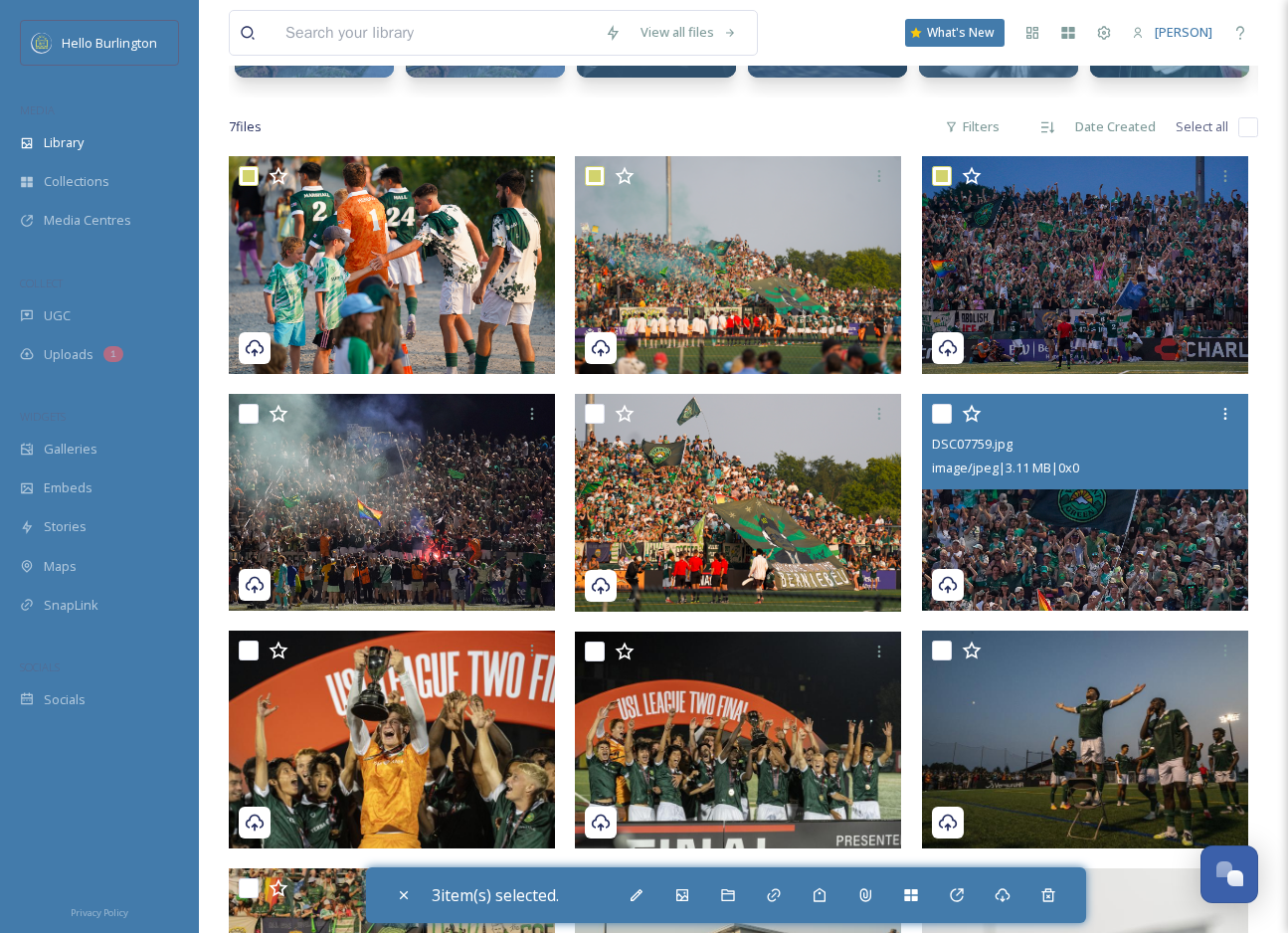 click at bounding box center [942, 414] 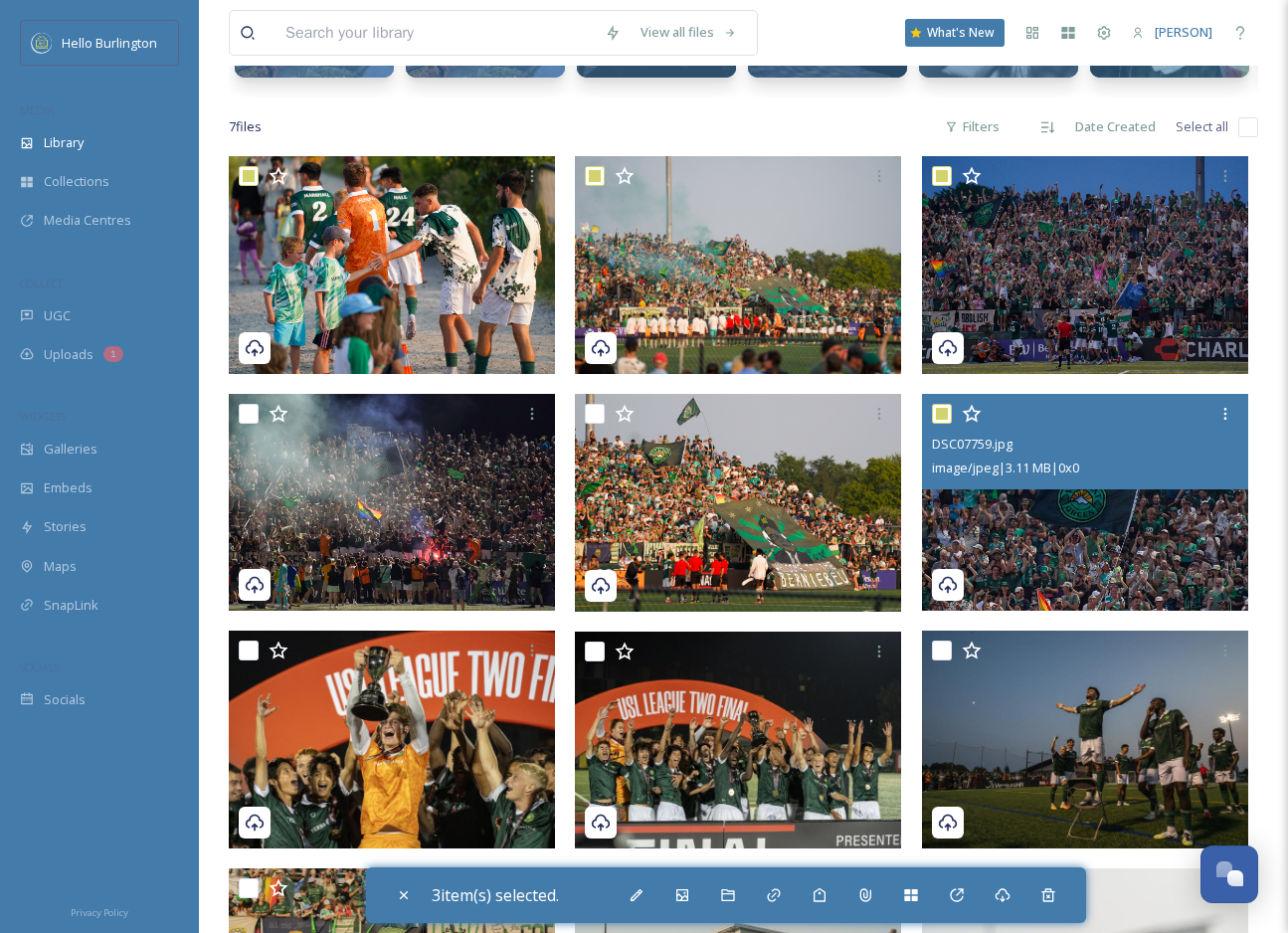 checkbox on "true" 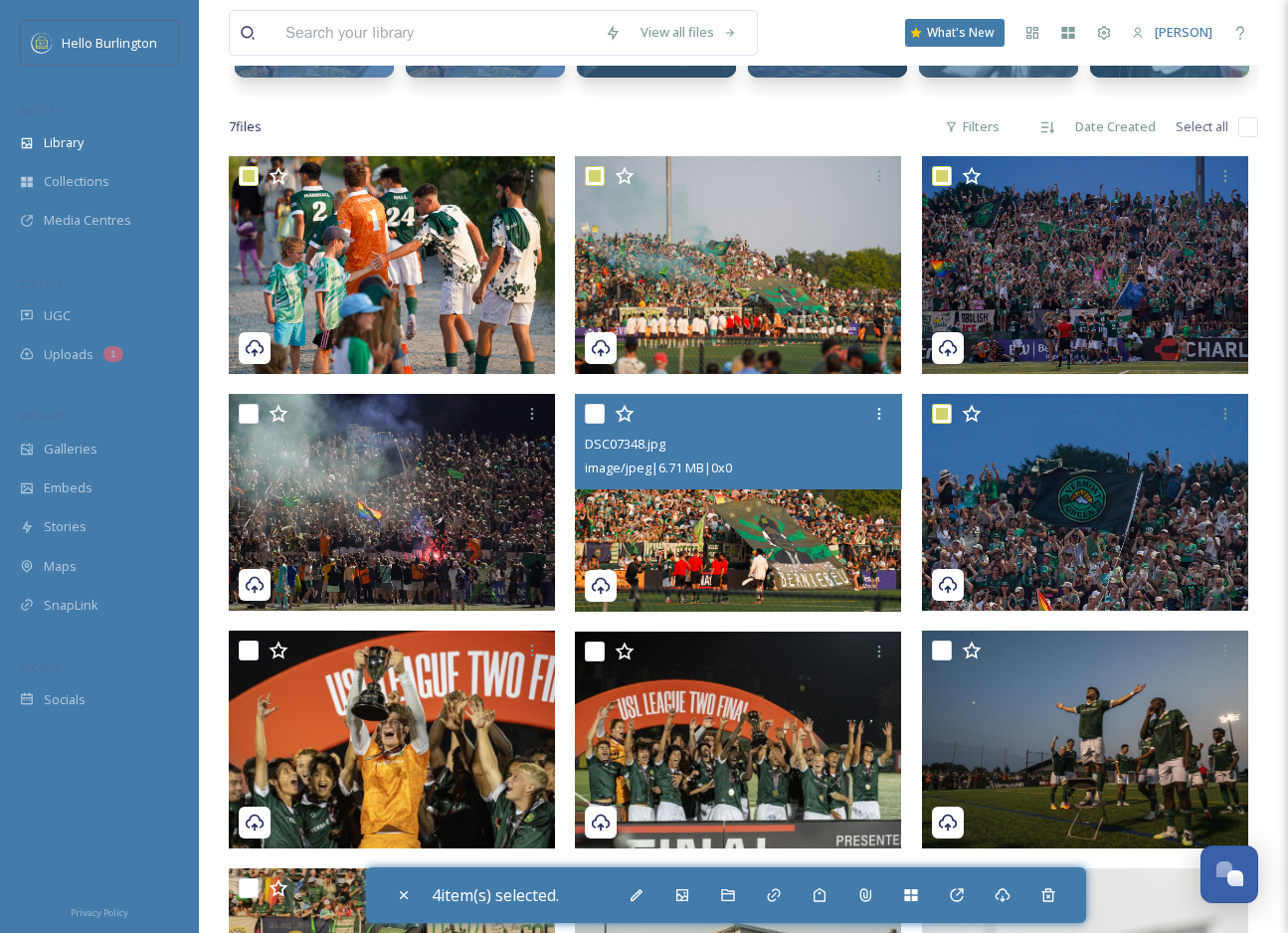 click at bounding box center (595, 414) 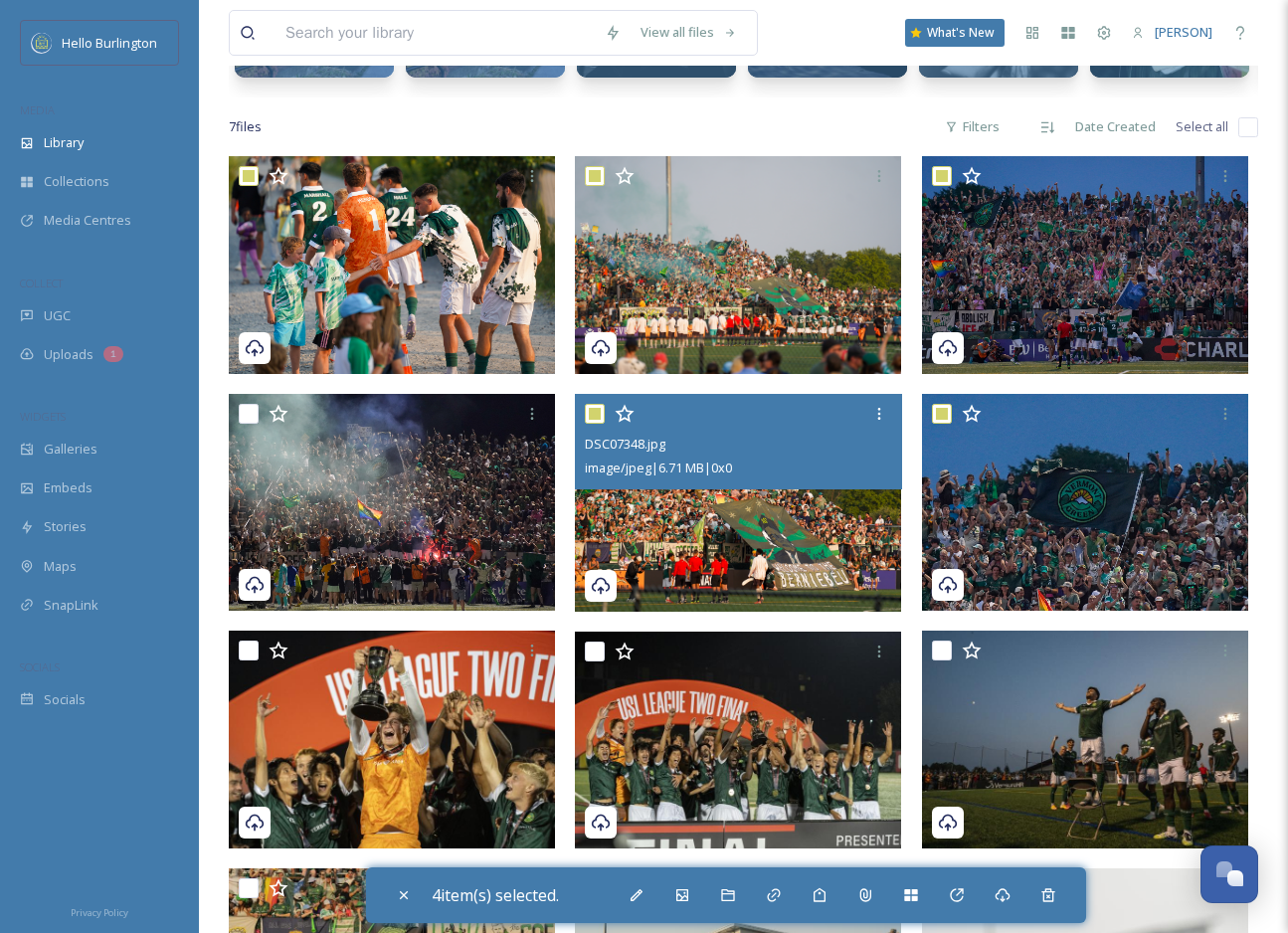 checkbox on "true" 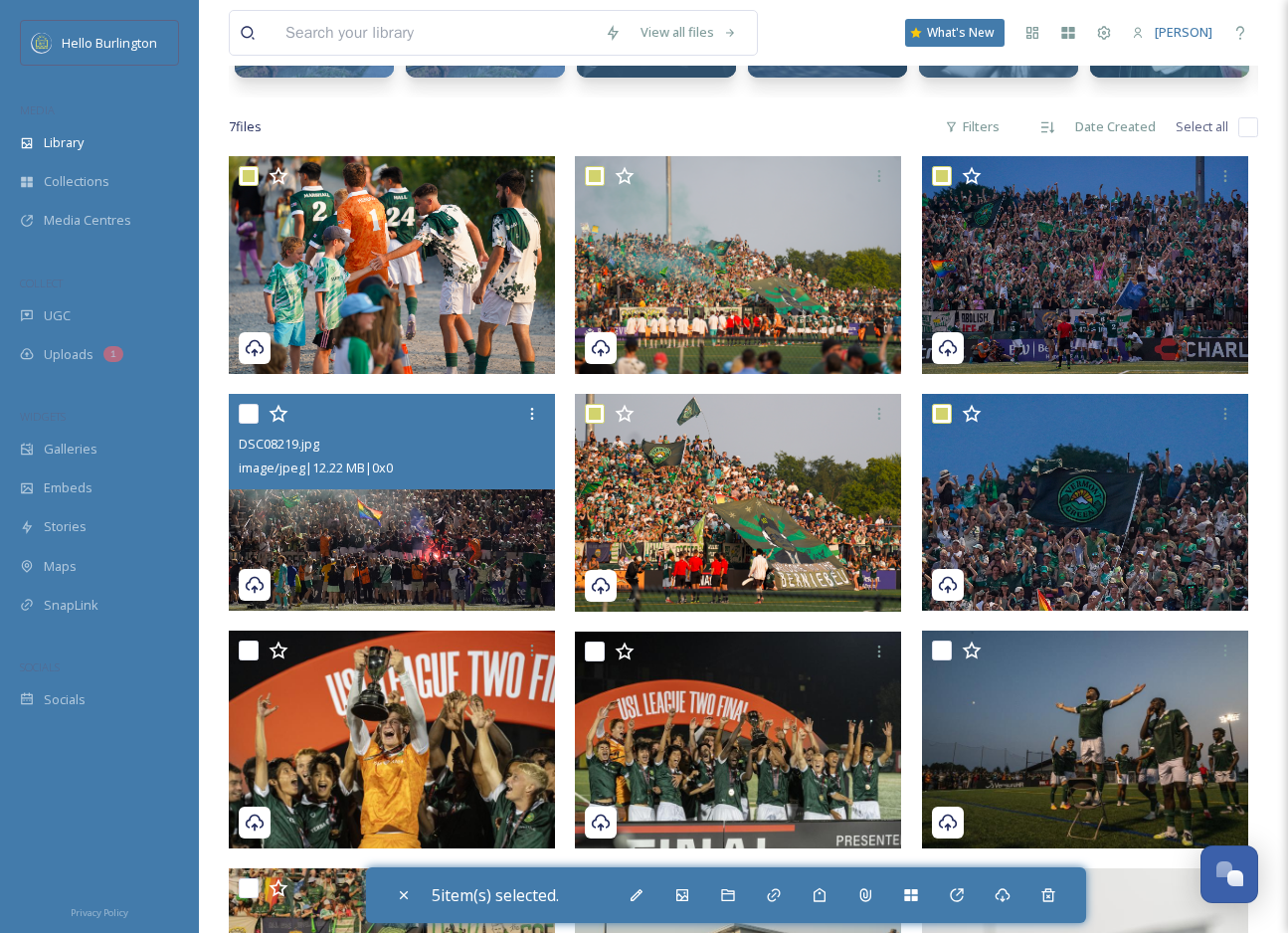 click at bounding box center (249, 414) 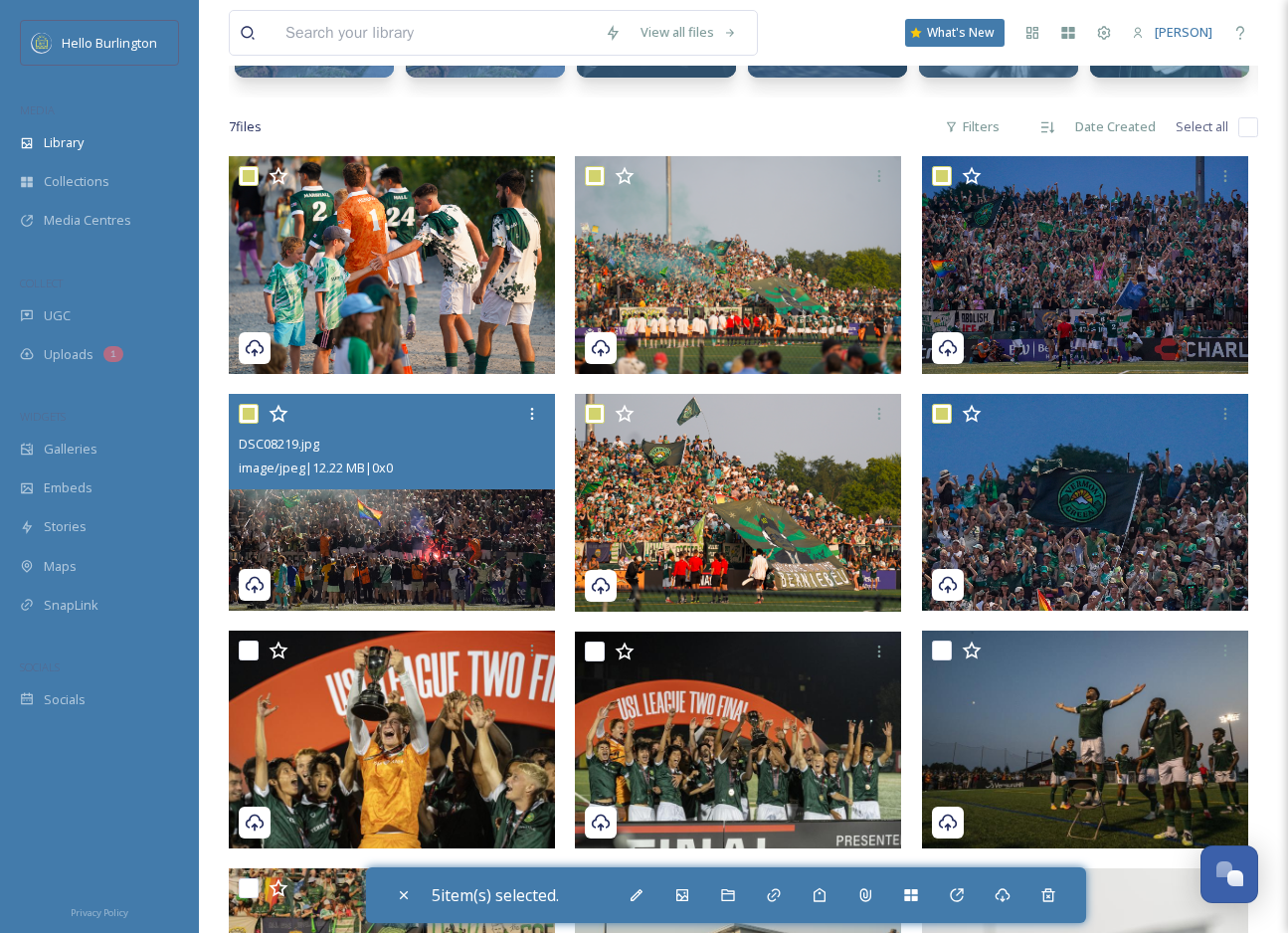 checkbox on "true" 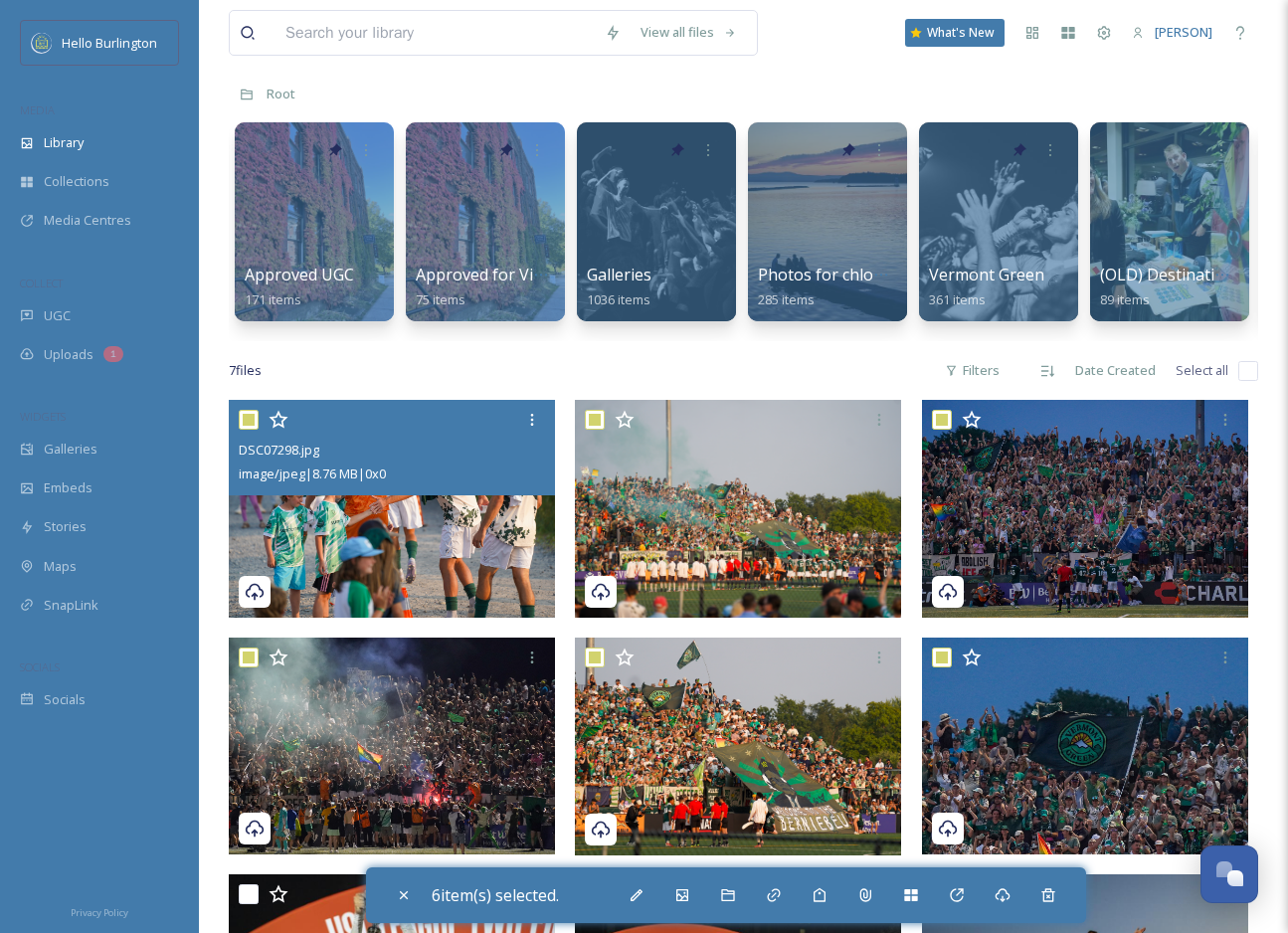 scroll, scrollTop: 87, scrollLeft: 0, axis: vertical 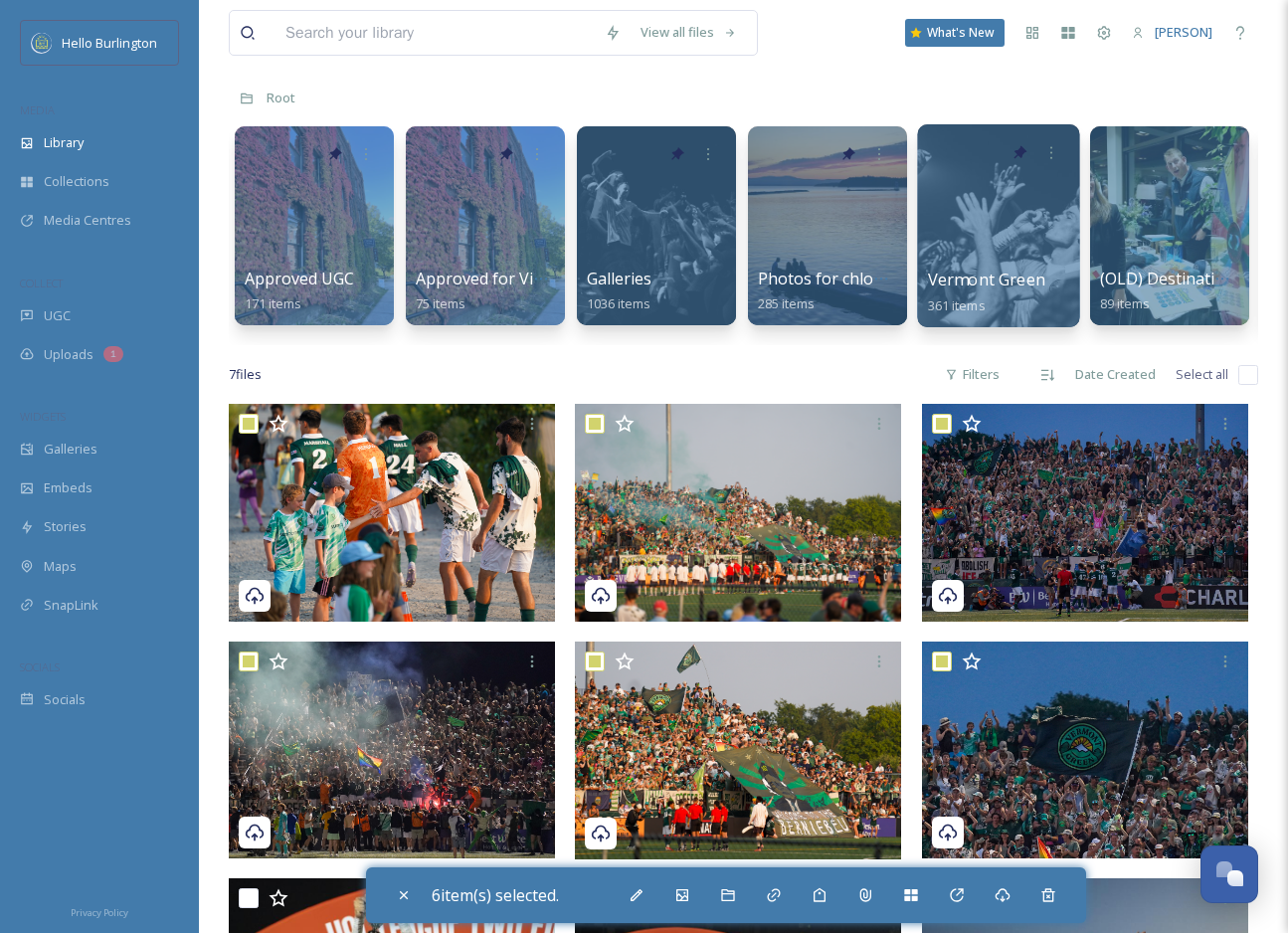 click at bounding box center [998, 226] 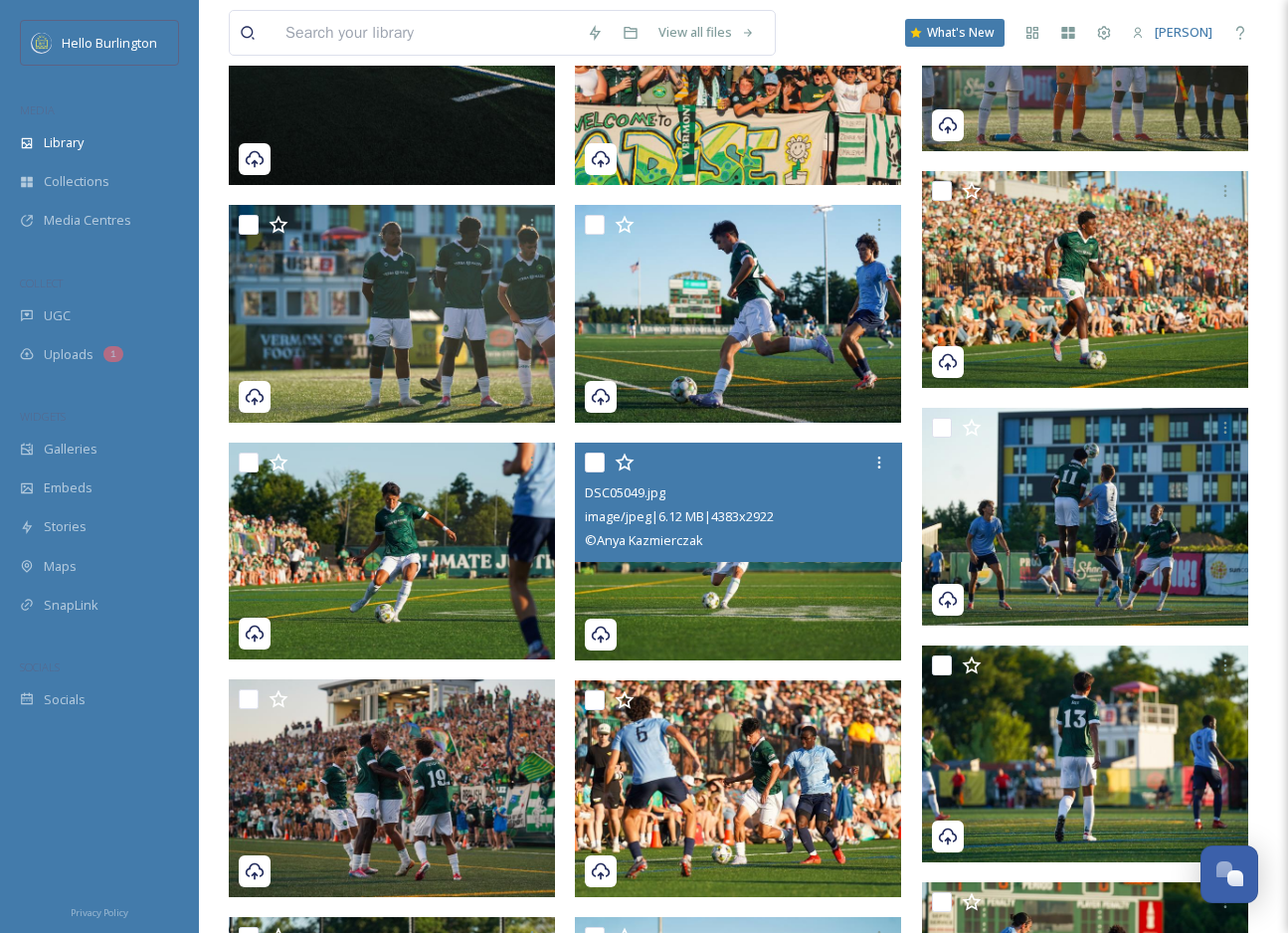 scroll, scrollTop: 587, scrollLeft: 0, axis: vertical 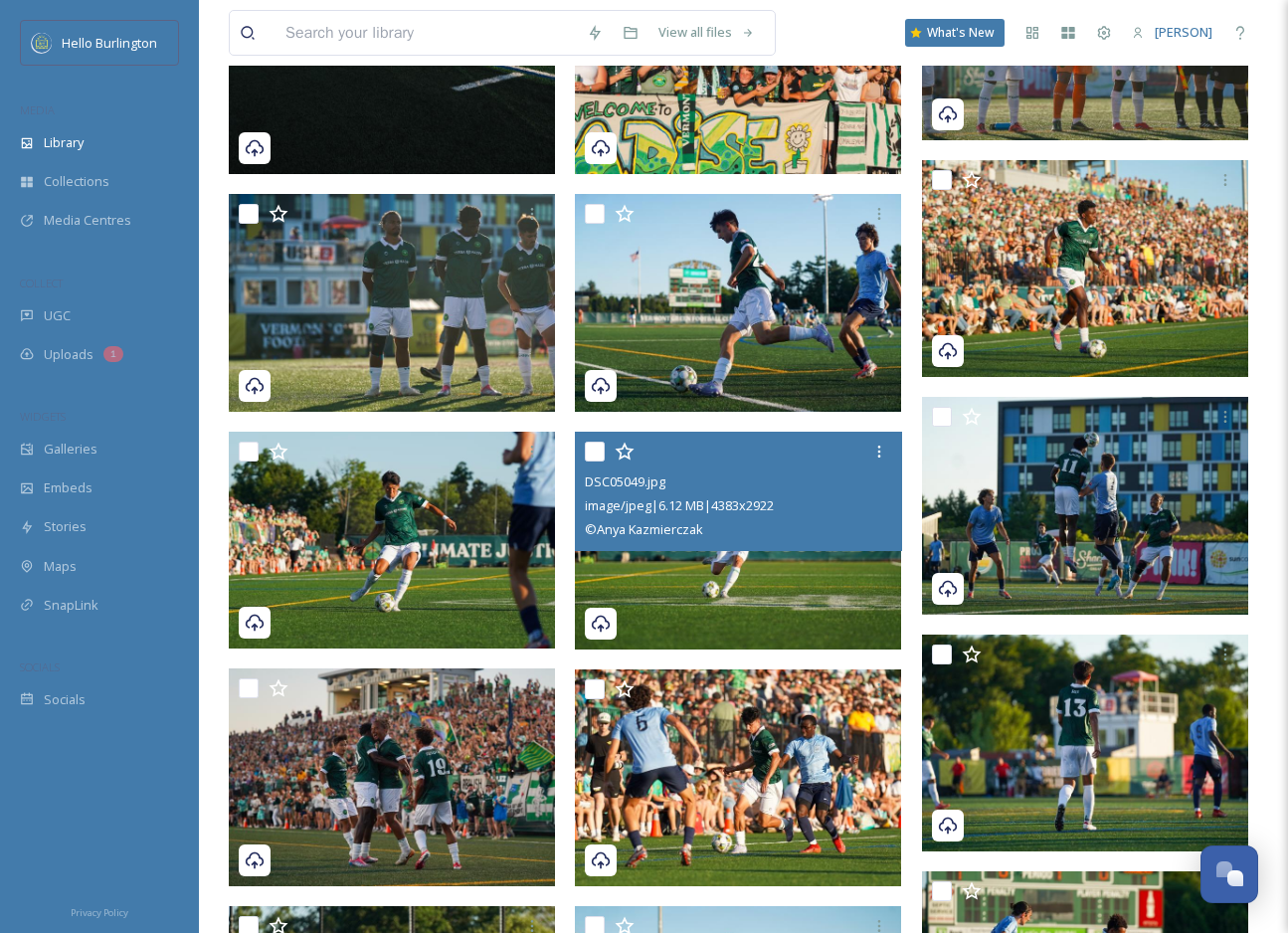 click on "© [PERSON]" at bounding box center [740, 529] 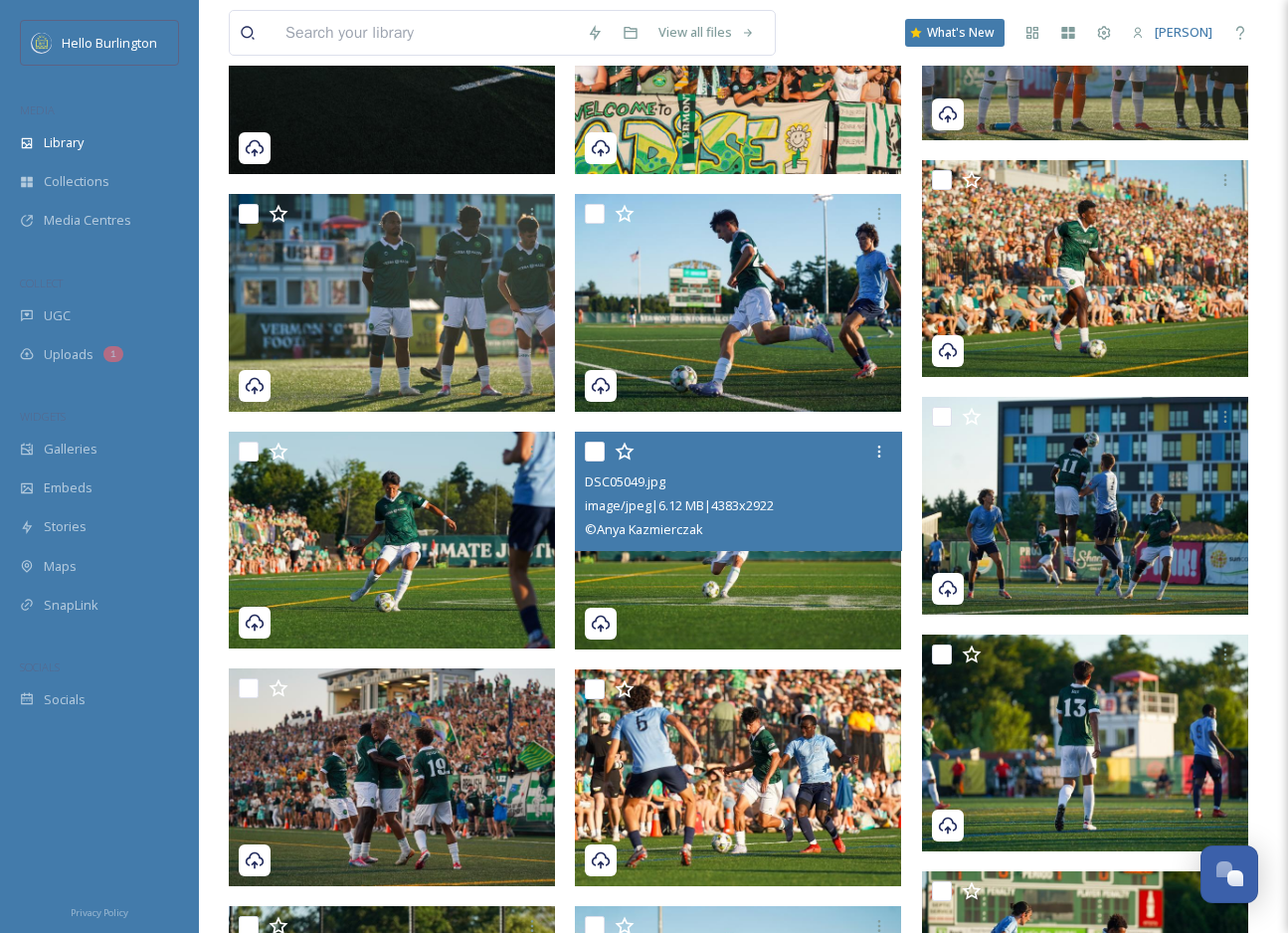 click at bounding box center [738, 540] 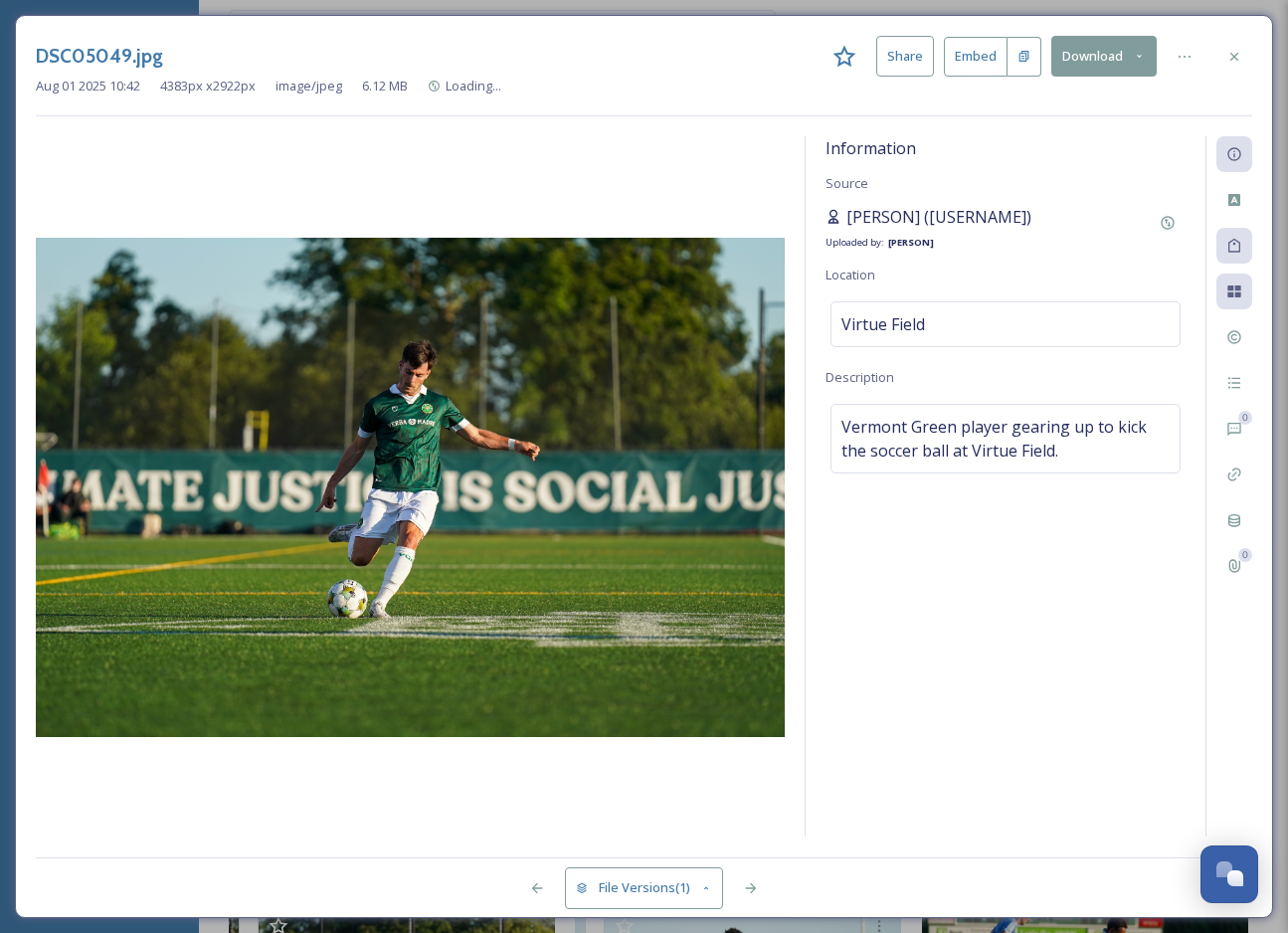 click on "[PERSON] ([USERNAME])" at bounding box center [939, 217] 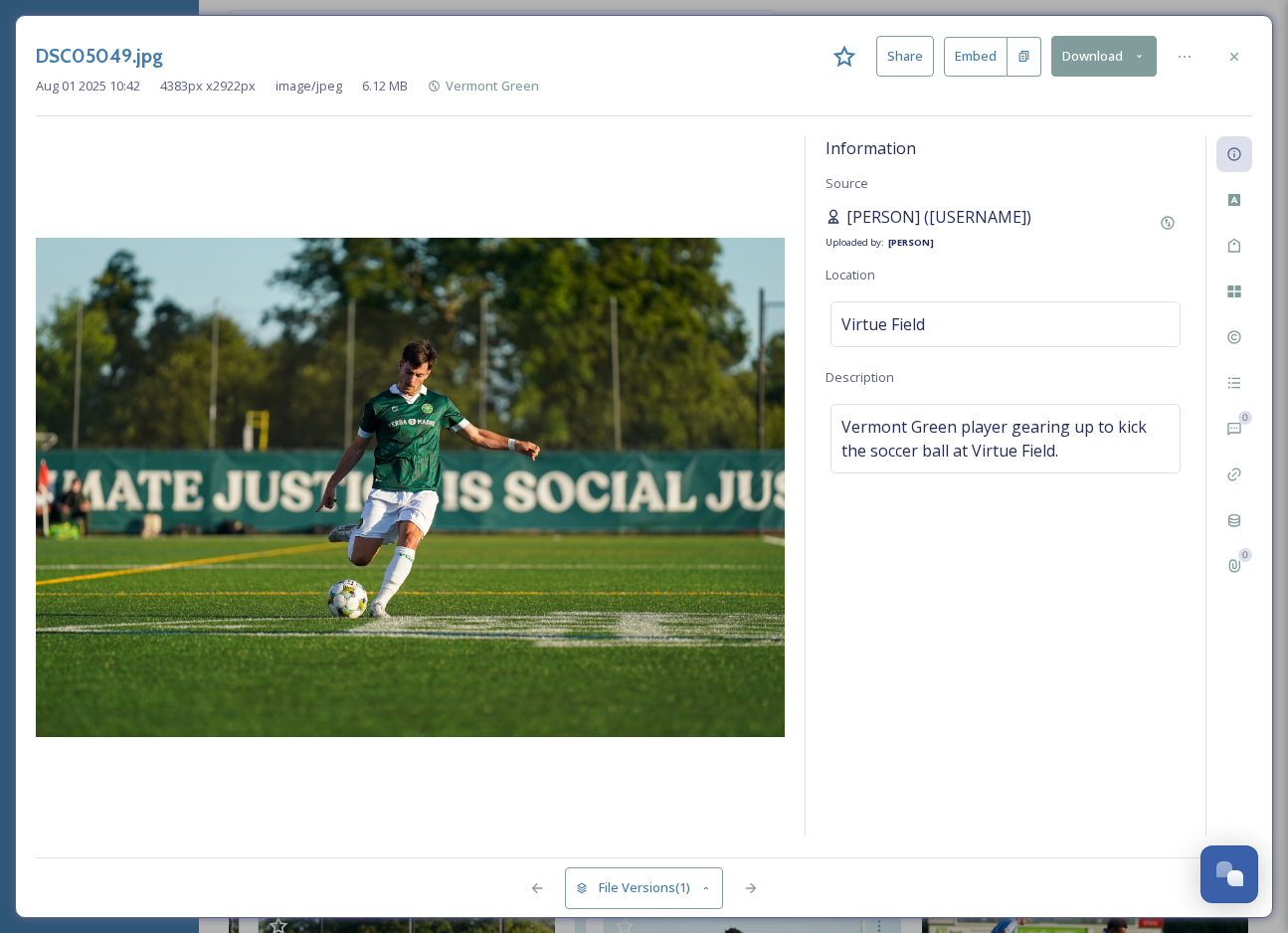 click on "[PERSON] ([USERNAME])" at bounding box center (939, 217) 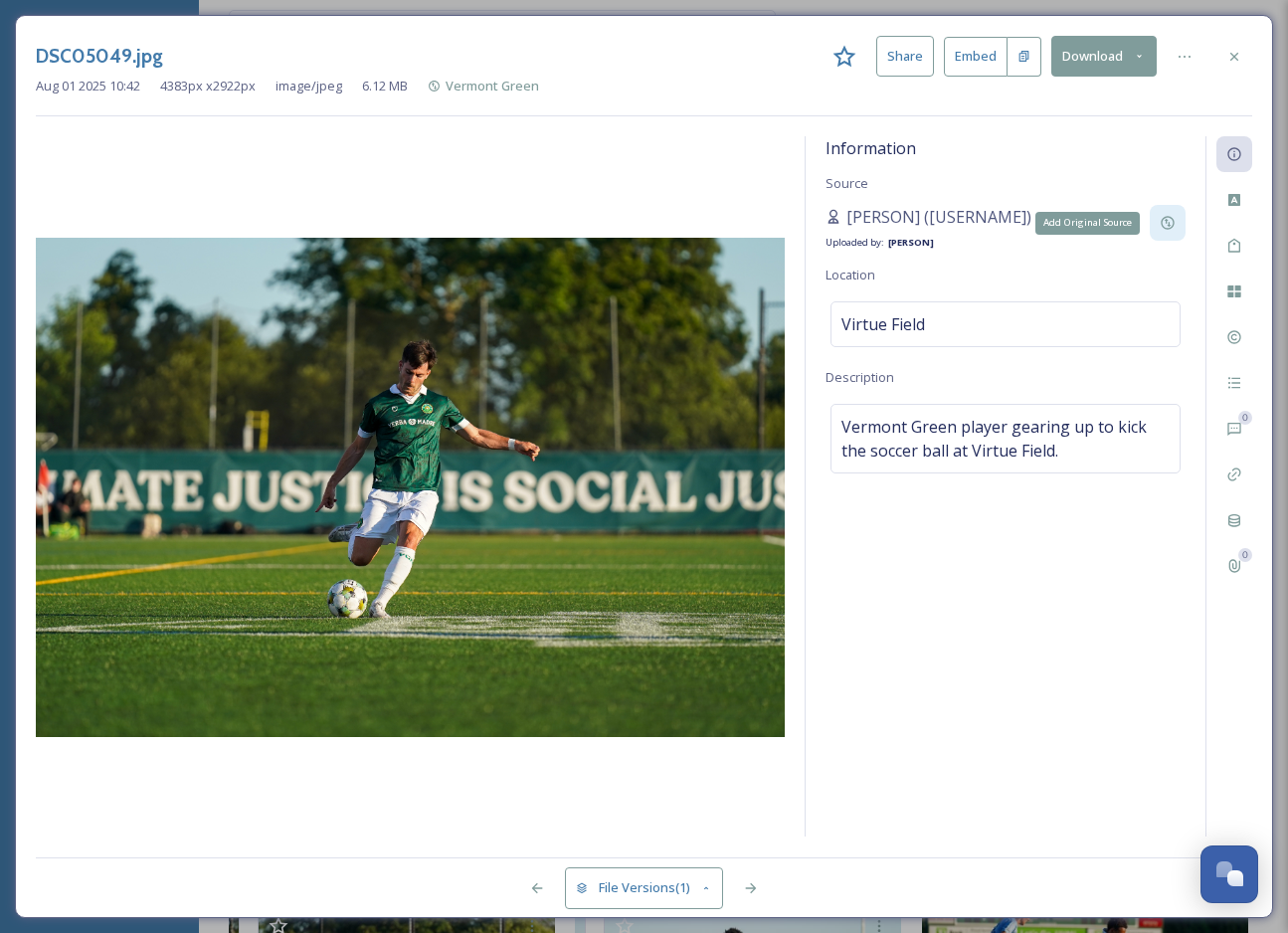 click 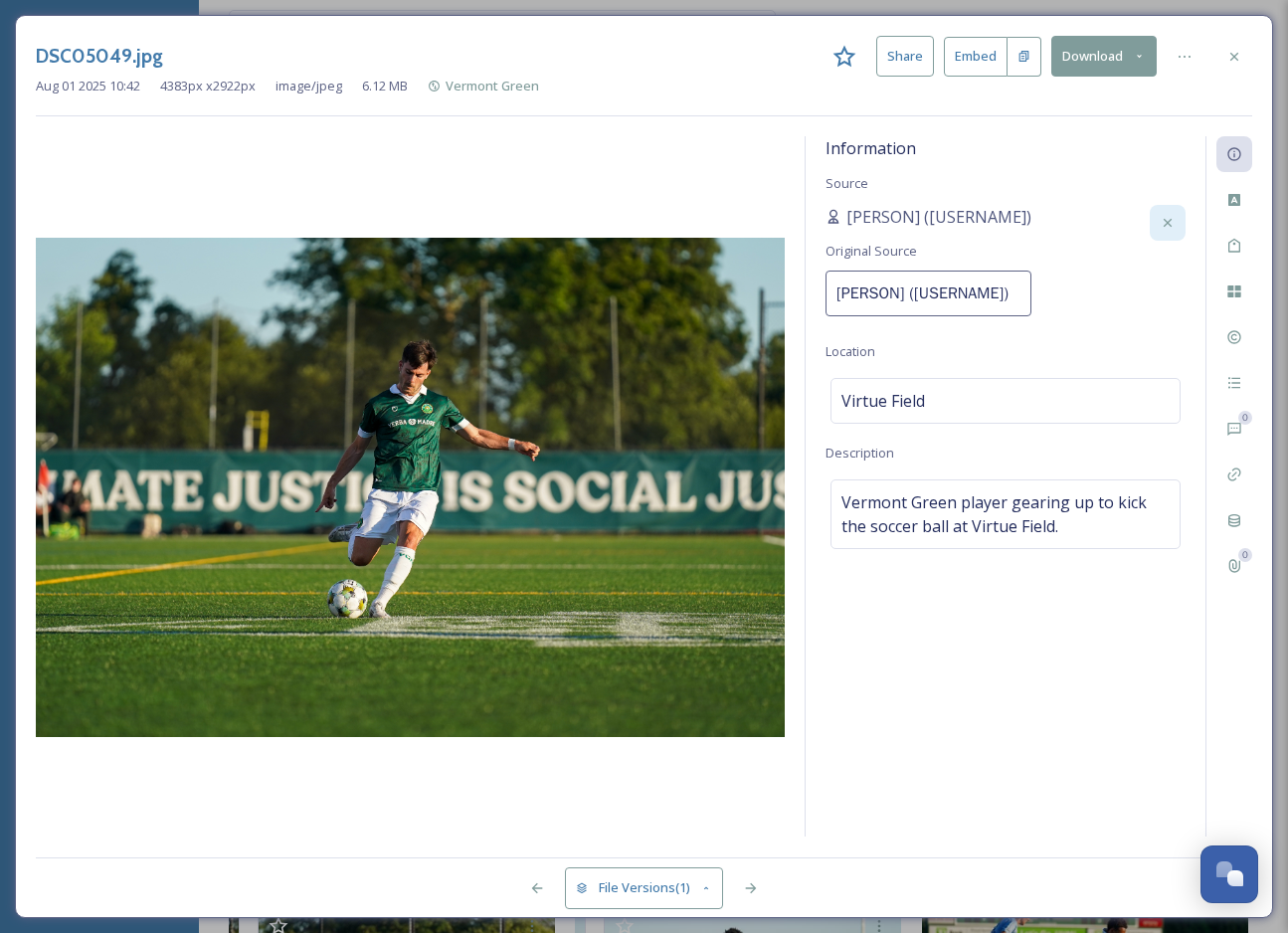 click on "[PERSON] ([USERNAME])" at bounding box center [928, 293] 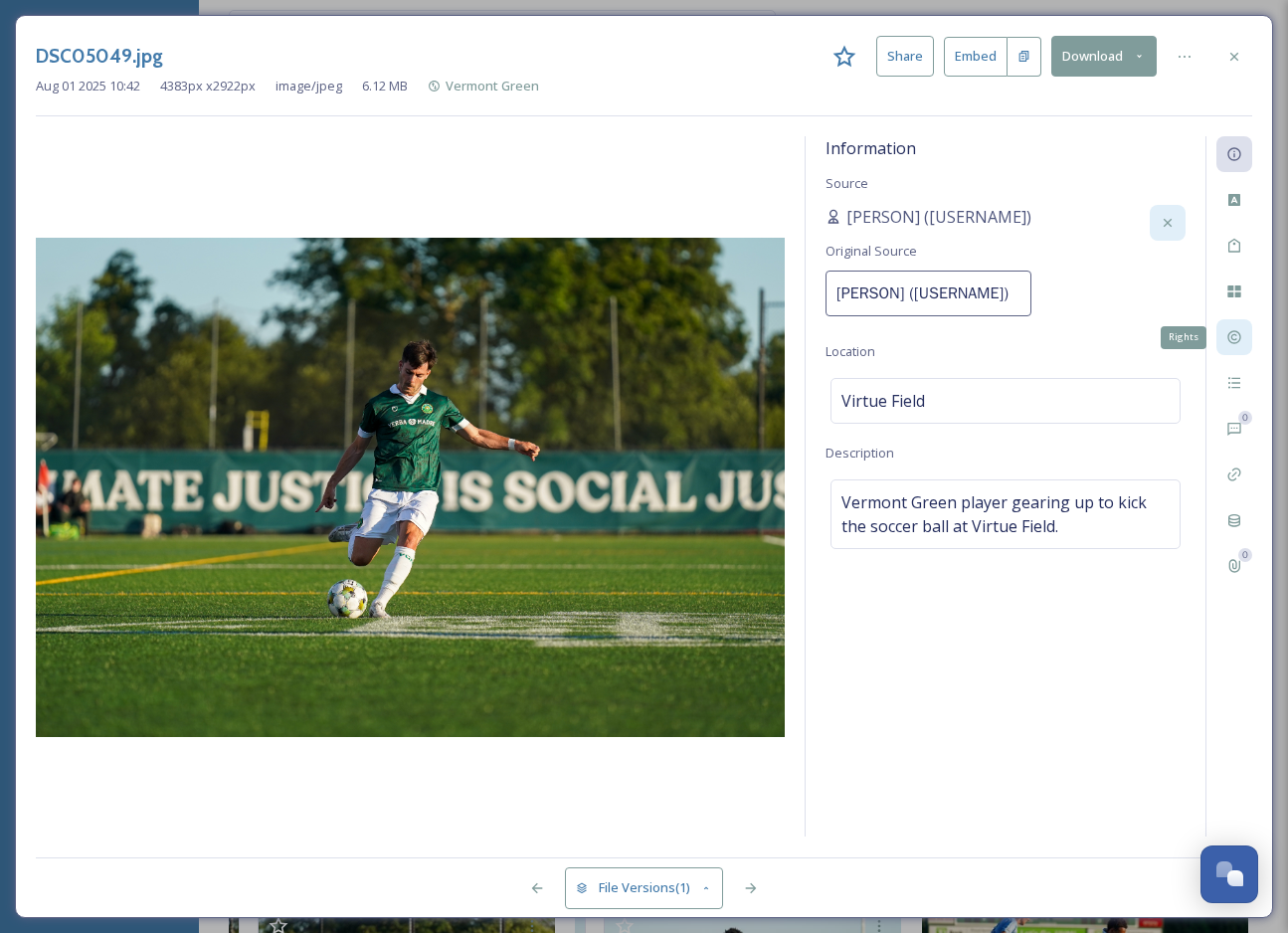 click on "Rights" at bounding box center [1234, 337] 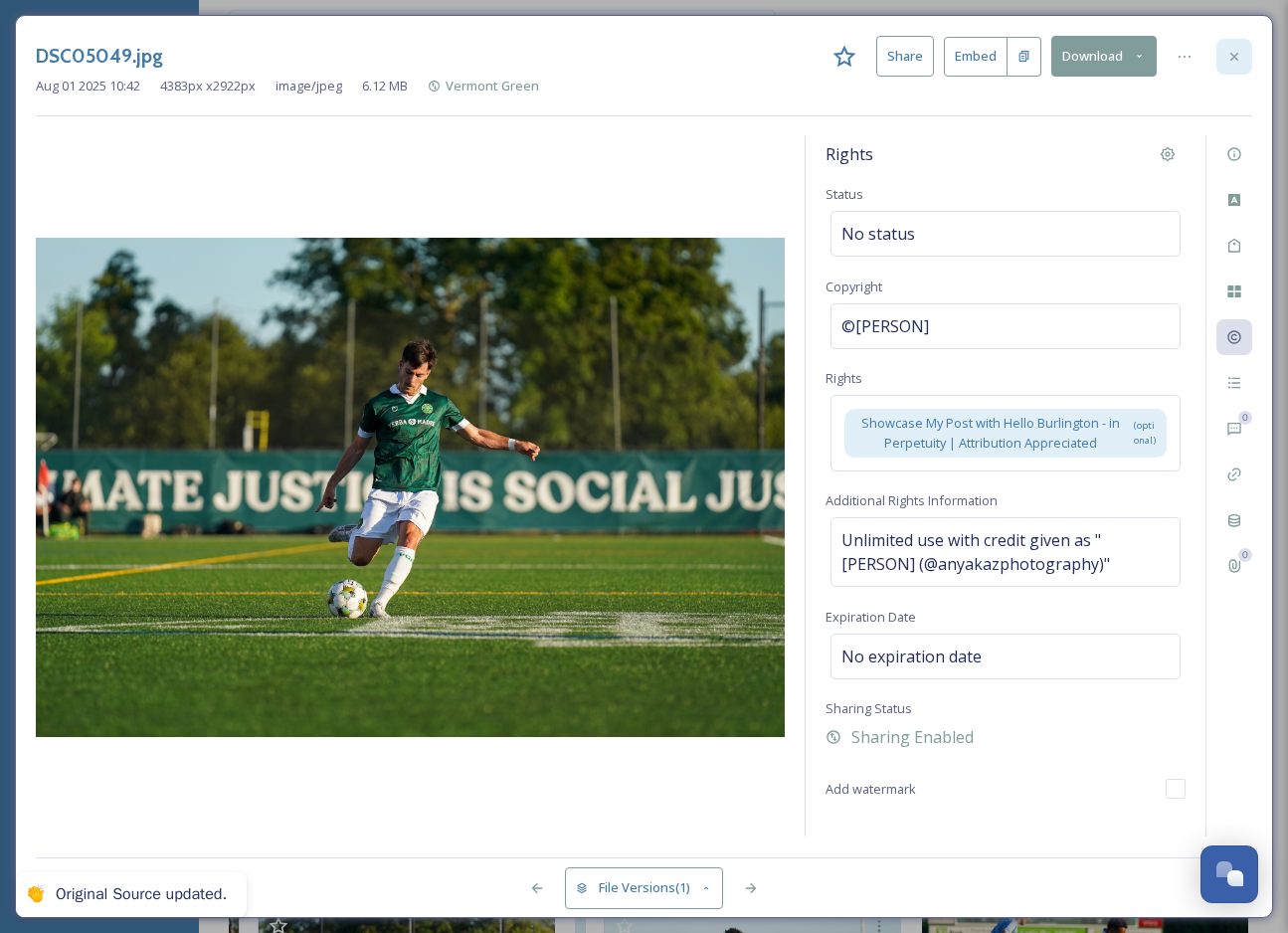 click 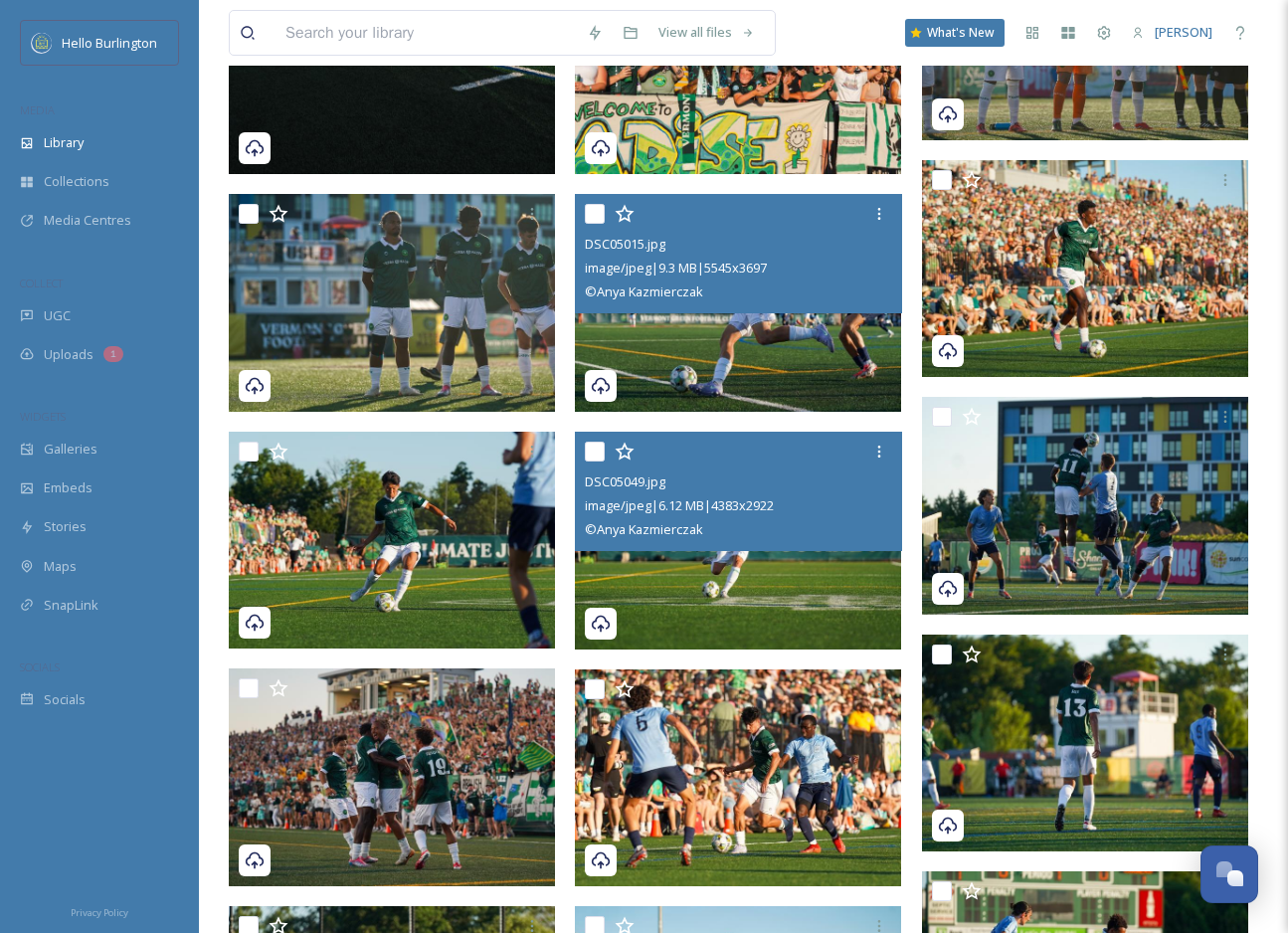 scroll, scrollTop: 0, scrollLeft: 0, axis: both 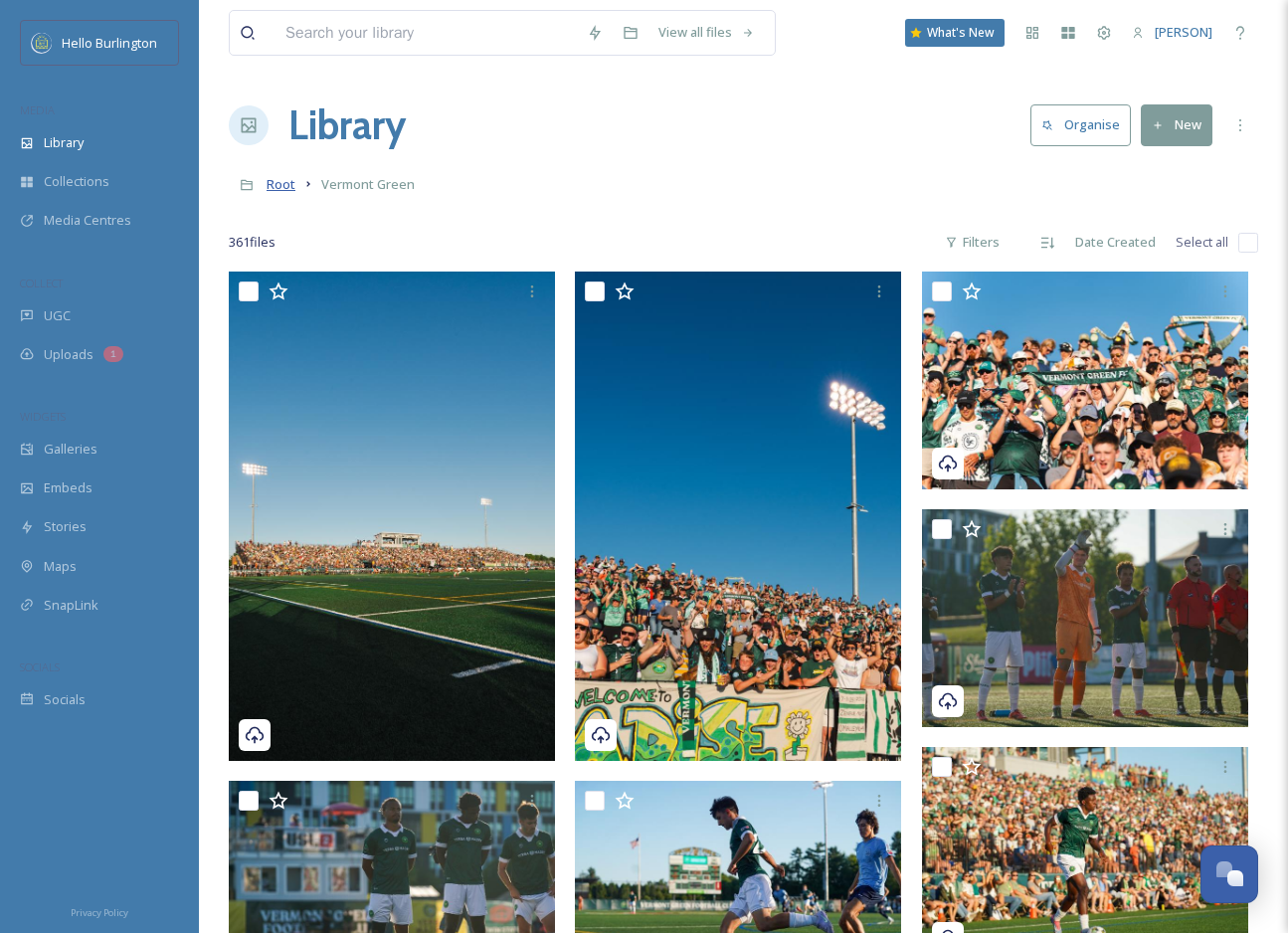 click on "Root" at bounding box center [280, 184] 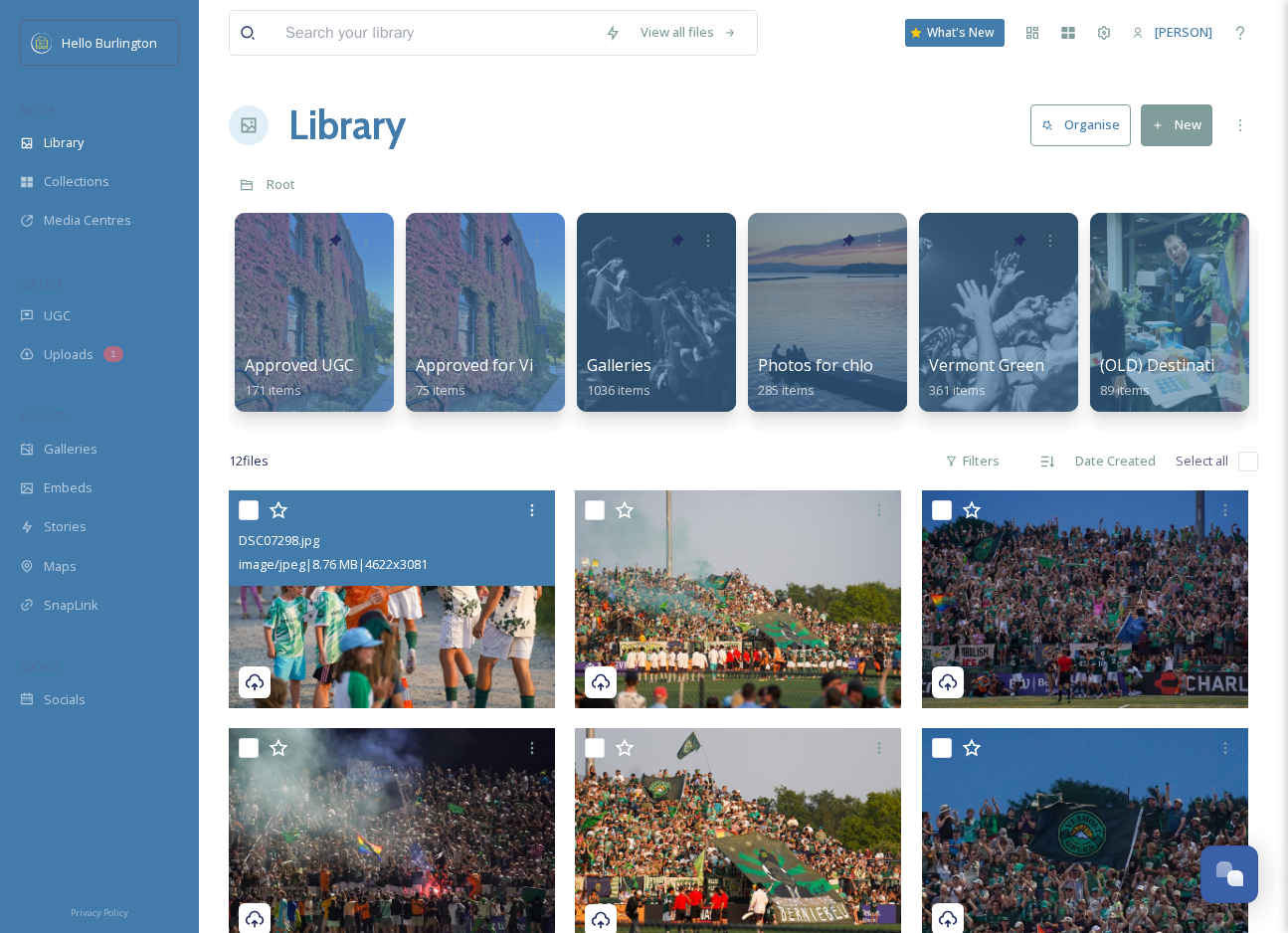 click at bounding box center [249, 510] 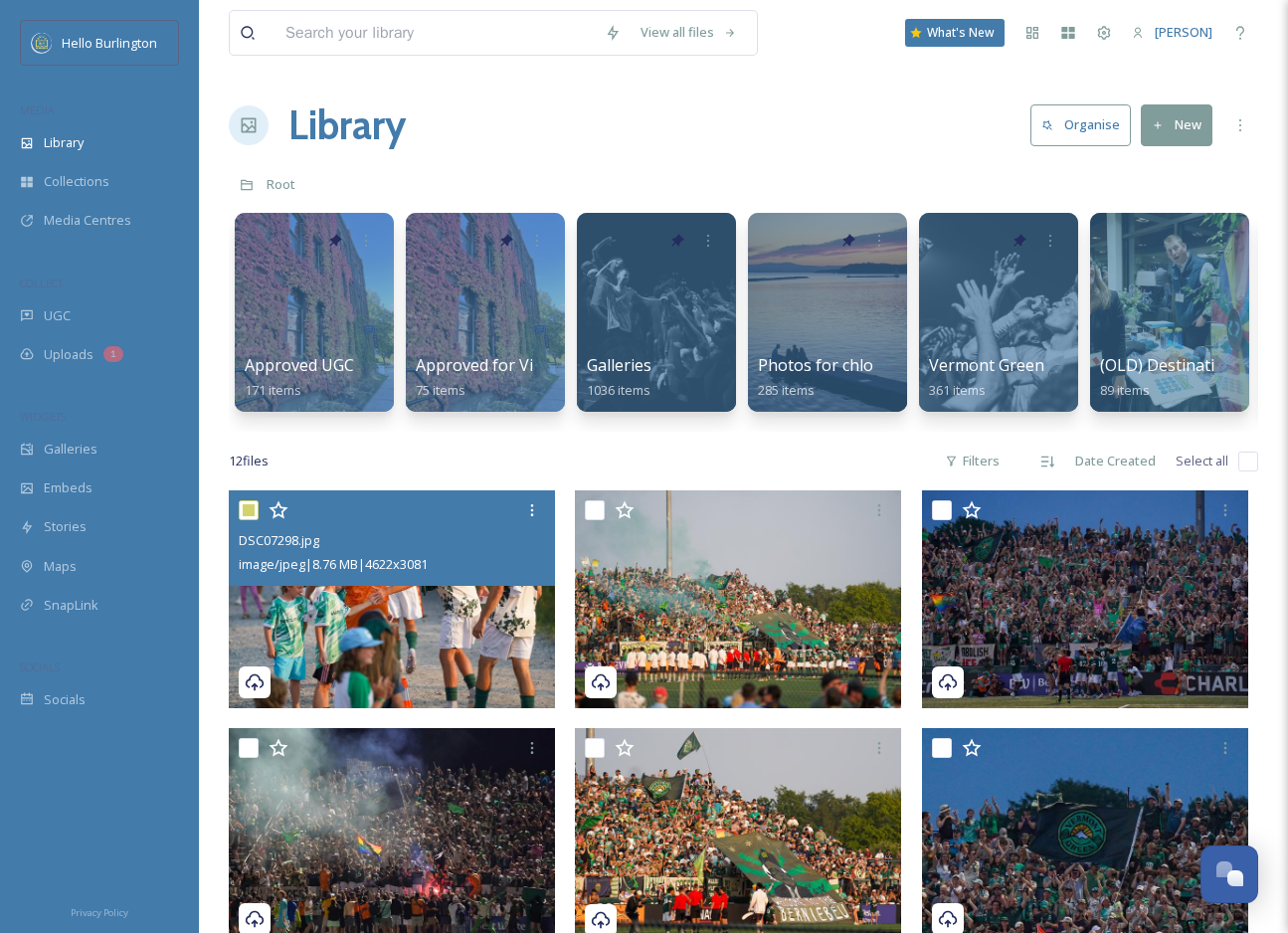 checkbox on "true" 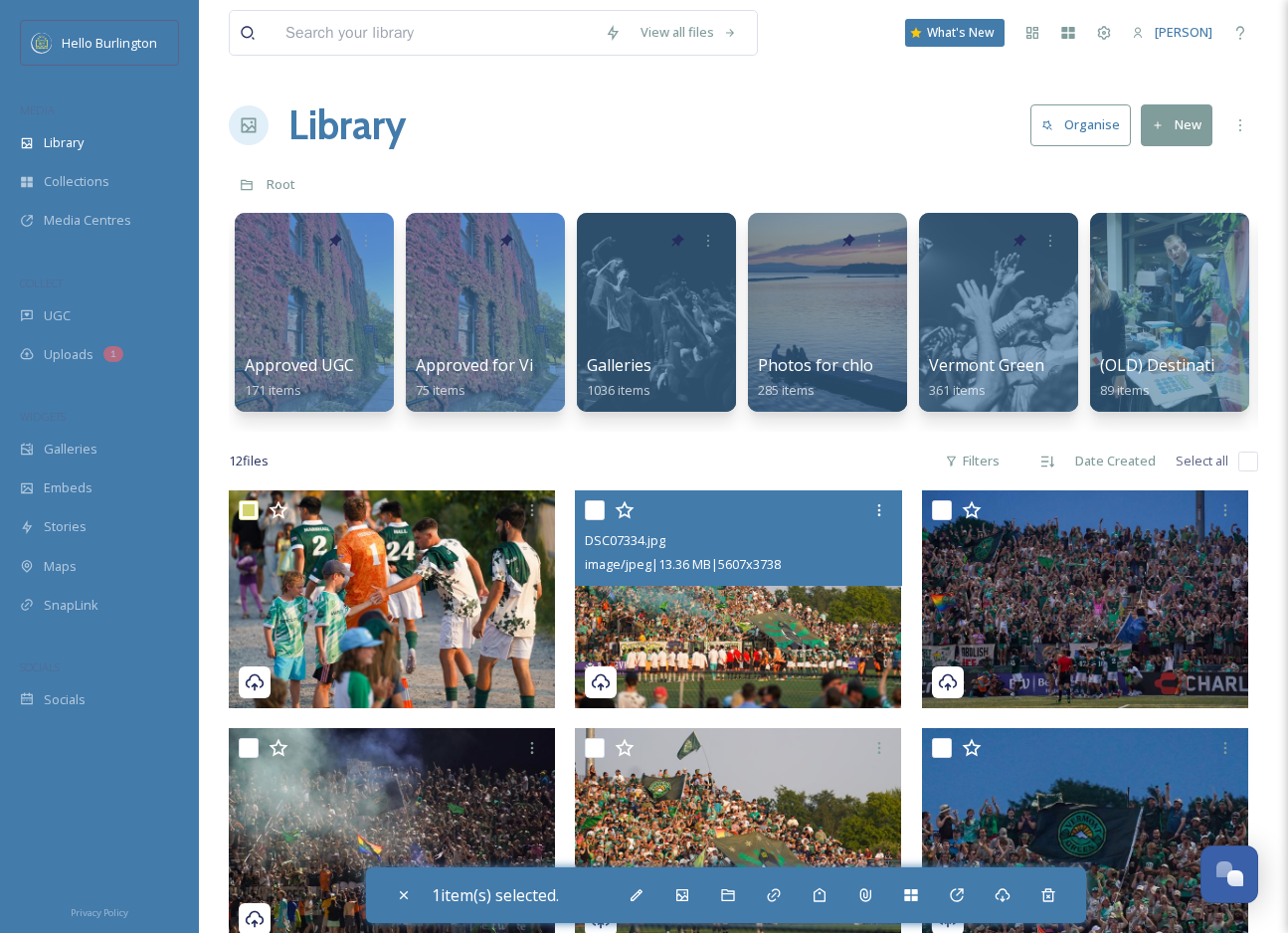 click at bounding box center [595, 510] 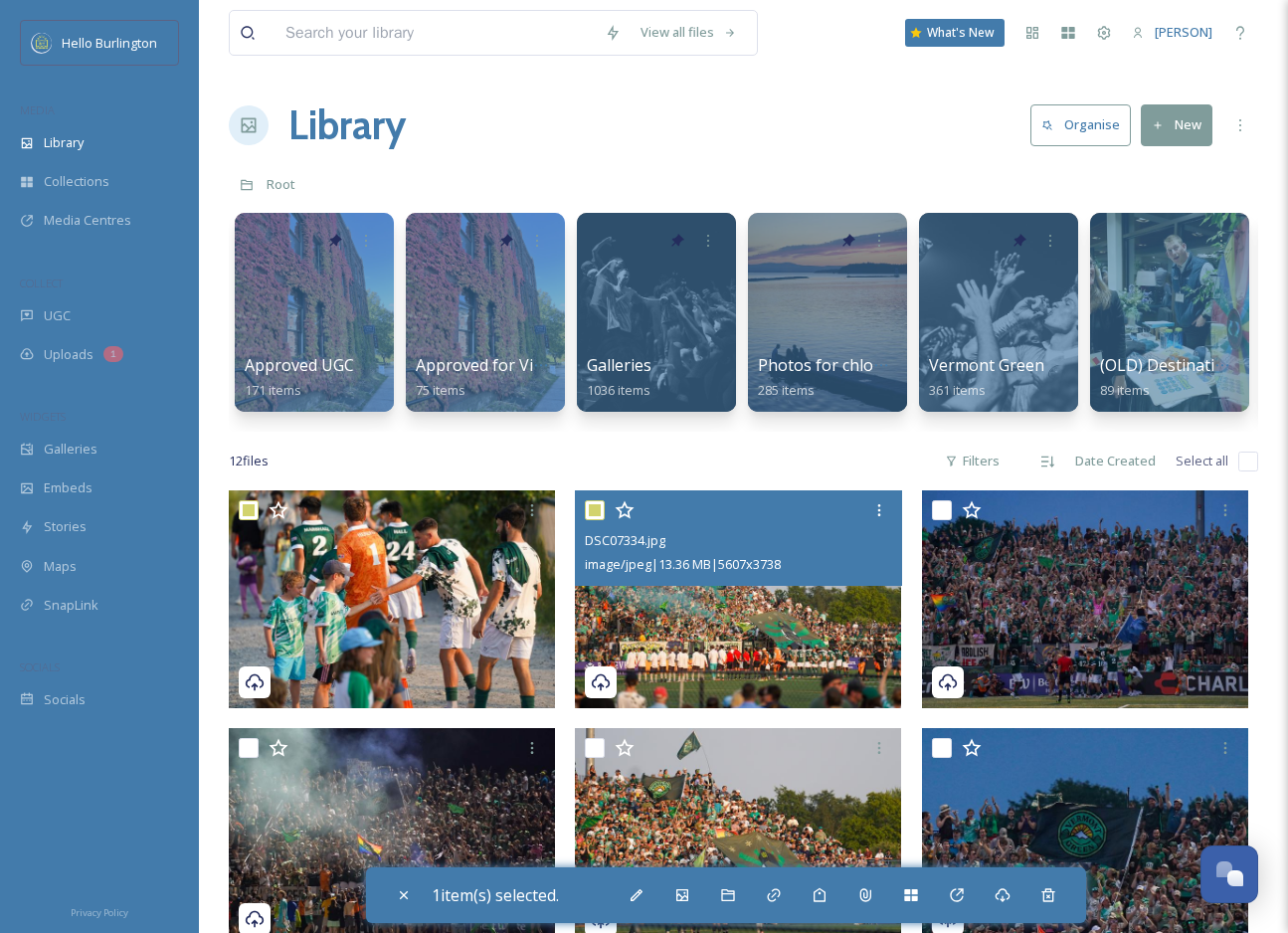 checkbox on "true" 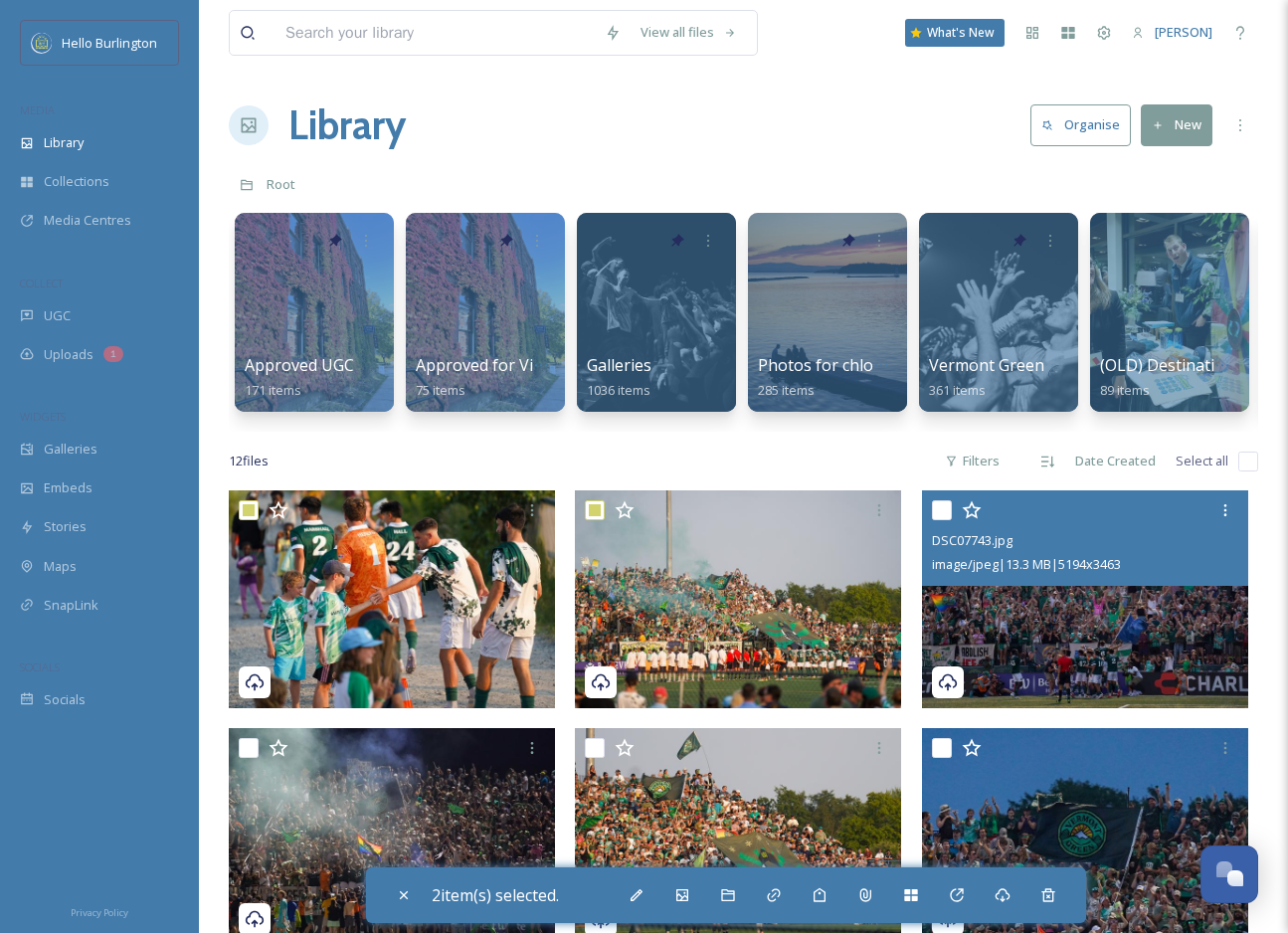 click at bounding box center [942, 510] 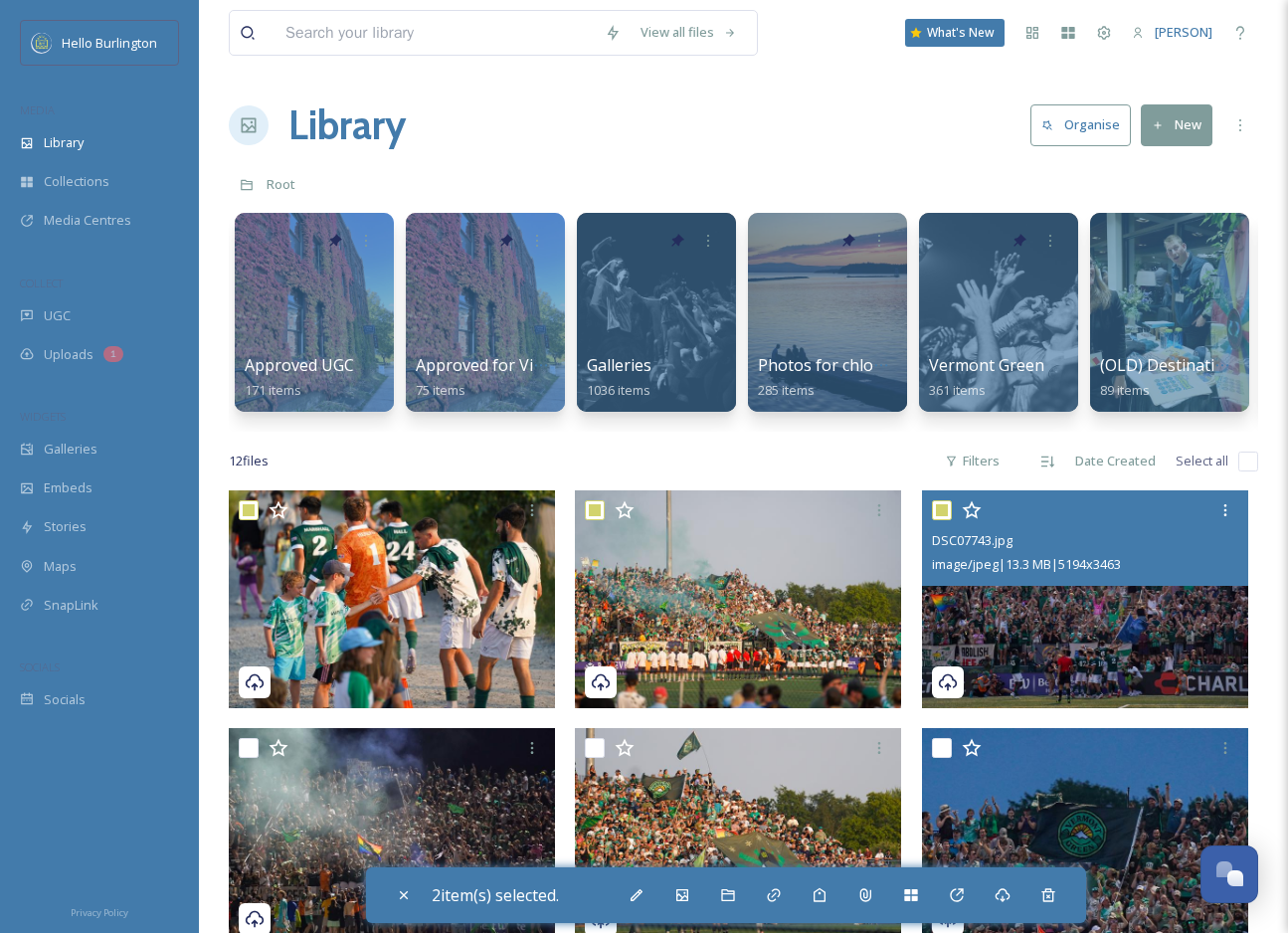 checkbox on "true" 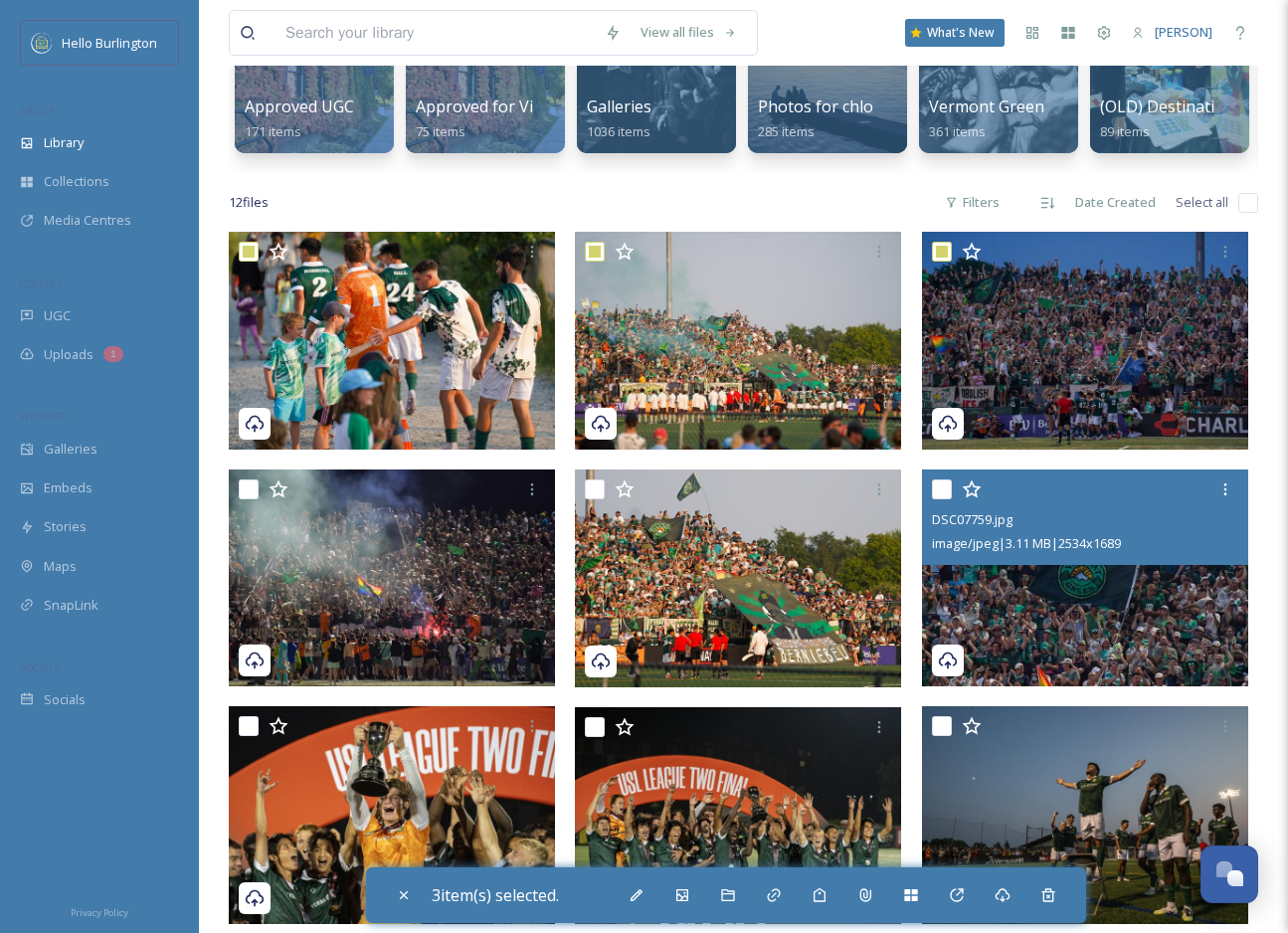 scroll, scrollTop: 261, scrollLeft: 0, axis: vertical 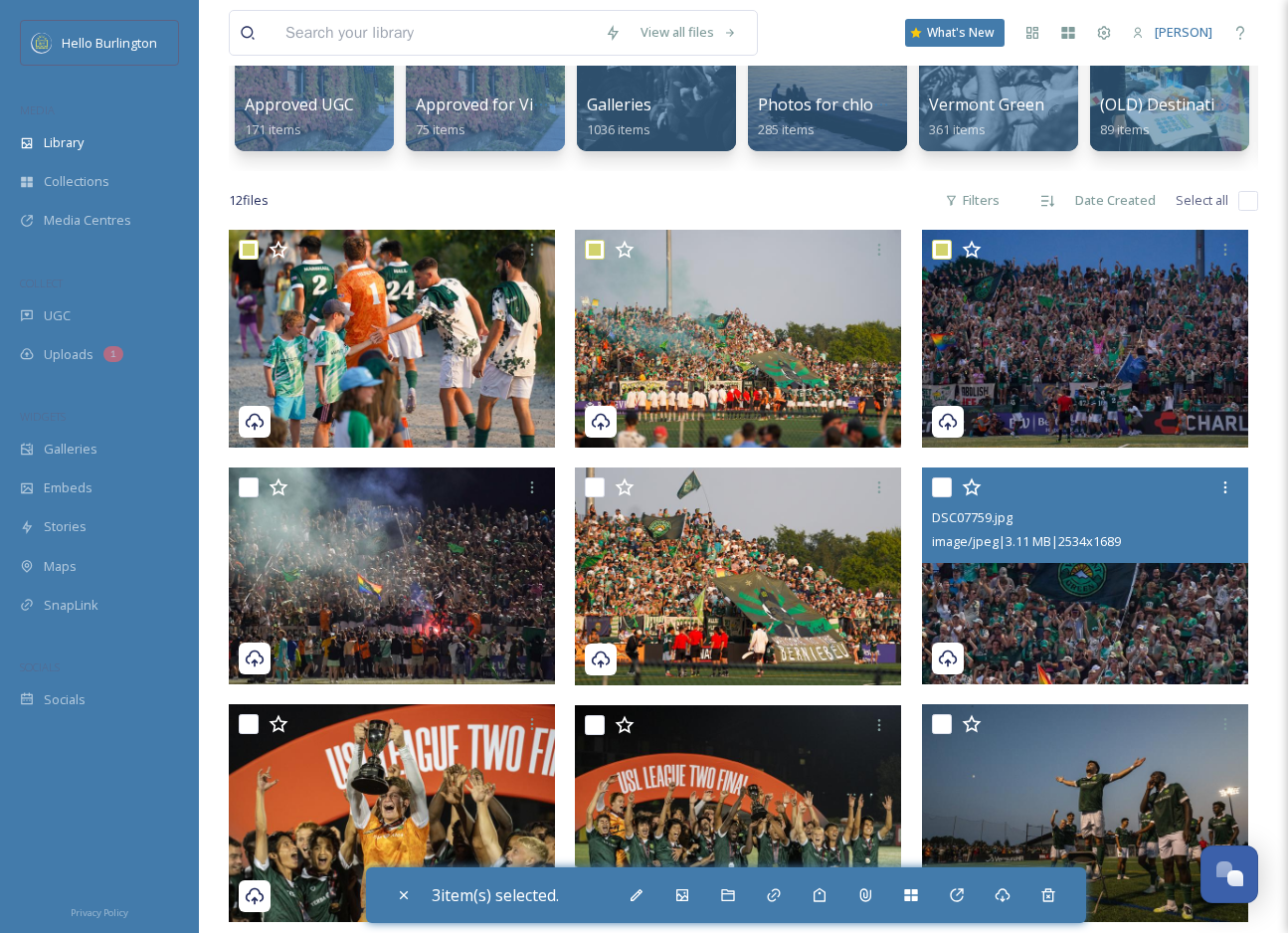 click at bounding box center [942, 487] 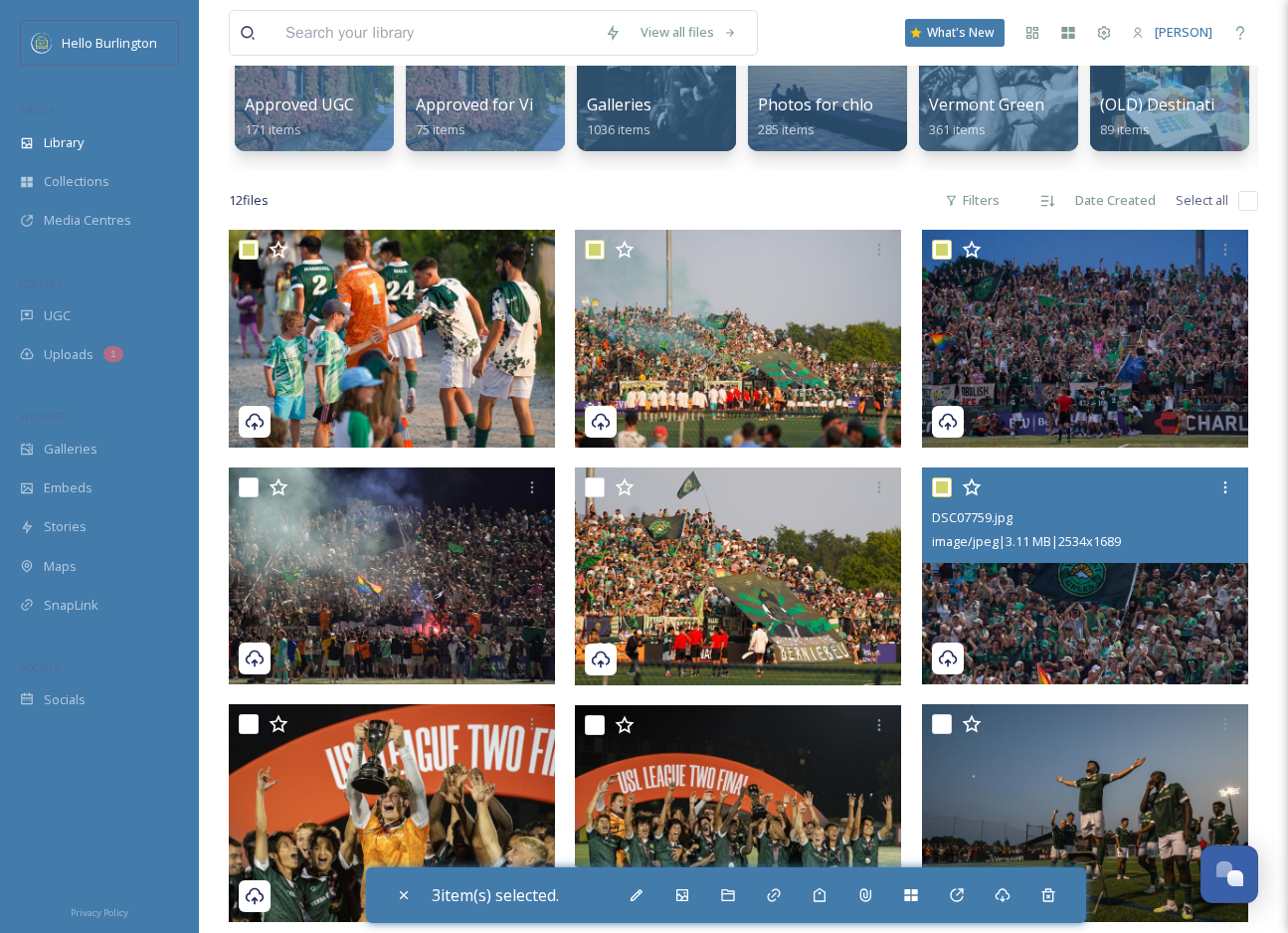 checkbox on "true" 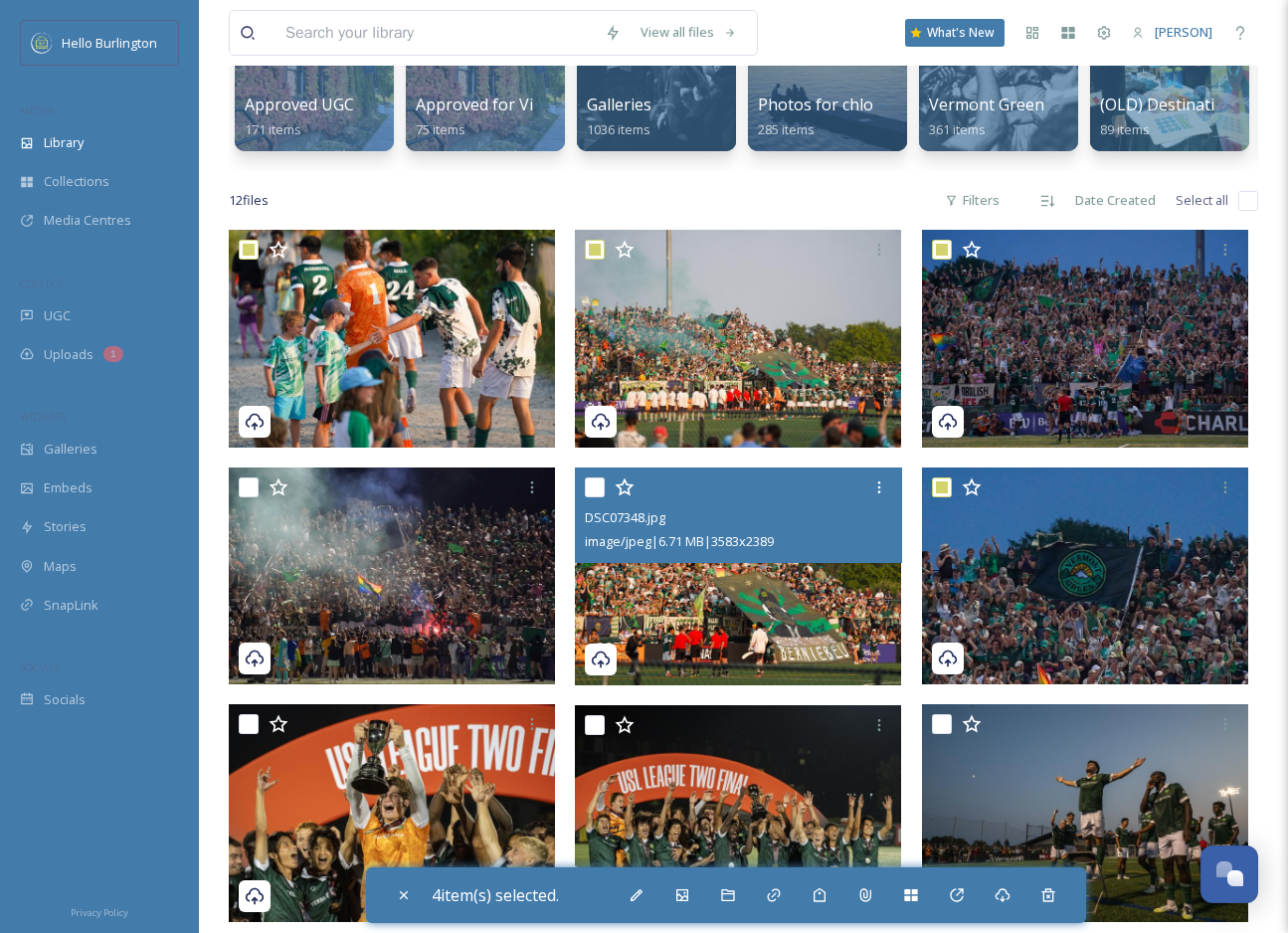 click at bounding box center [595, 487] 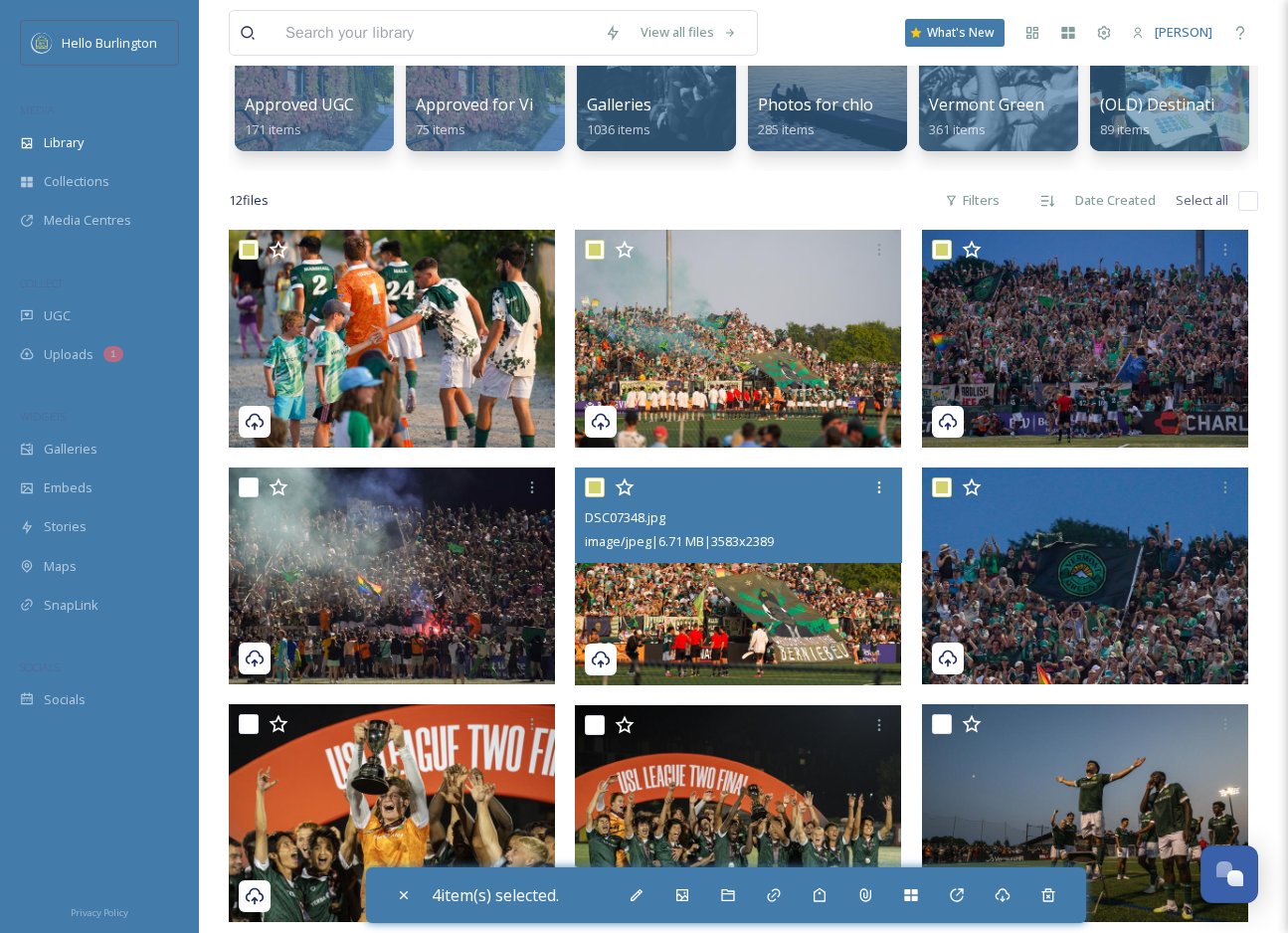 checkbox on "true" 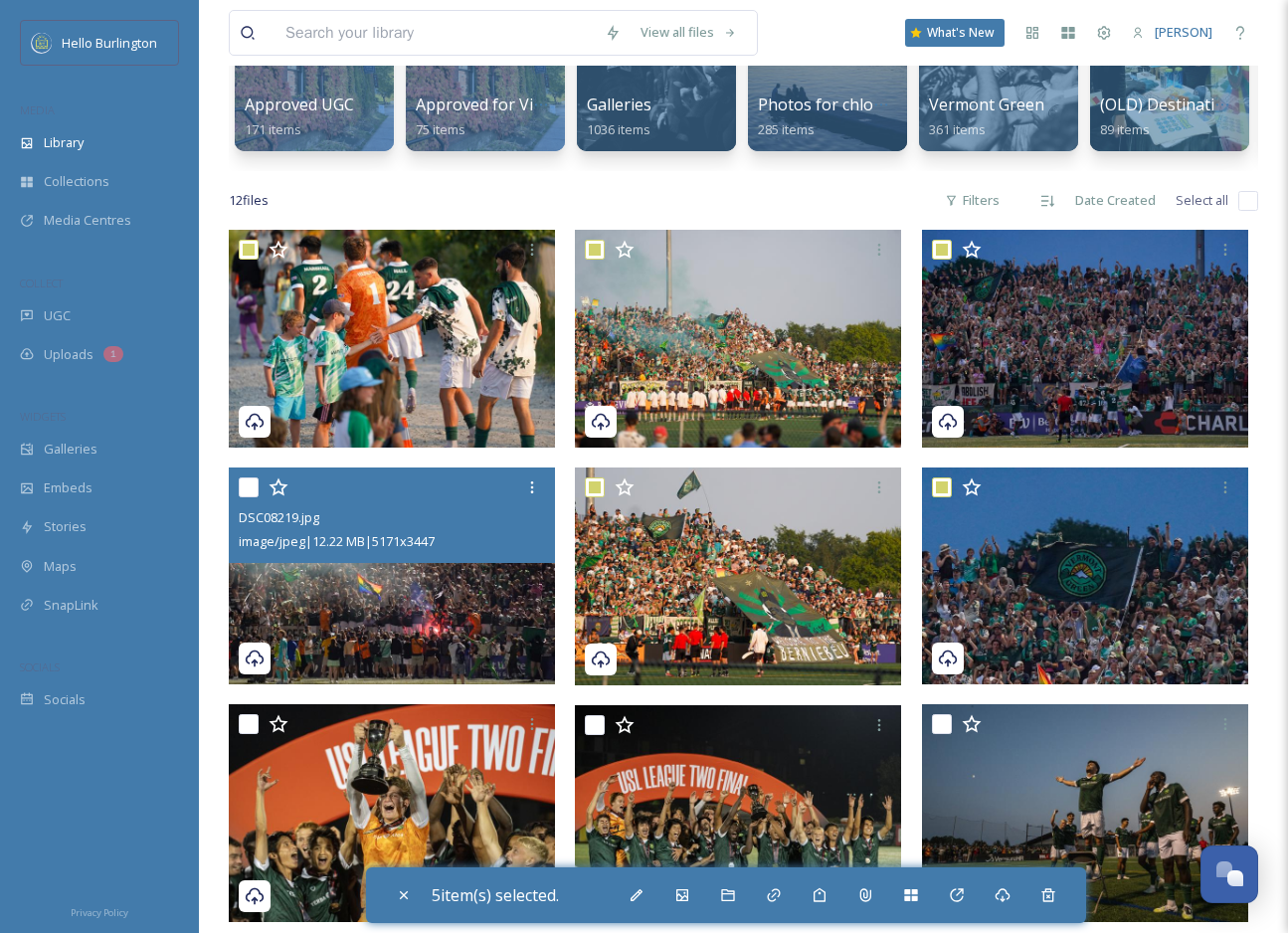 click at bounding box center [249, 487] 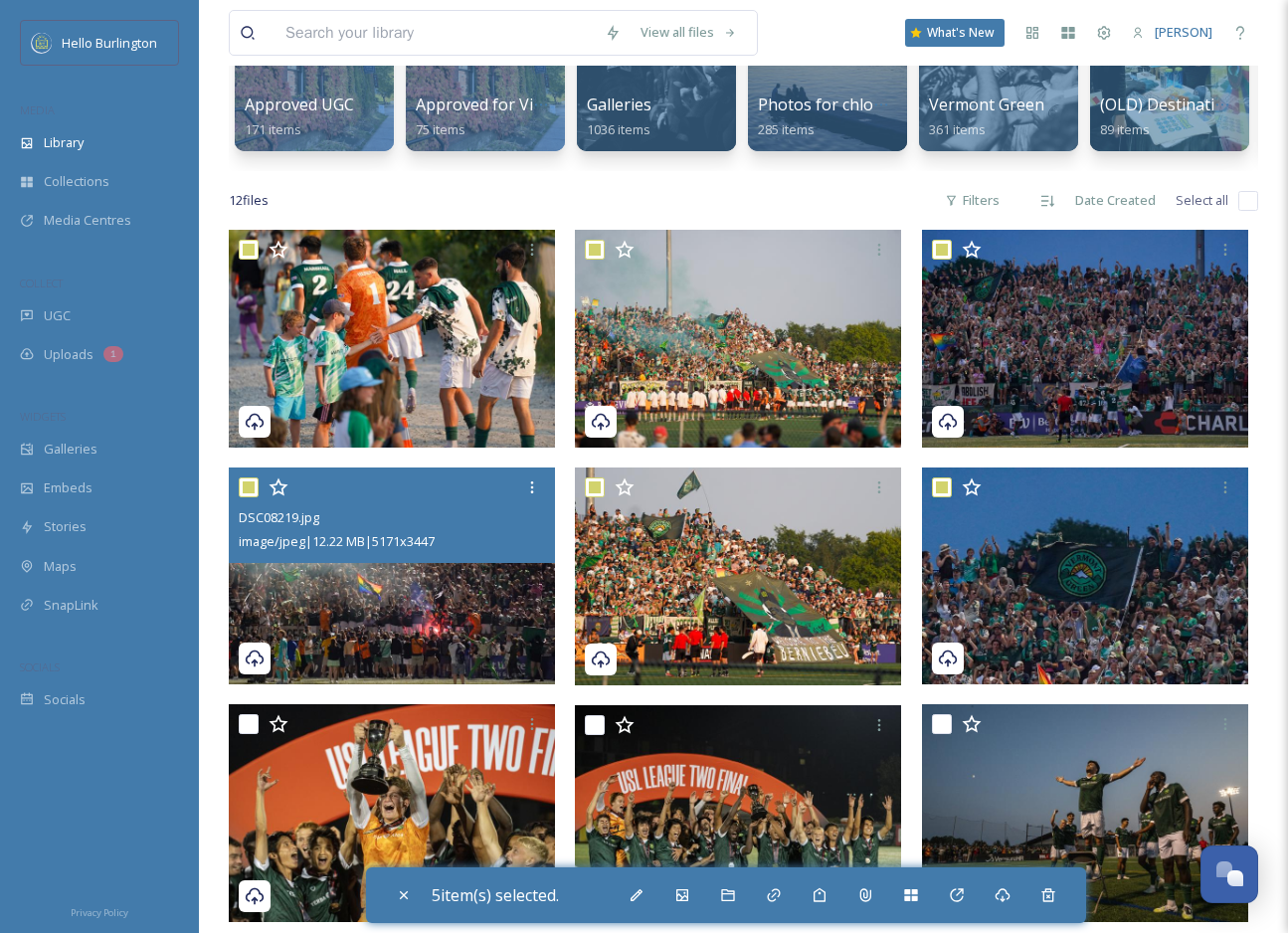 checkbox on "true" 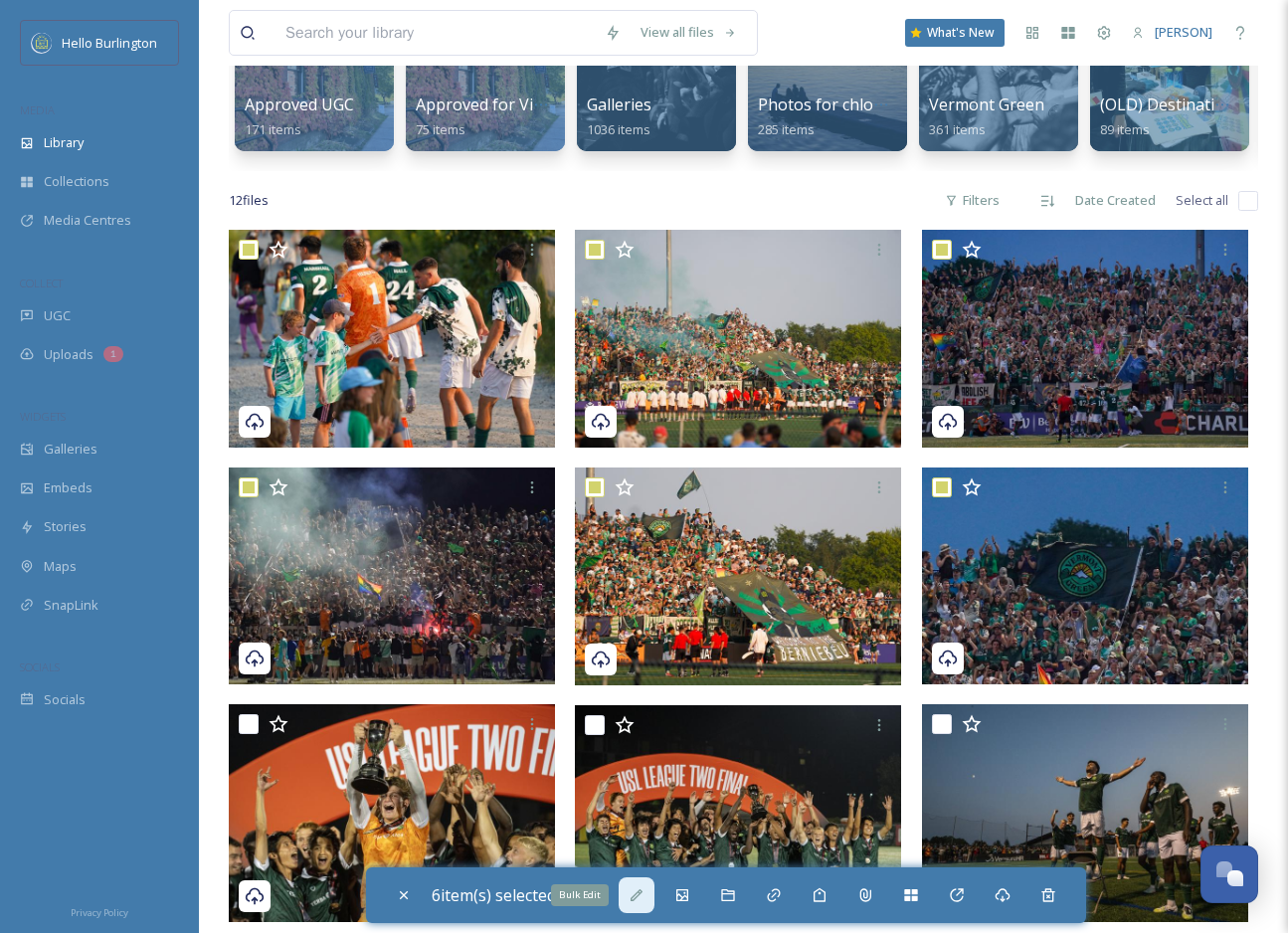 click on "Bulk Edit" at bounding box center [637, 895] 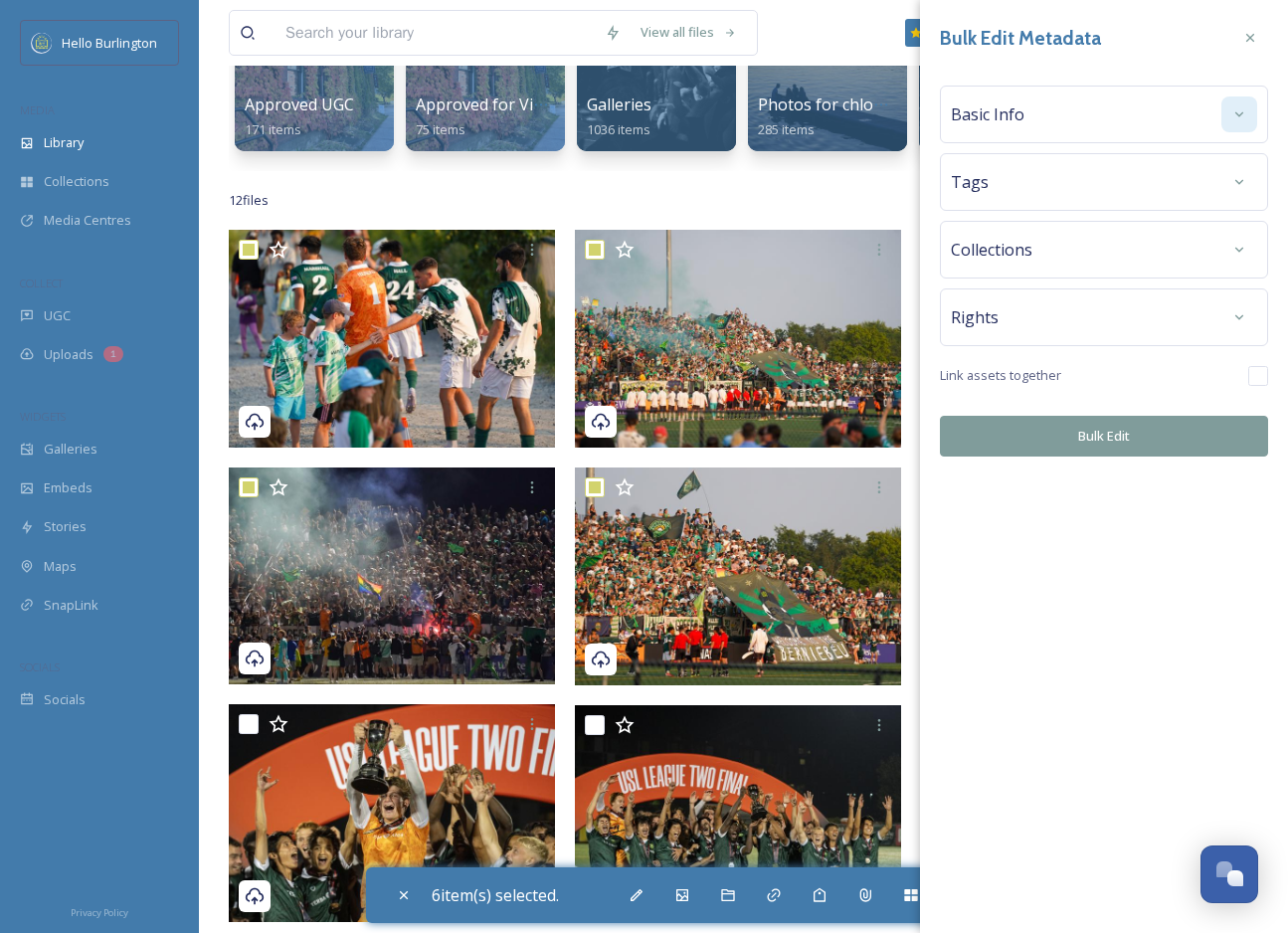 click at bounding box center (1239, 114) 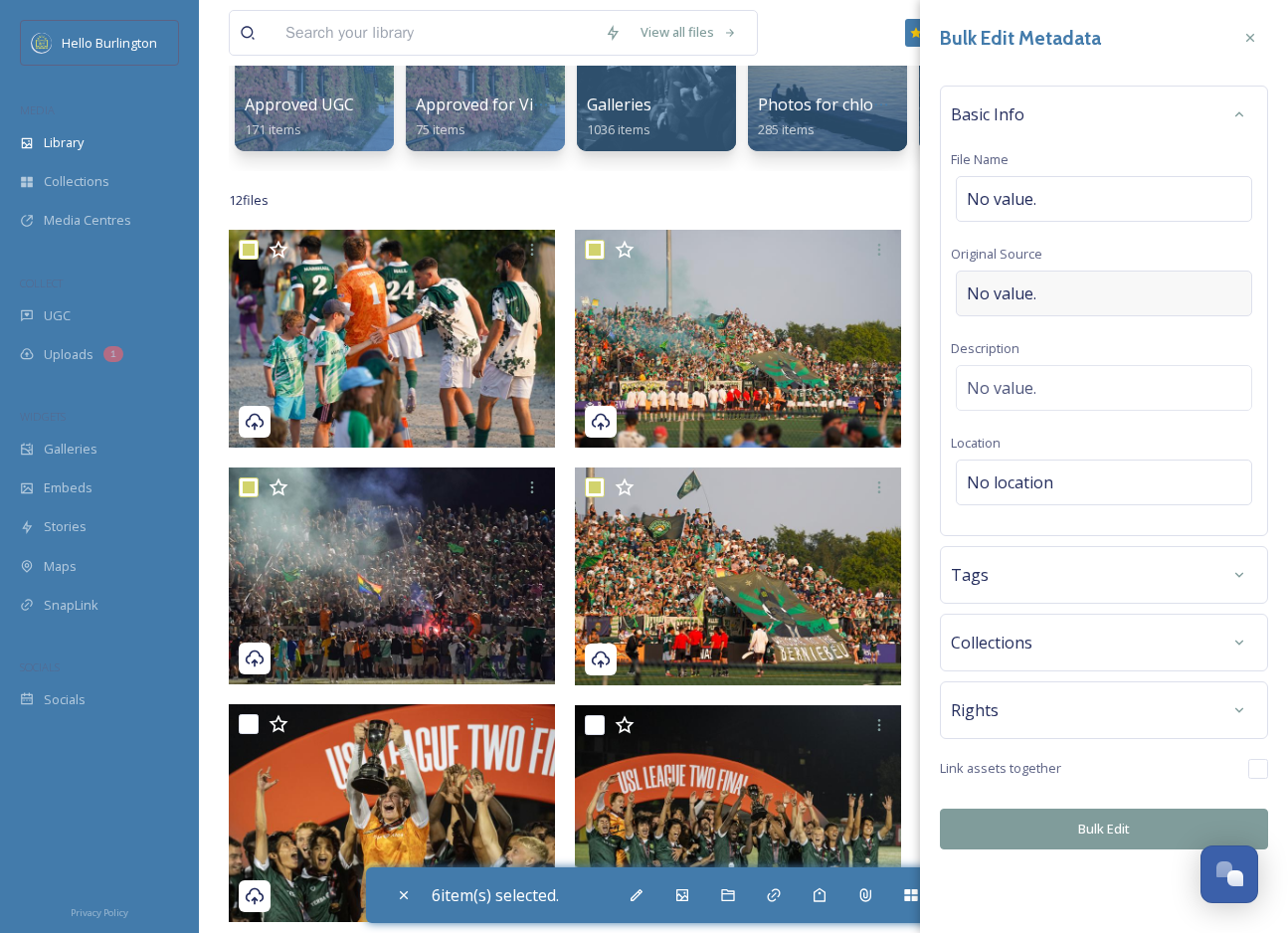 click on "No value." at bounding box center (1104, 293) 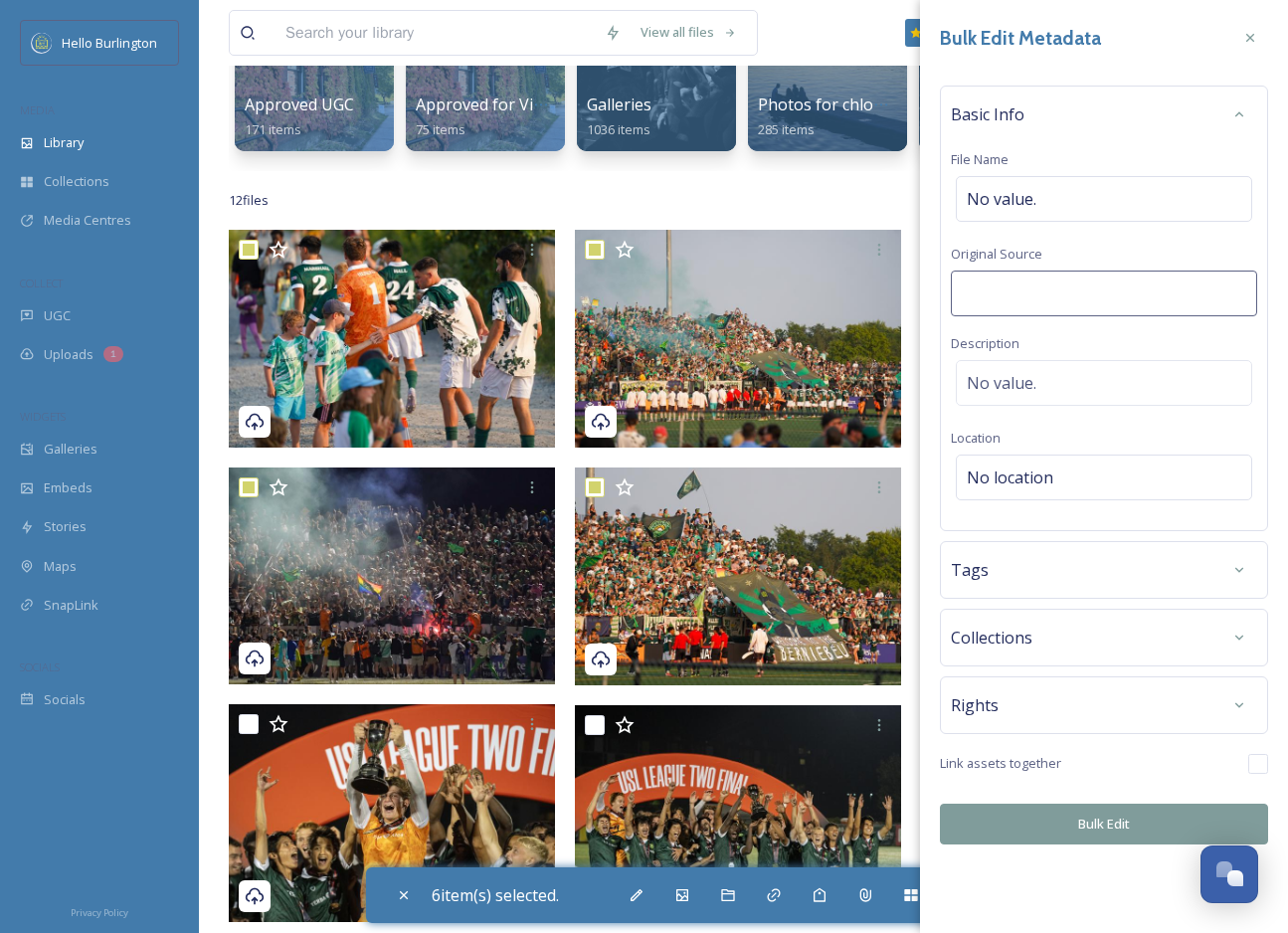 type on "[PERSON] ([USERNAME])" 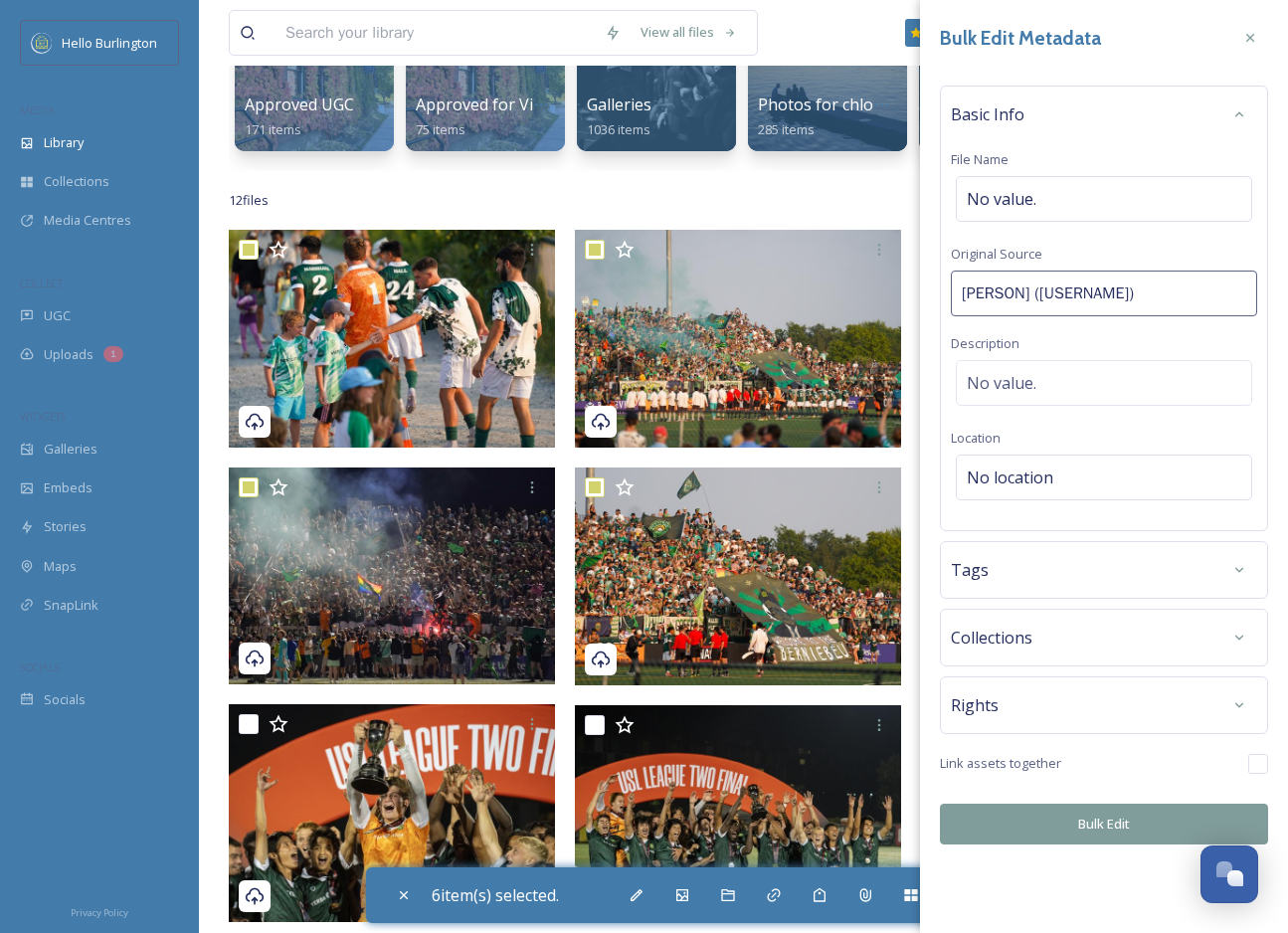 scroll, scrollTop: 0, scrollLeft: 26, axis: horizontal 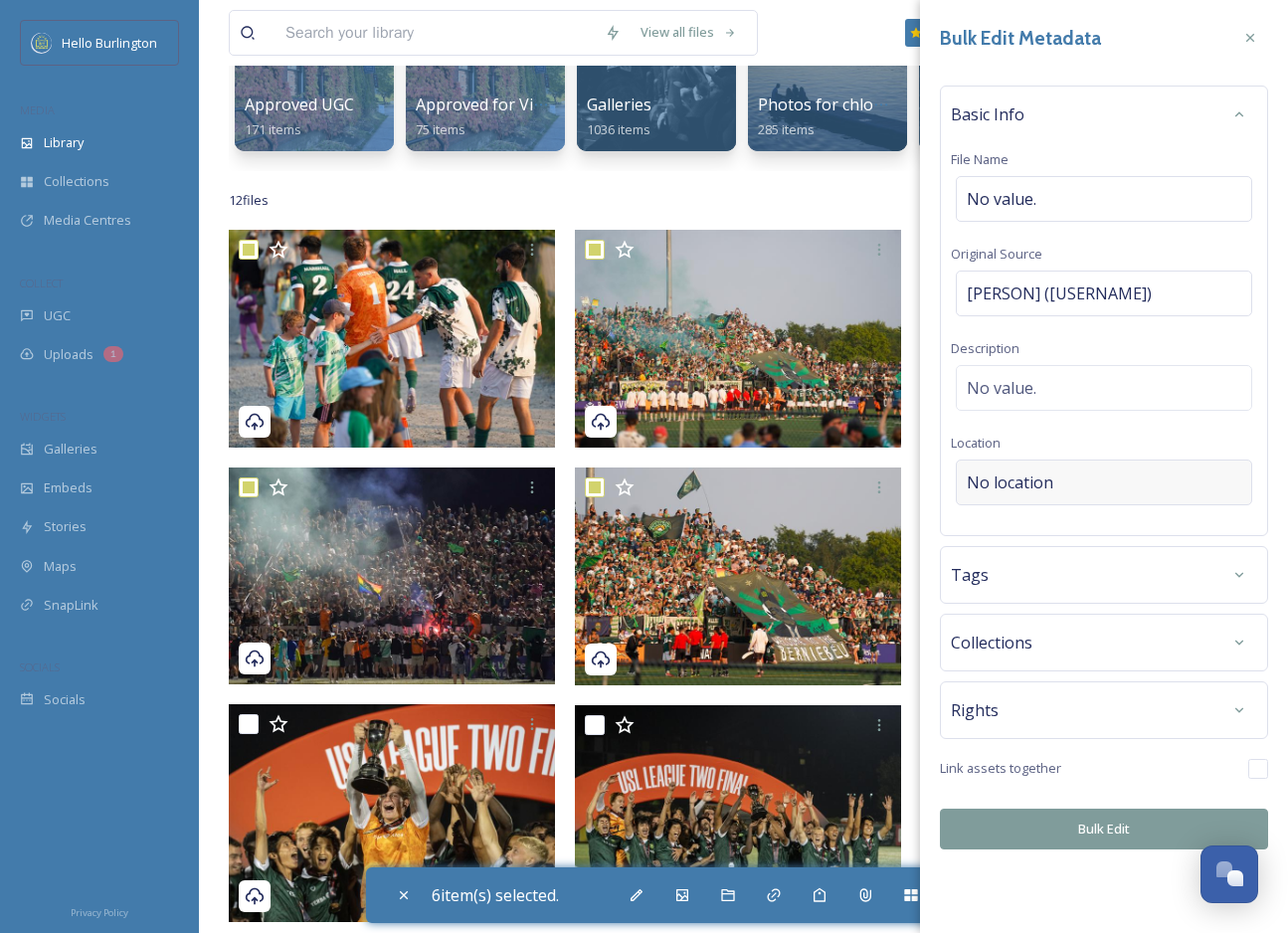 click on "Basic Info File Name No value. Original Source Anya Kazmierczak (@anyakazphotography) Description No value. Location No location" at bounding box center [1104, 310] 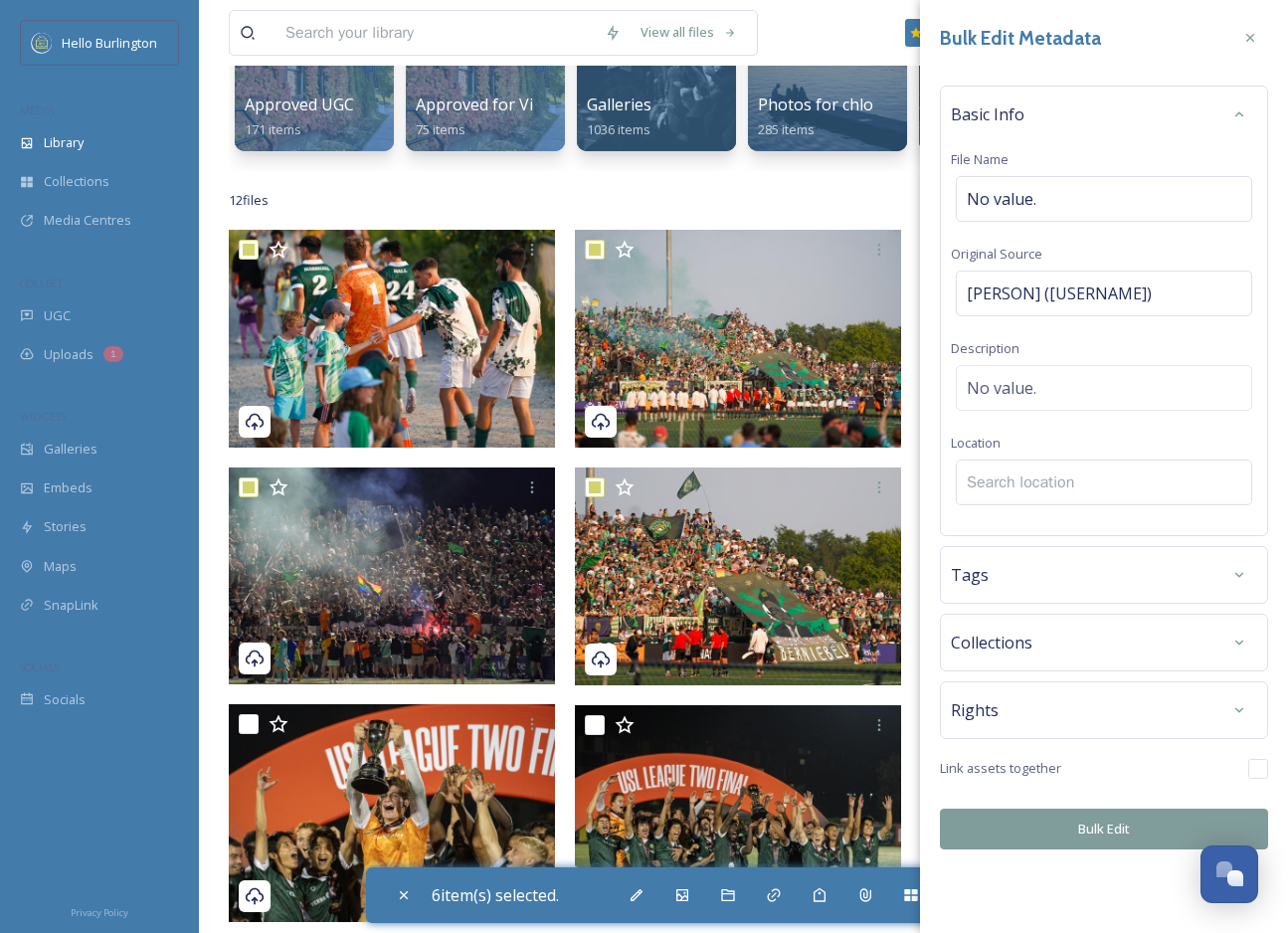 click at bounding box center (1104, 482) 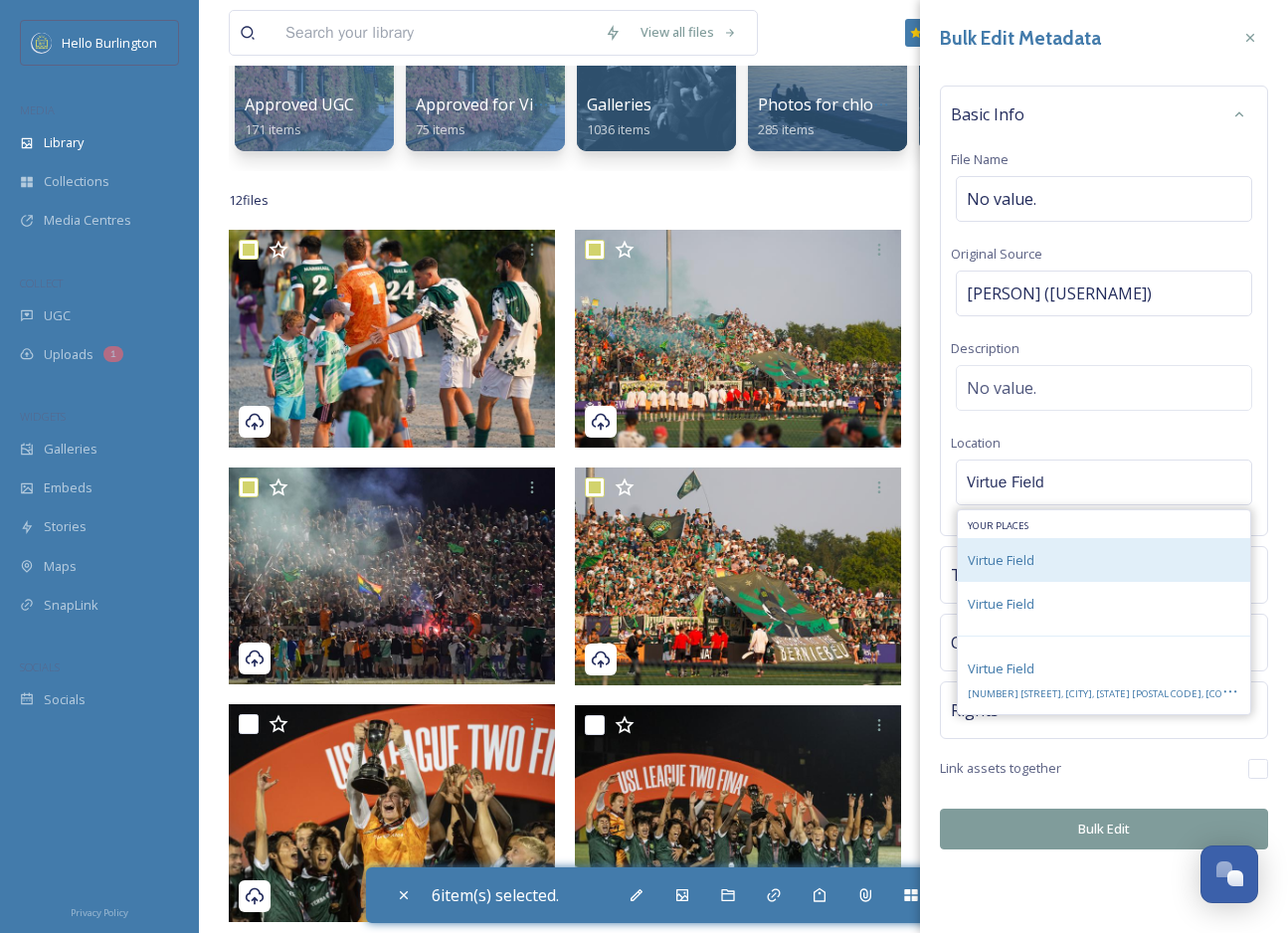 type on "Virtue Field" 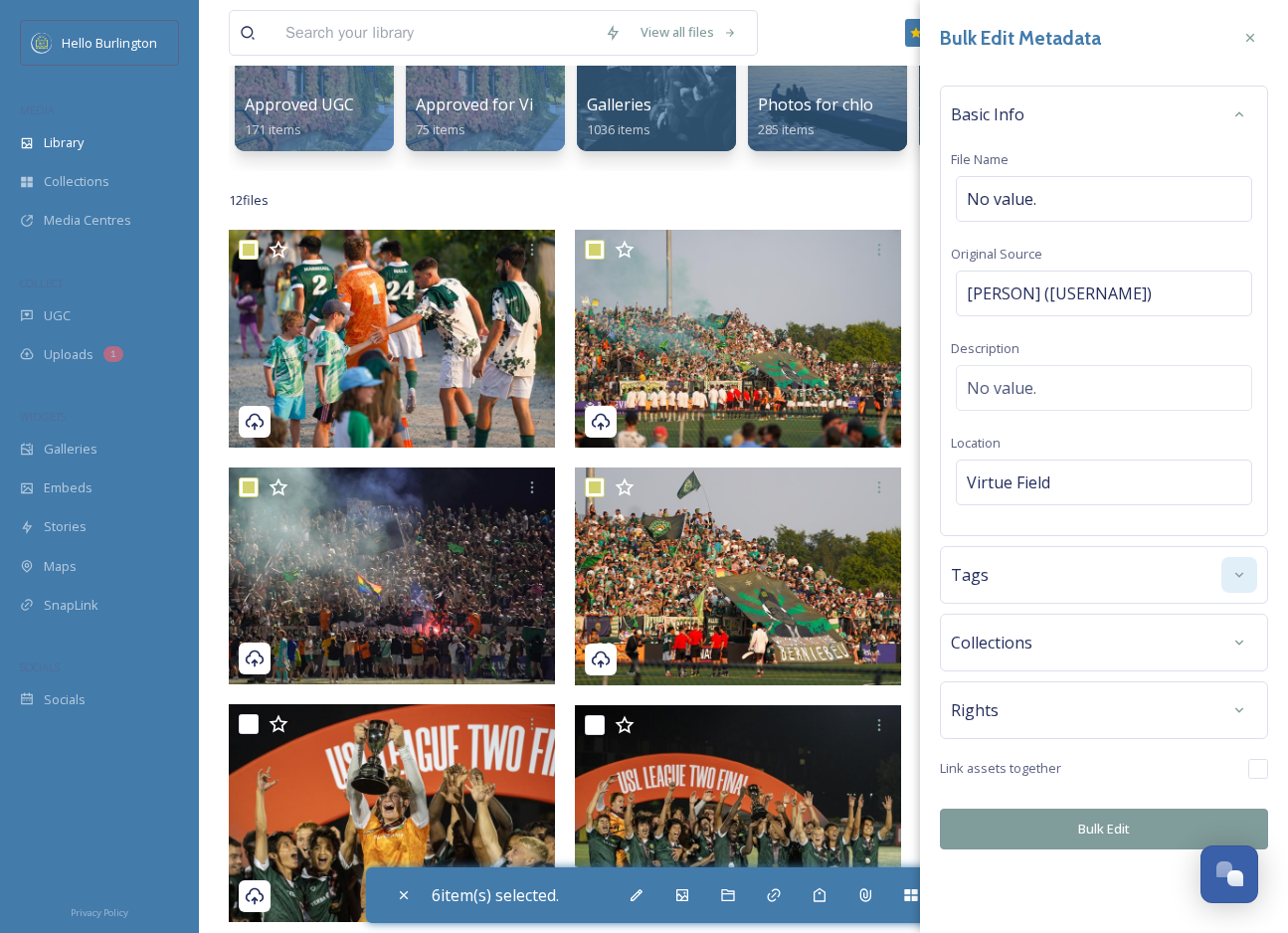 click 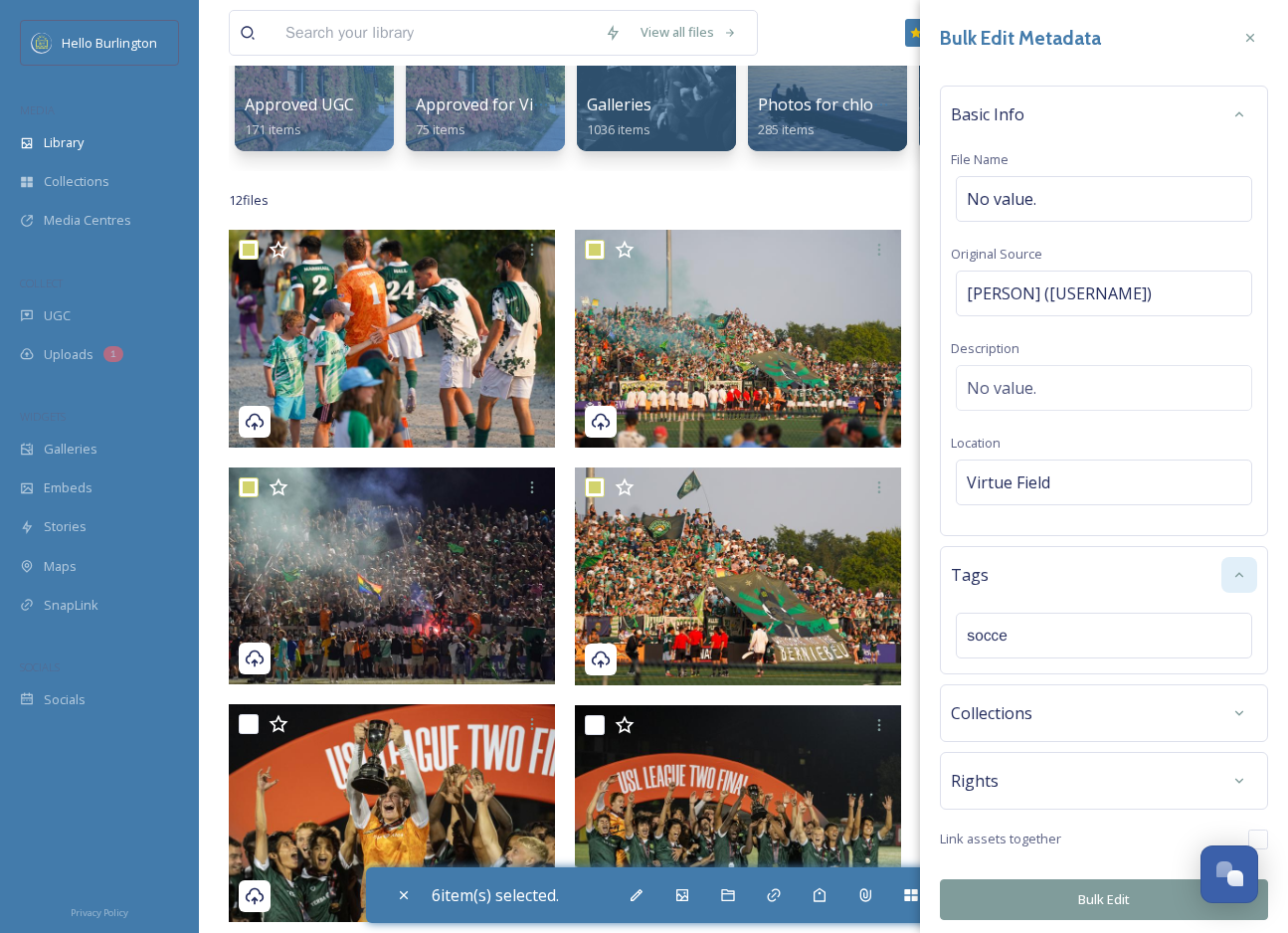 type on "soccer" 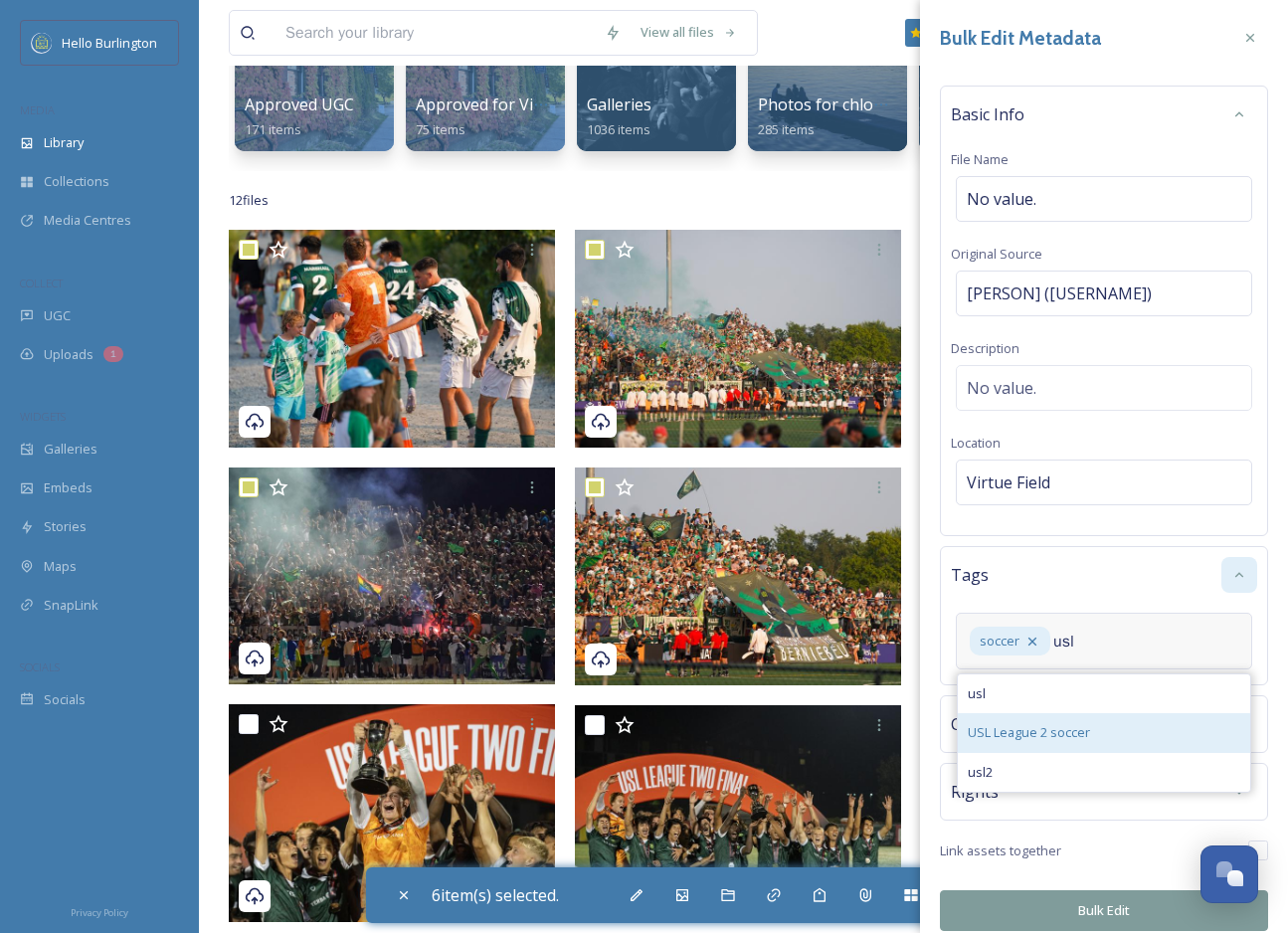 type on "usl" 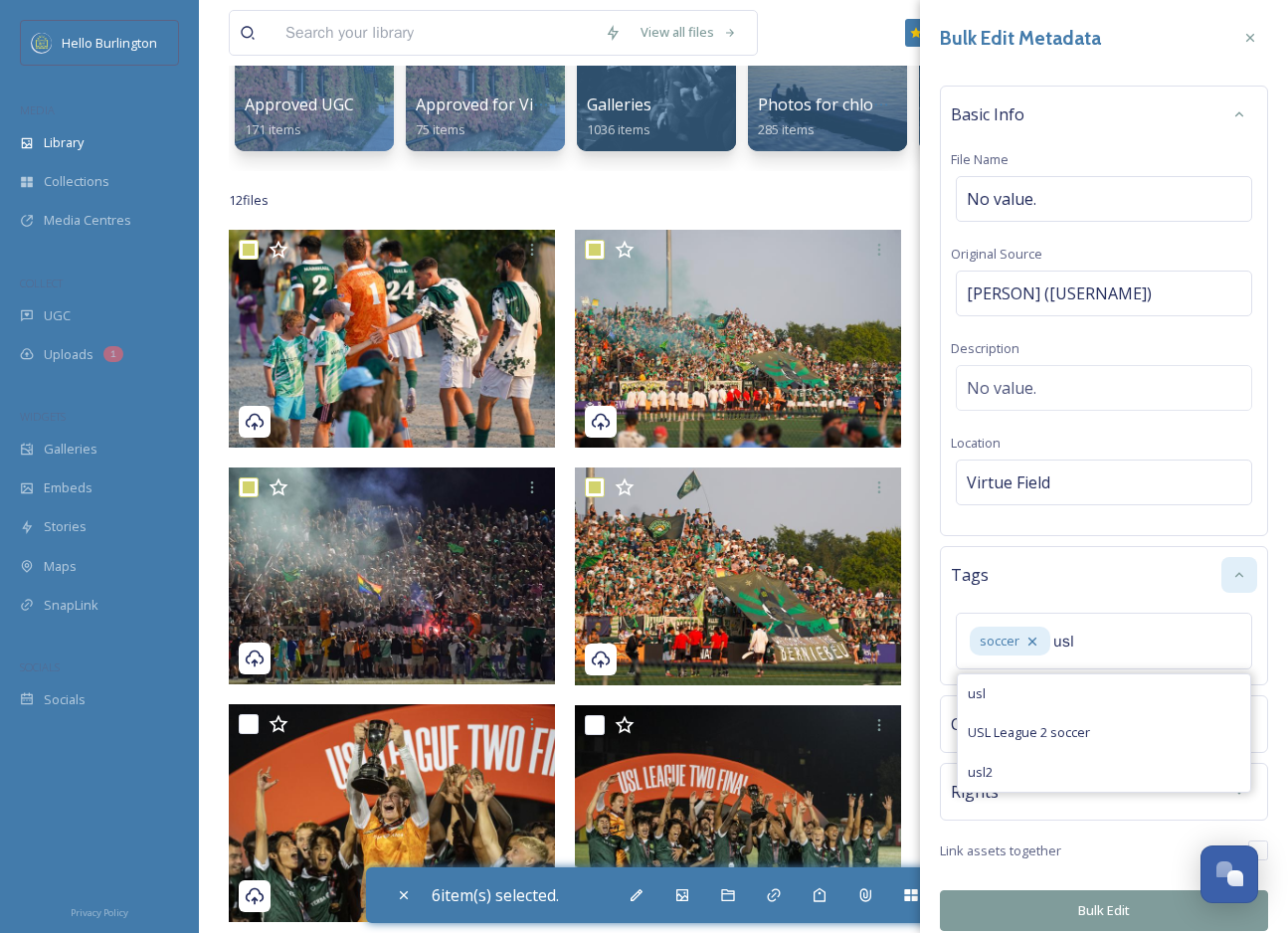 click on "USL League 2 soccer" at bounding box center [1104, 732] 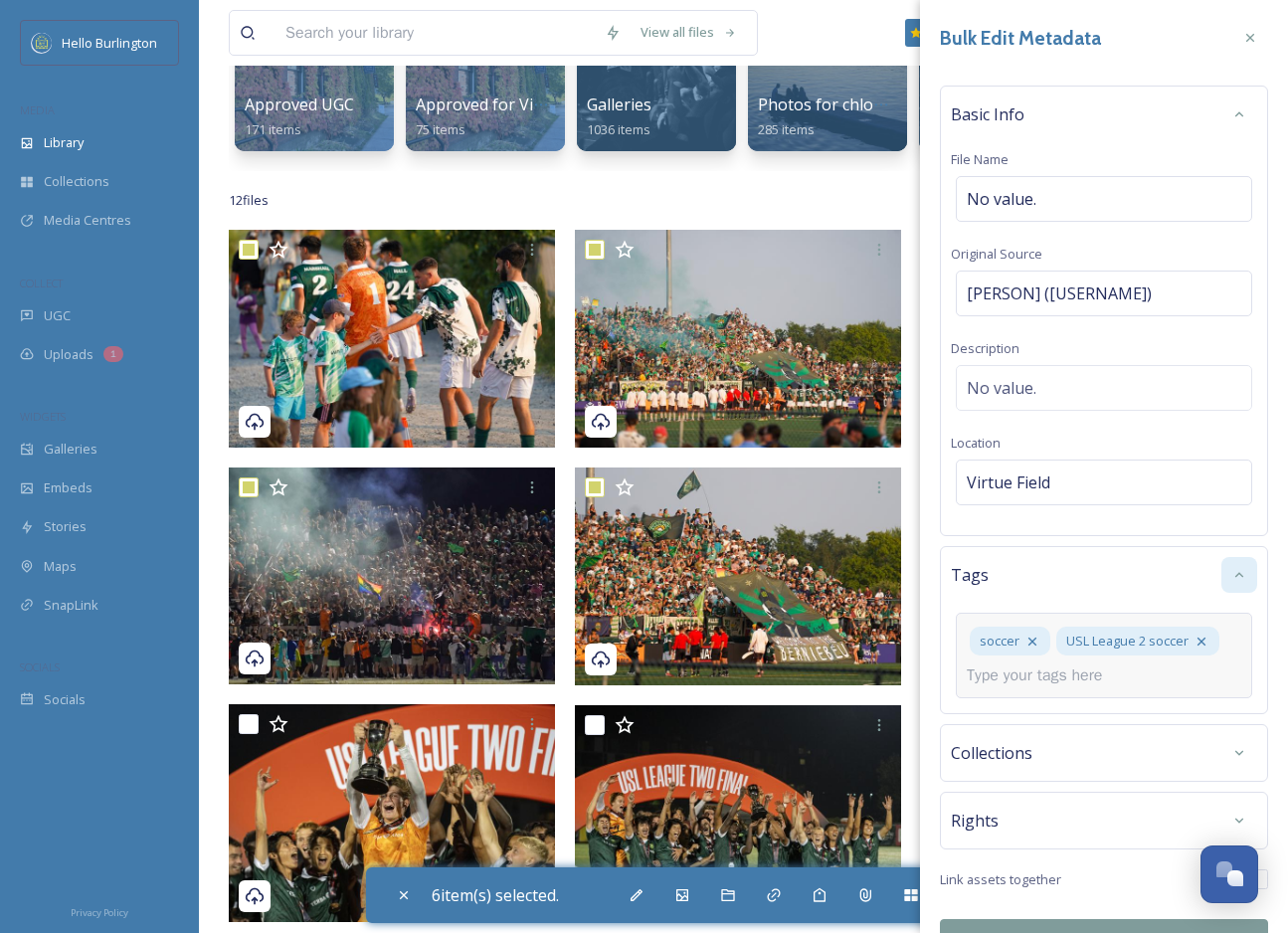 click at bounding box center [1042, 675] 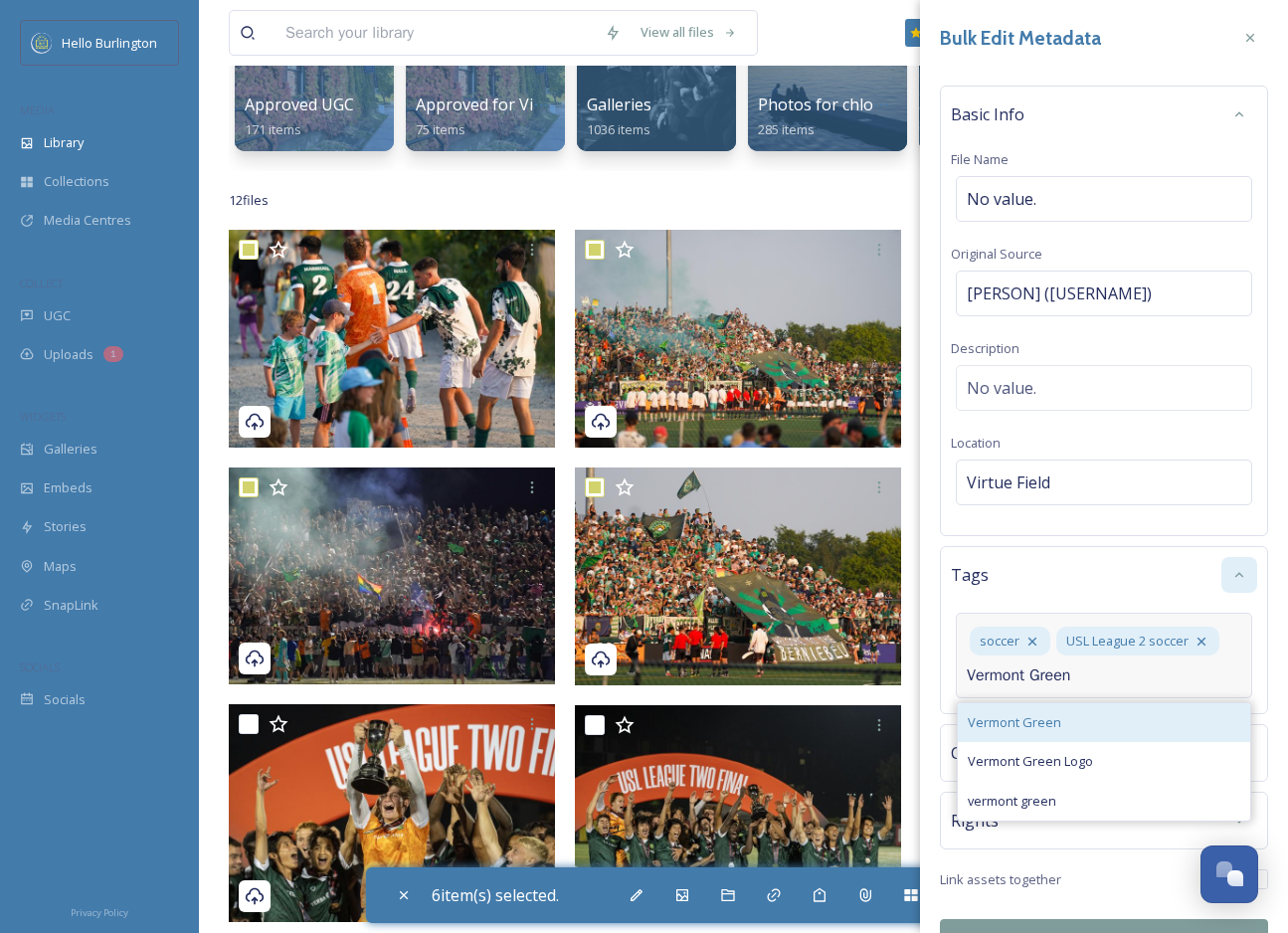 type on "Vermont Green" 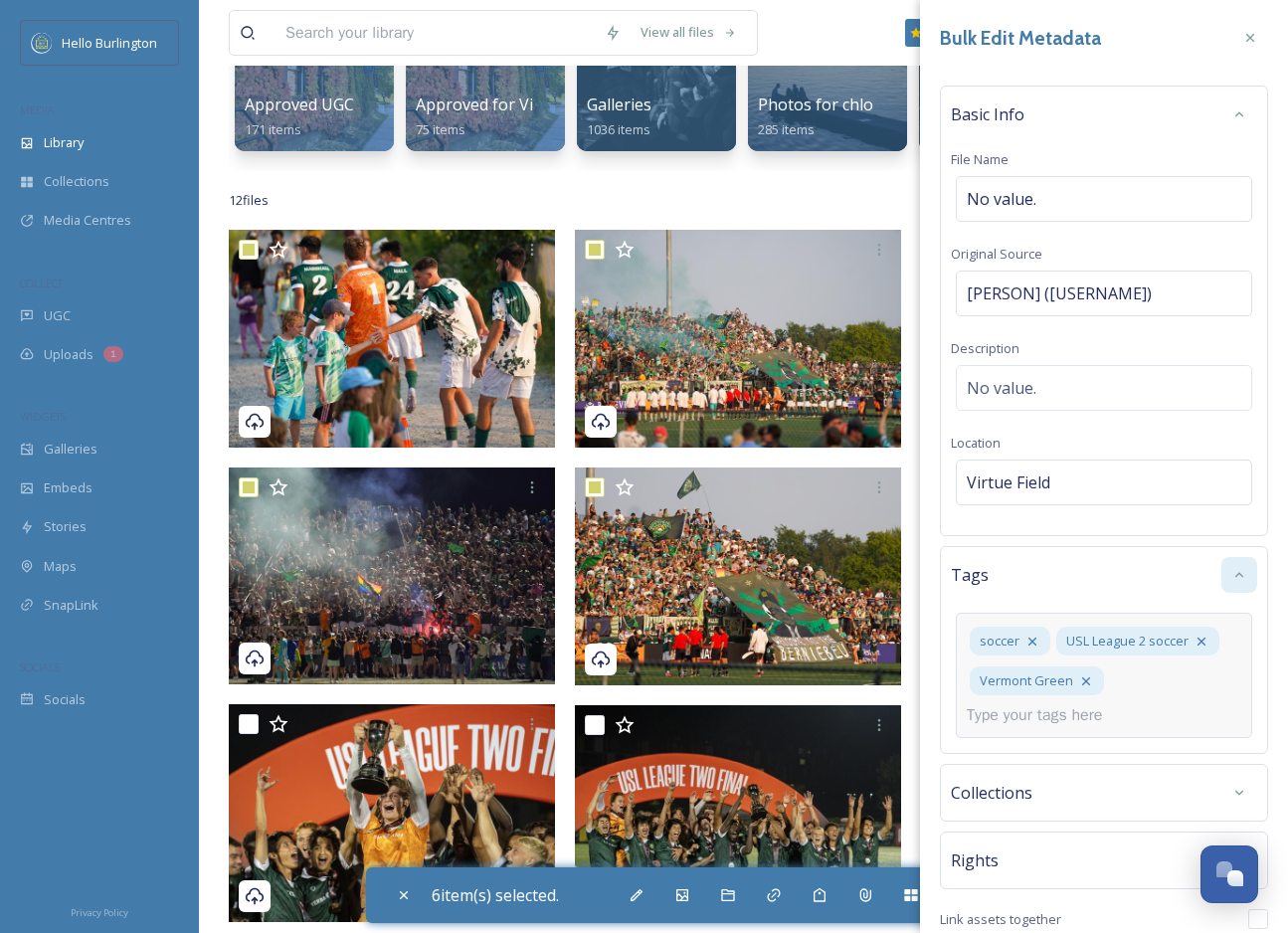 click at bounding box center [1042, 715] 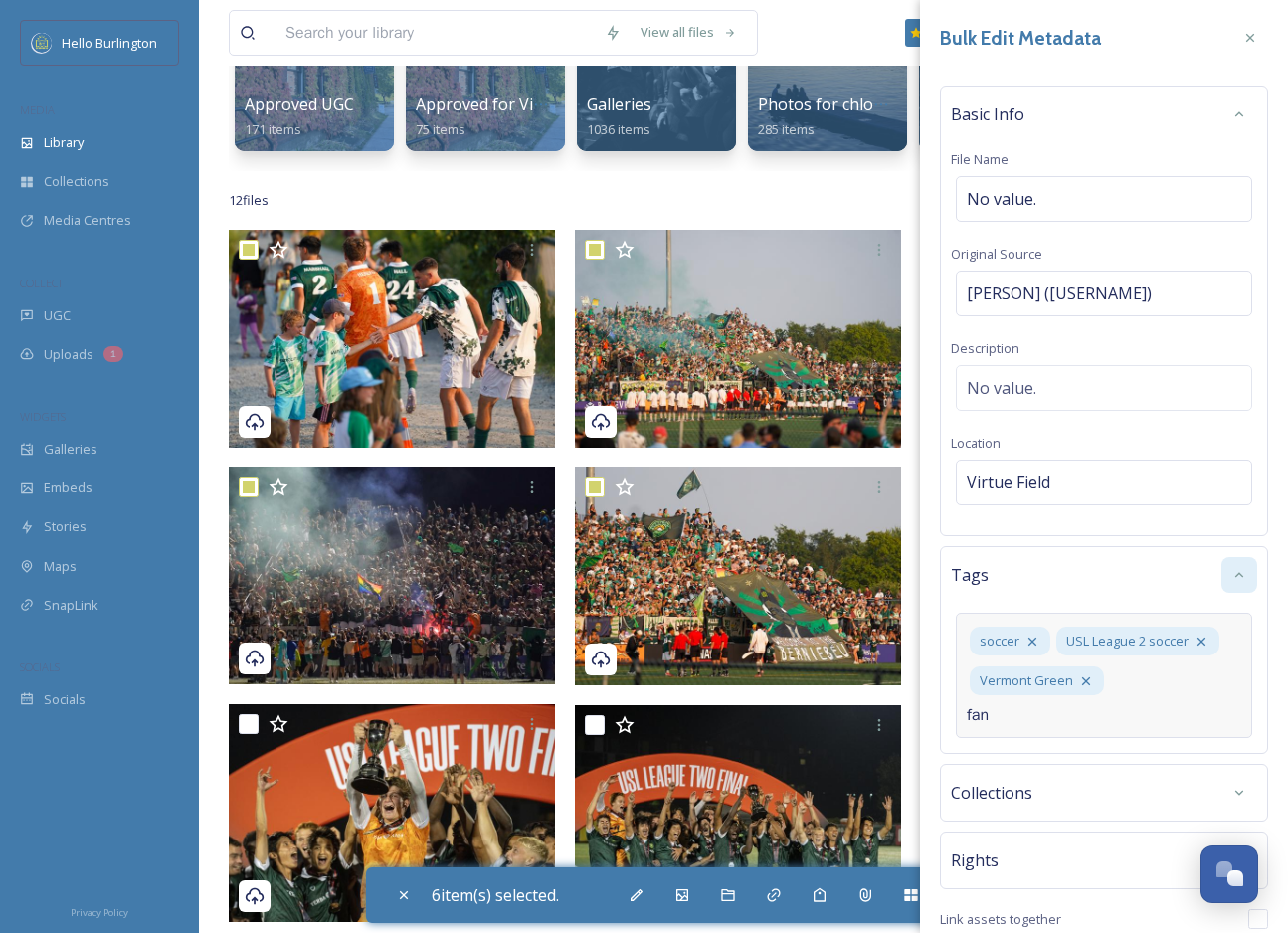 type on "fans" 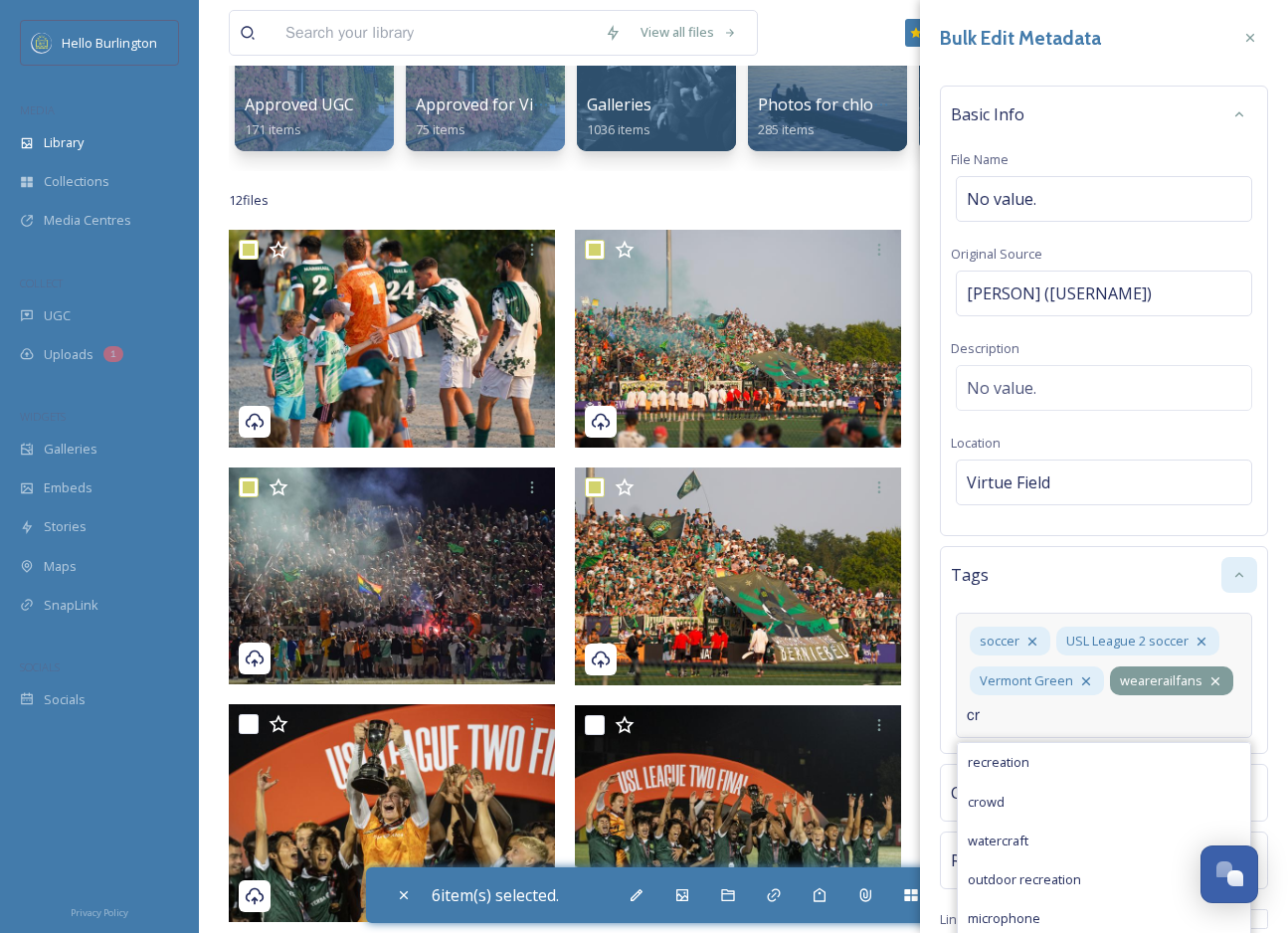 type on "cr" 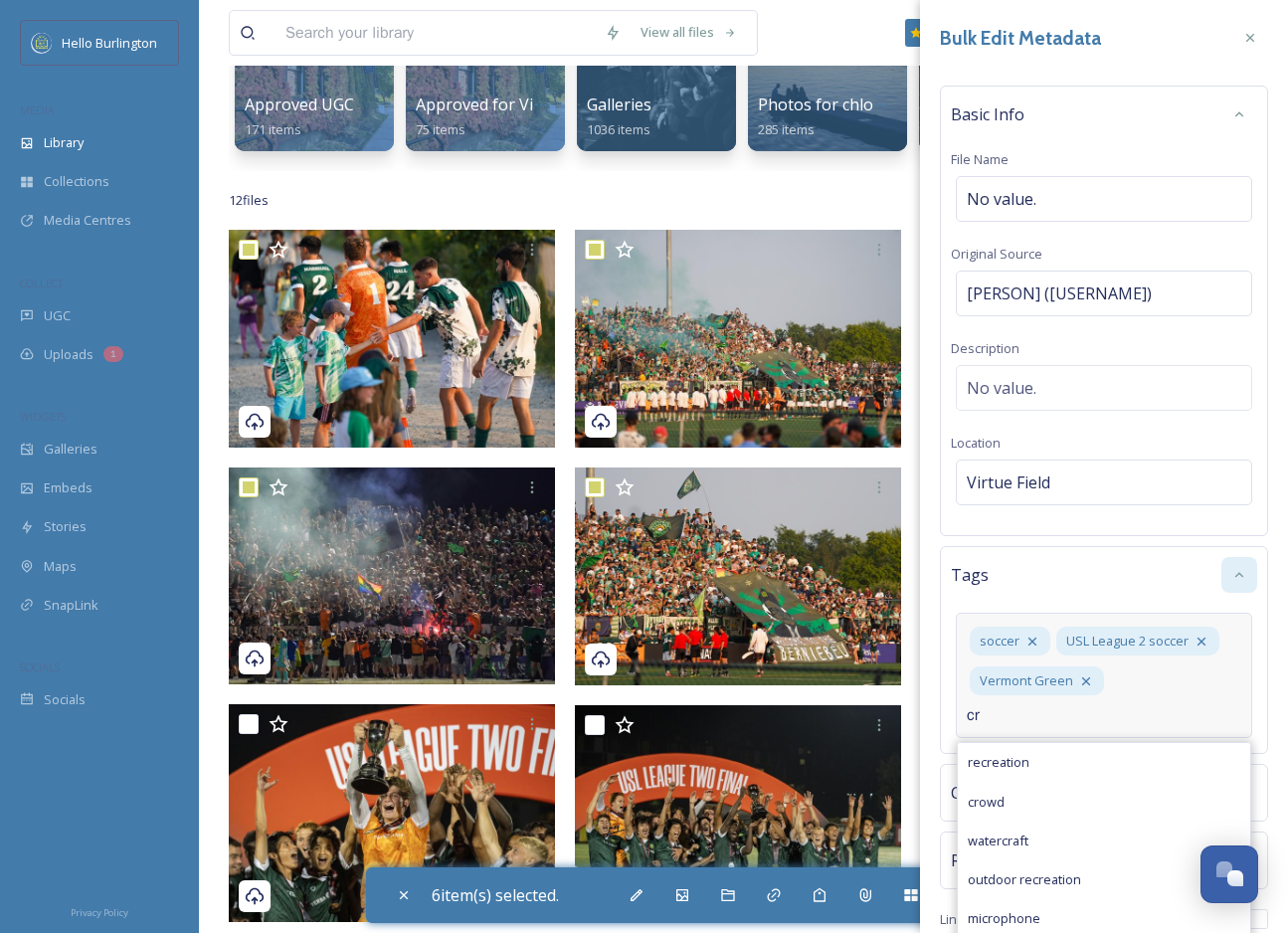 click on "crowd" at bounding box center (1104, 802) 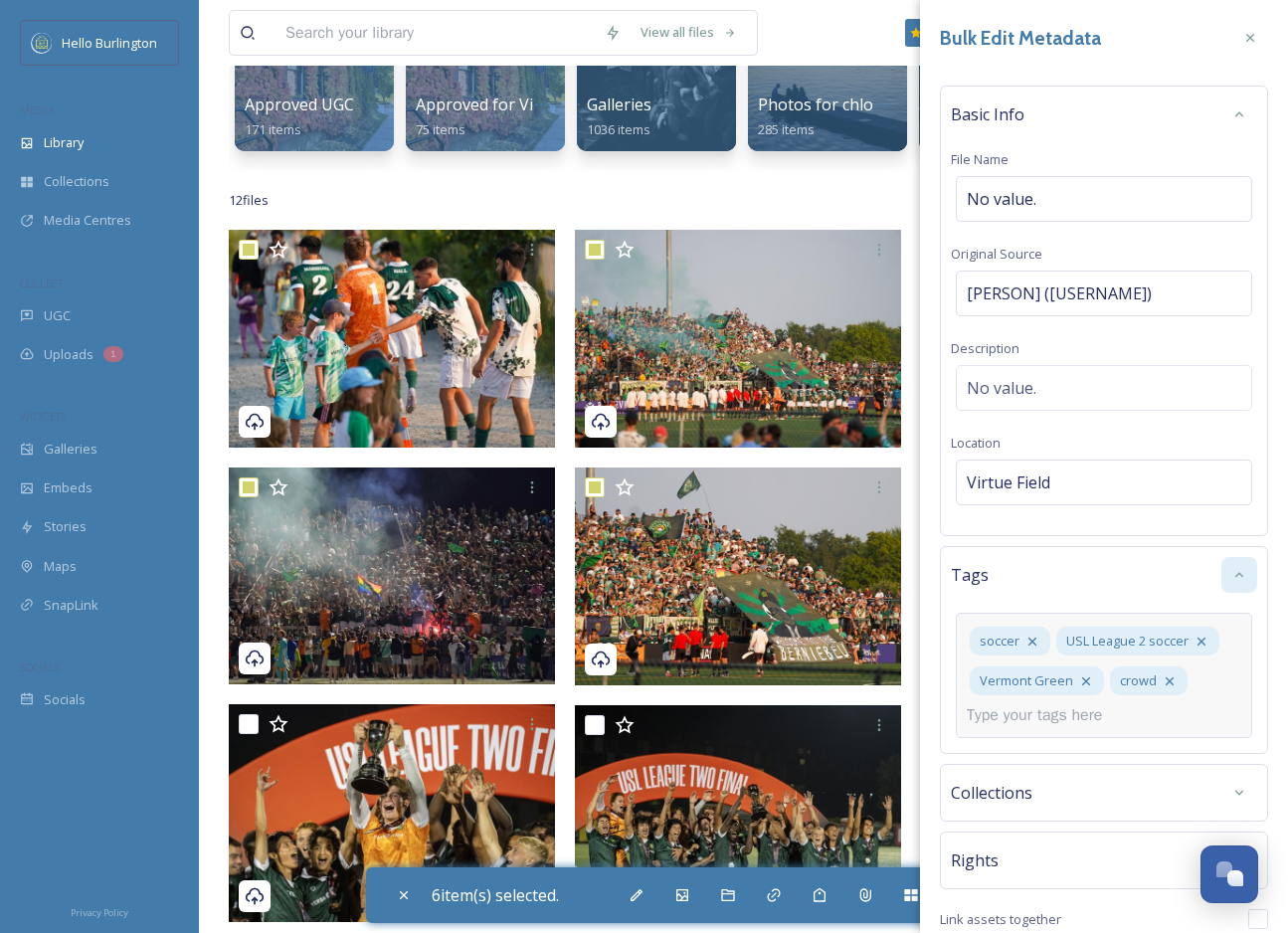 click at bounding box center [1042, 715] 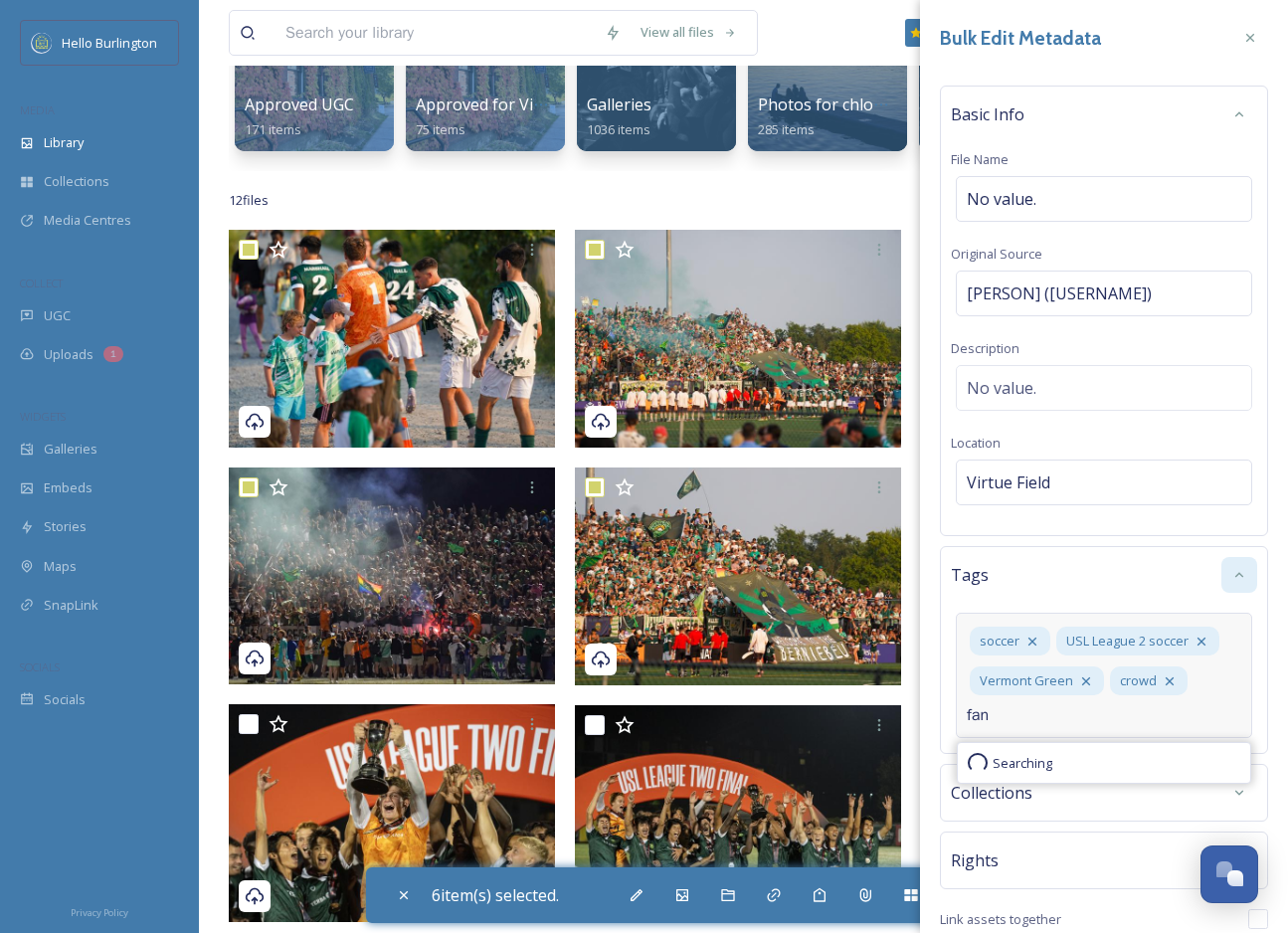 type on "fans" 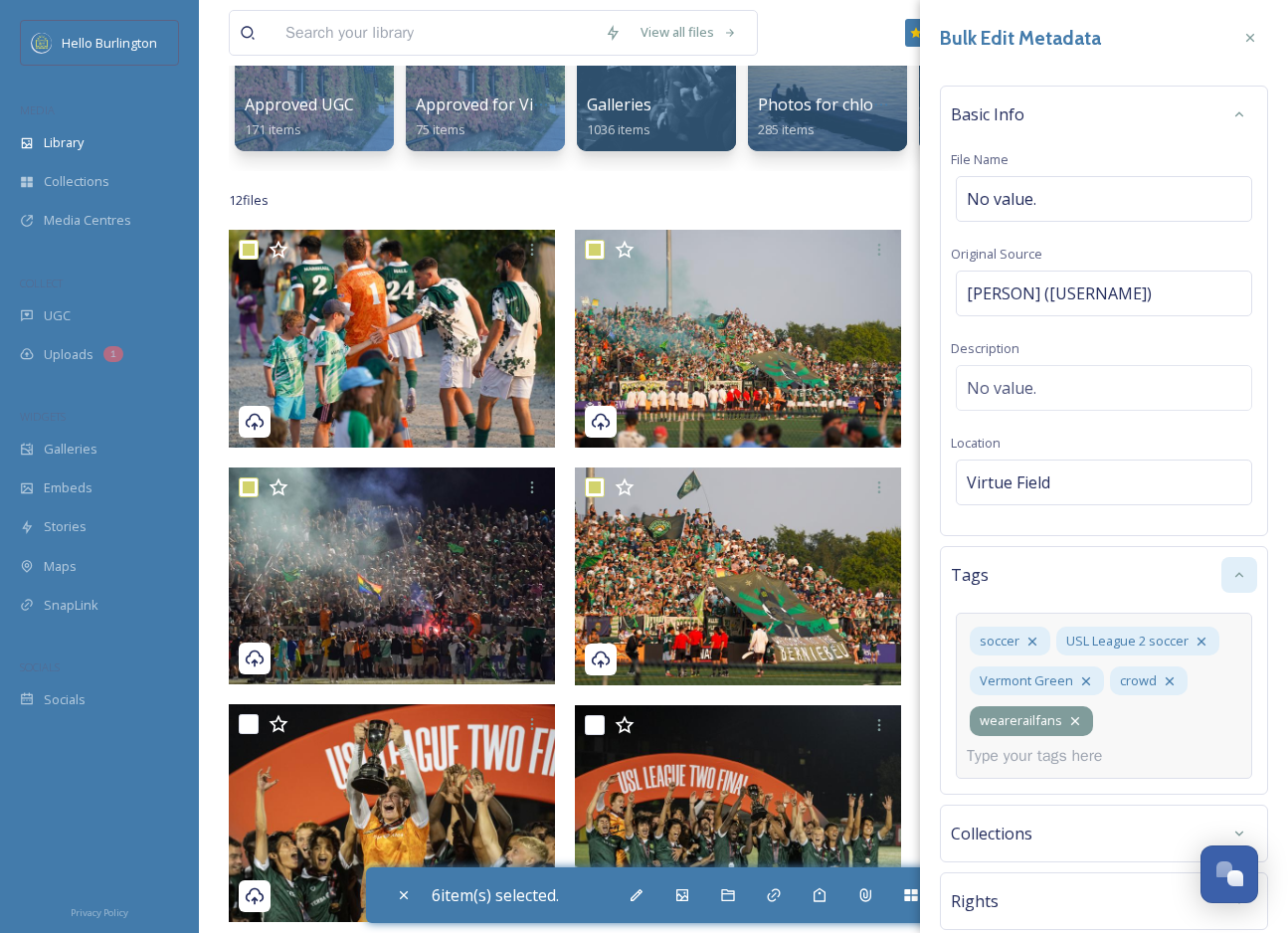 click 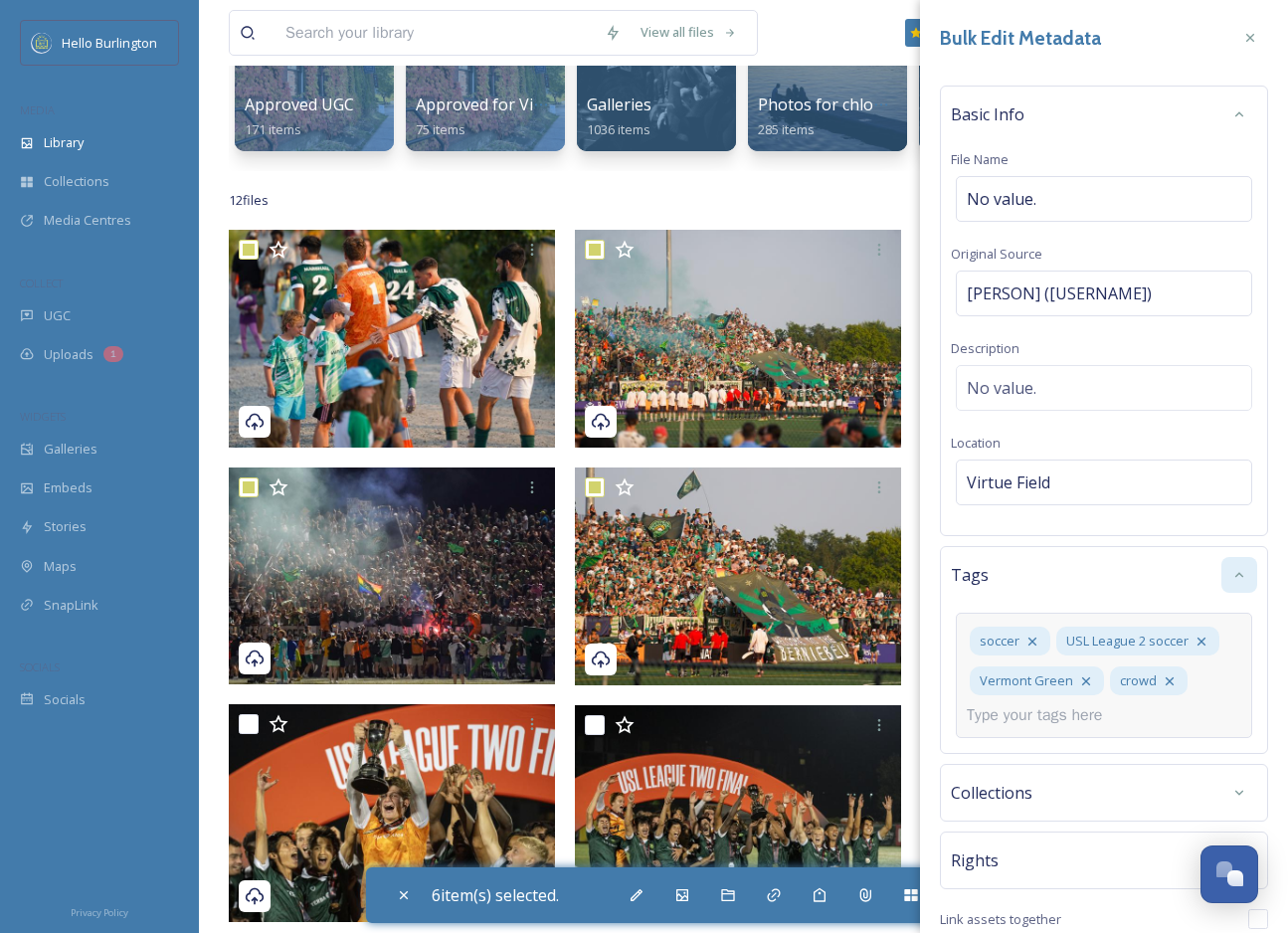 click at bounding box center (1042, 715) 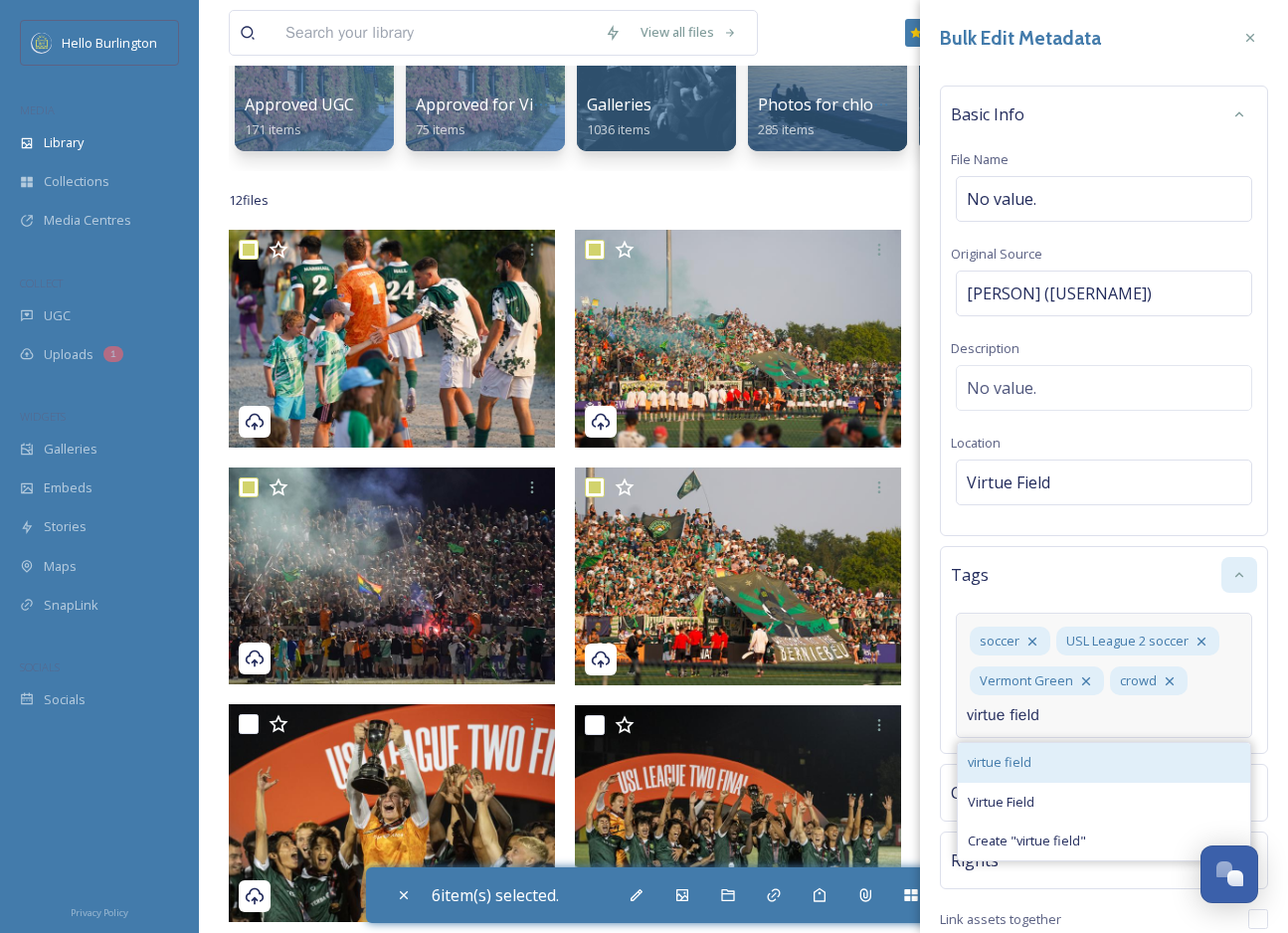 type on "virtue field" 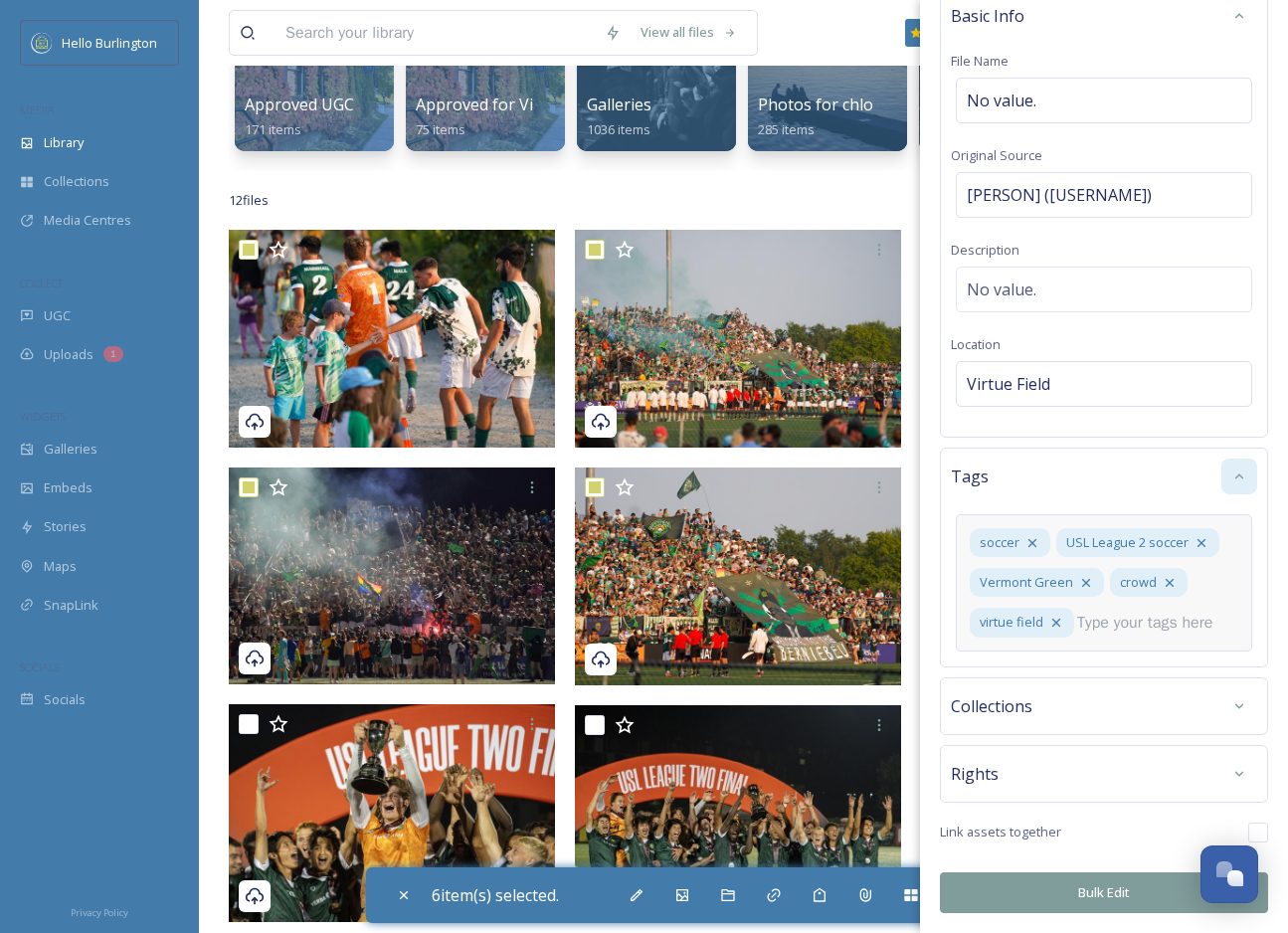 scroll, scrollTop: 150, scrollLeft: 0, axis: vertical 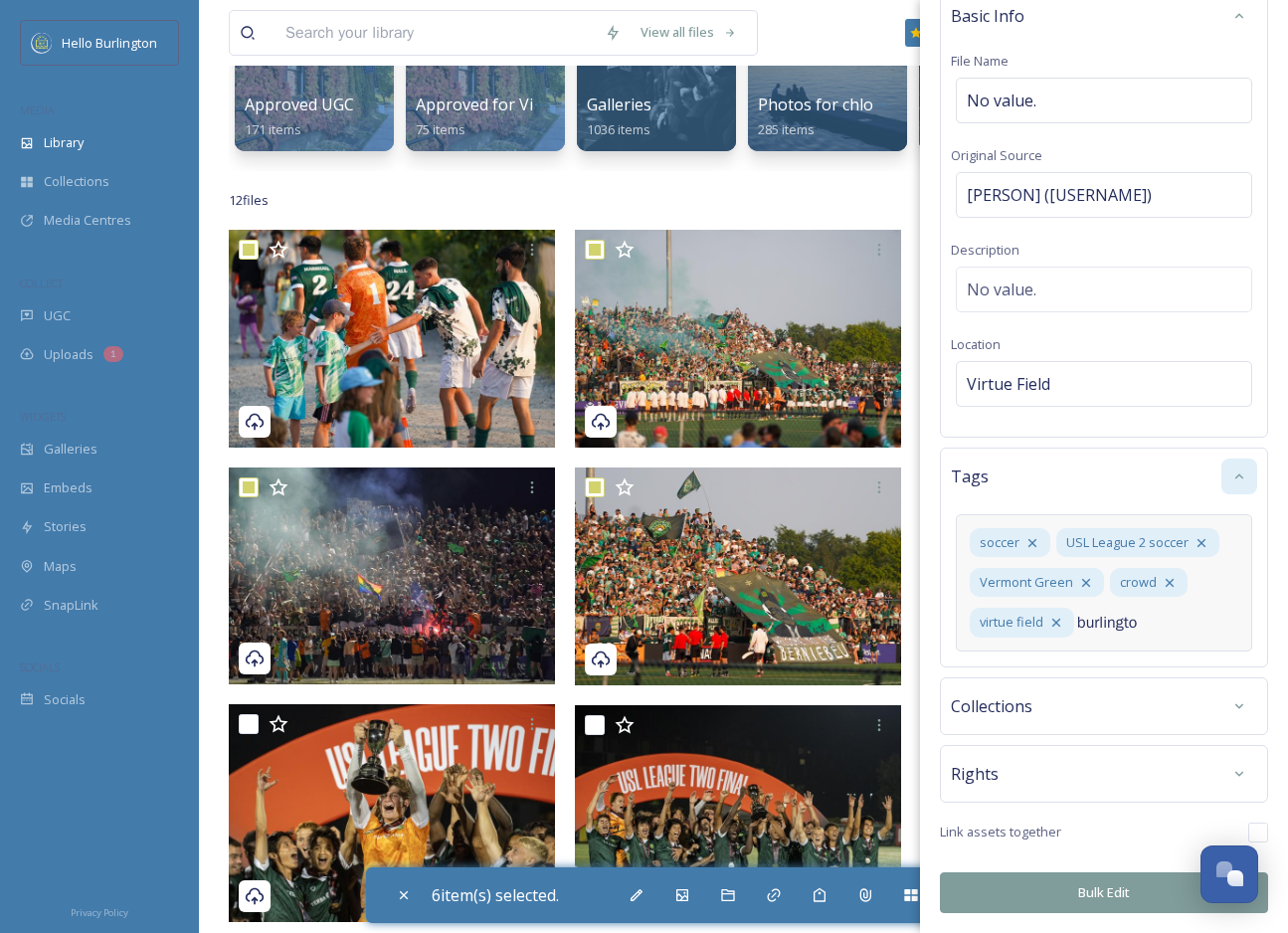 type on "burlington" 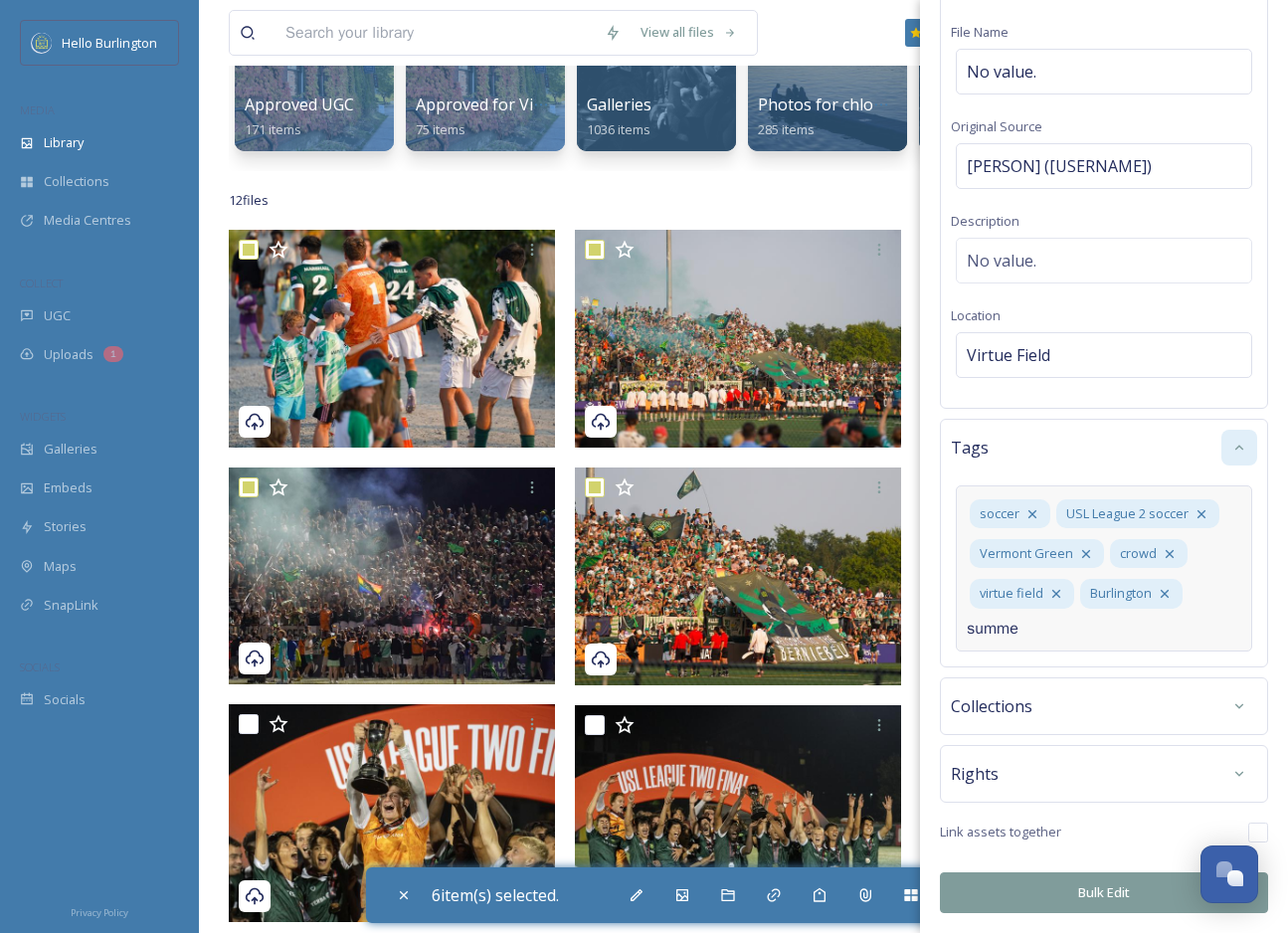 type on "summer" 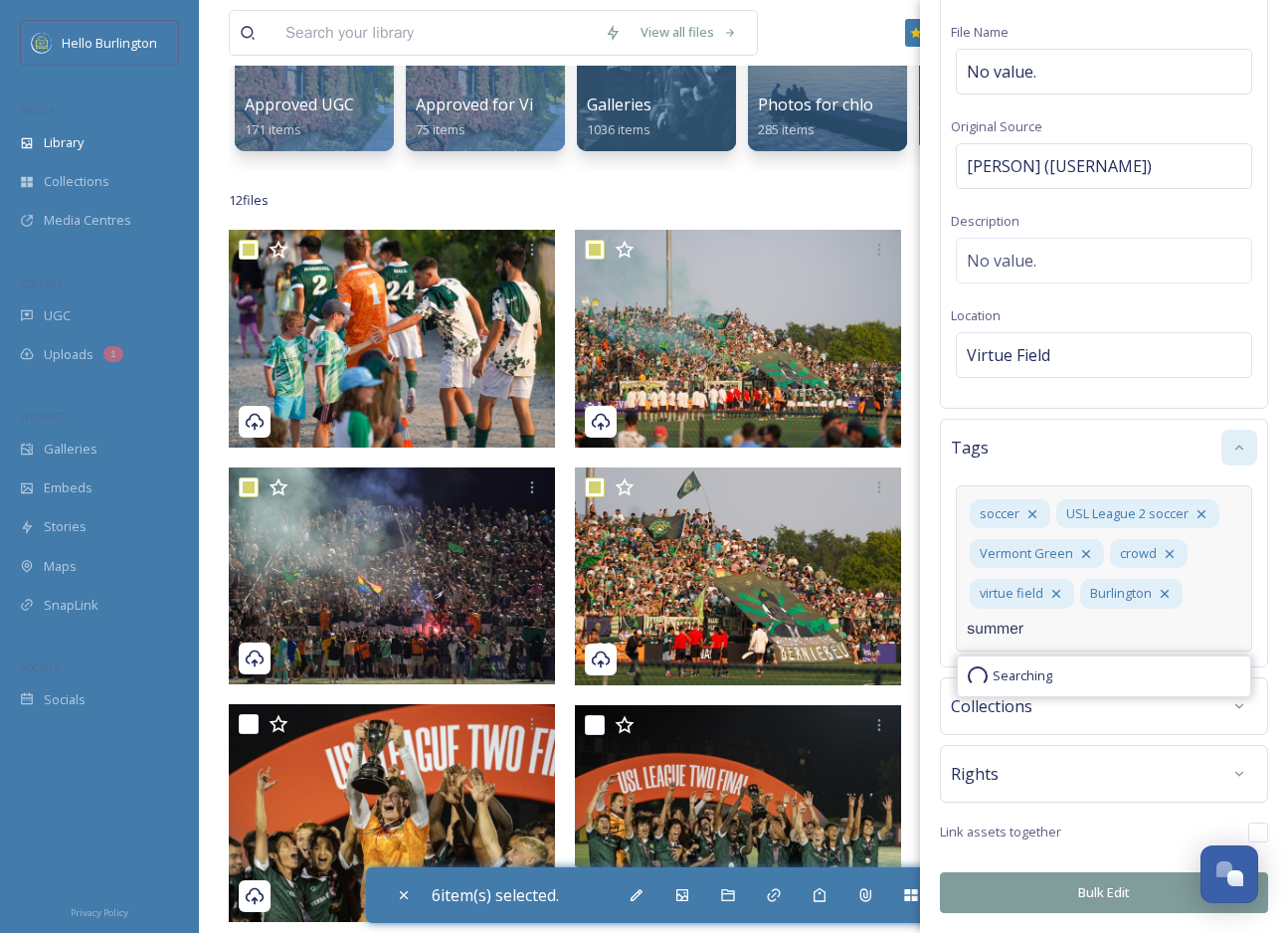 type 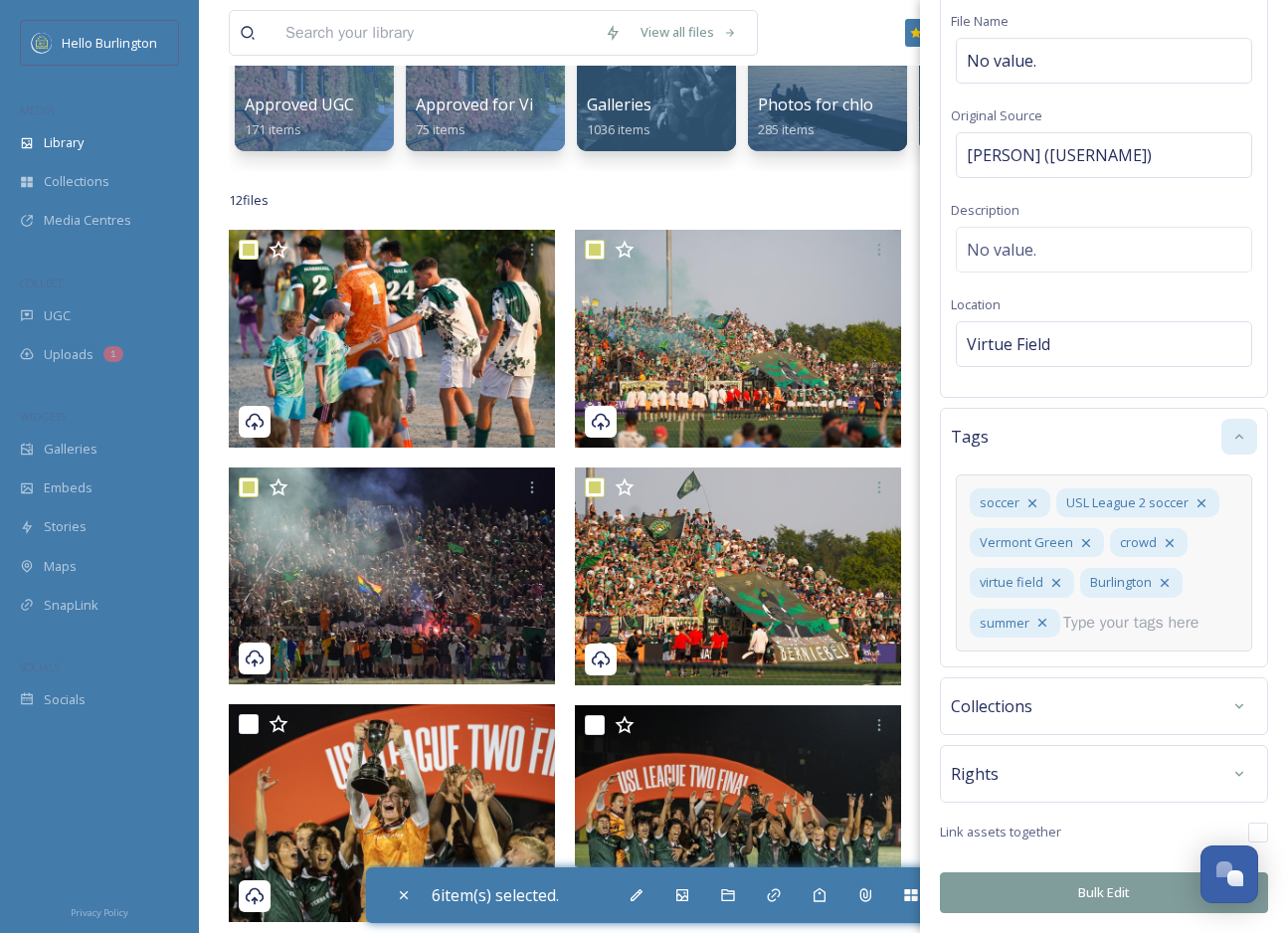 scroll, scrollTop: 155, scrollLeft: 0, axis: vertical 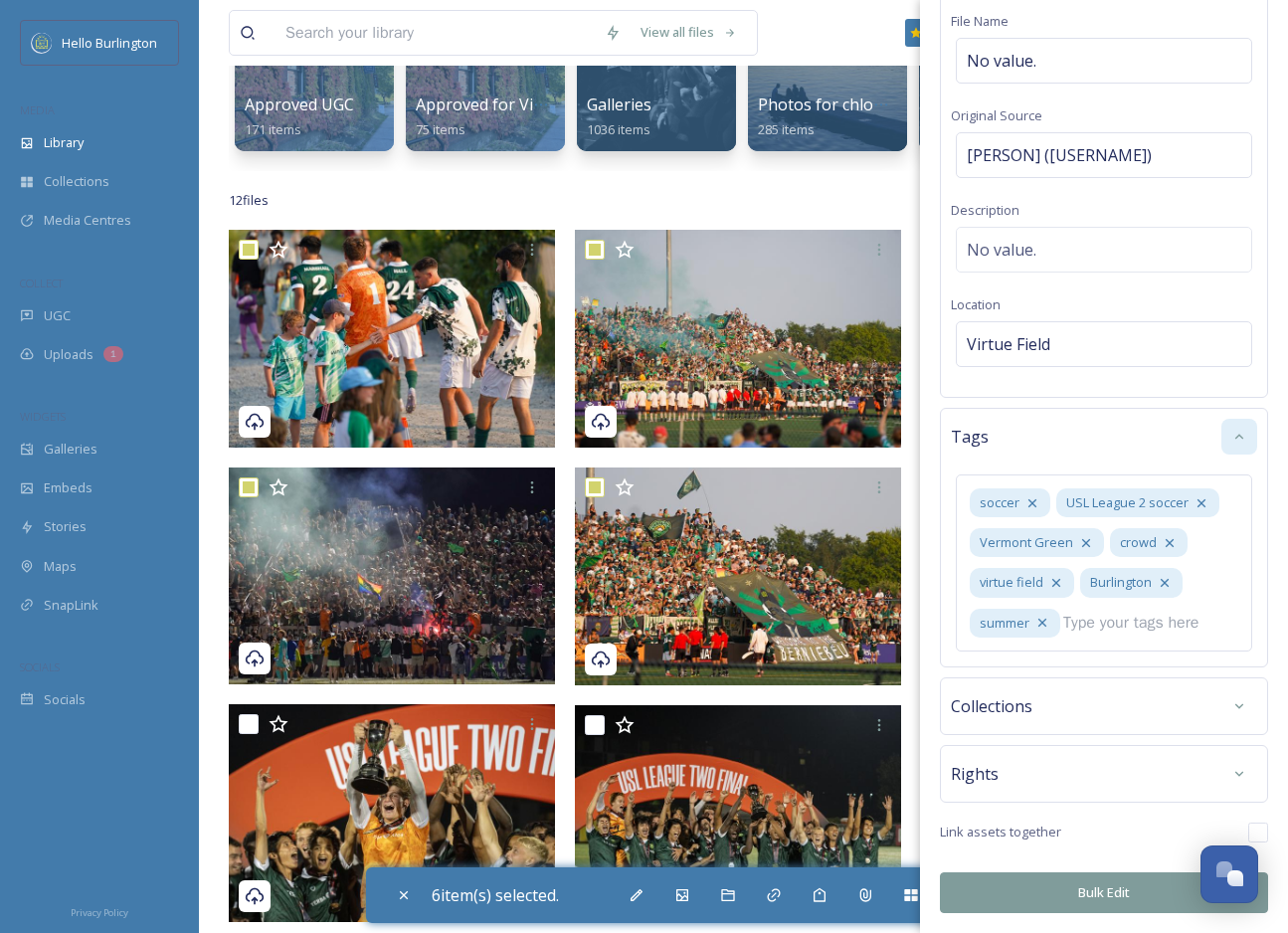 click 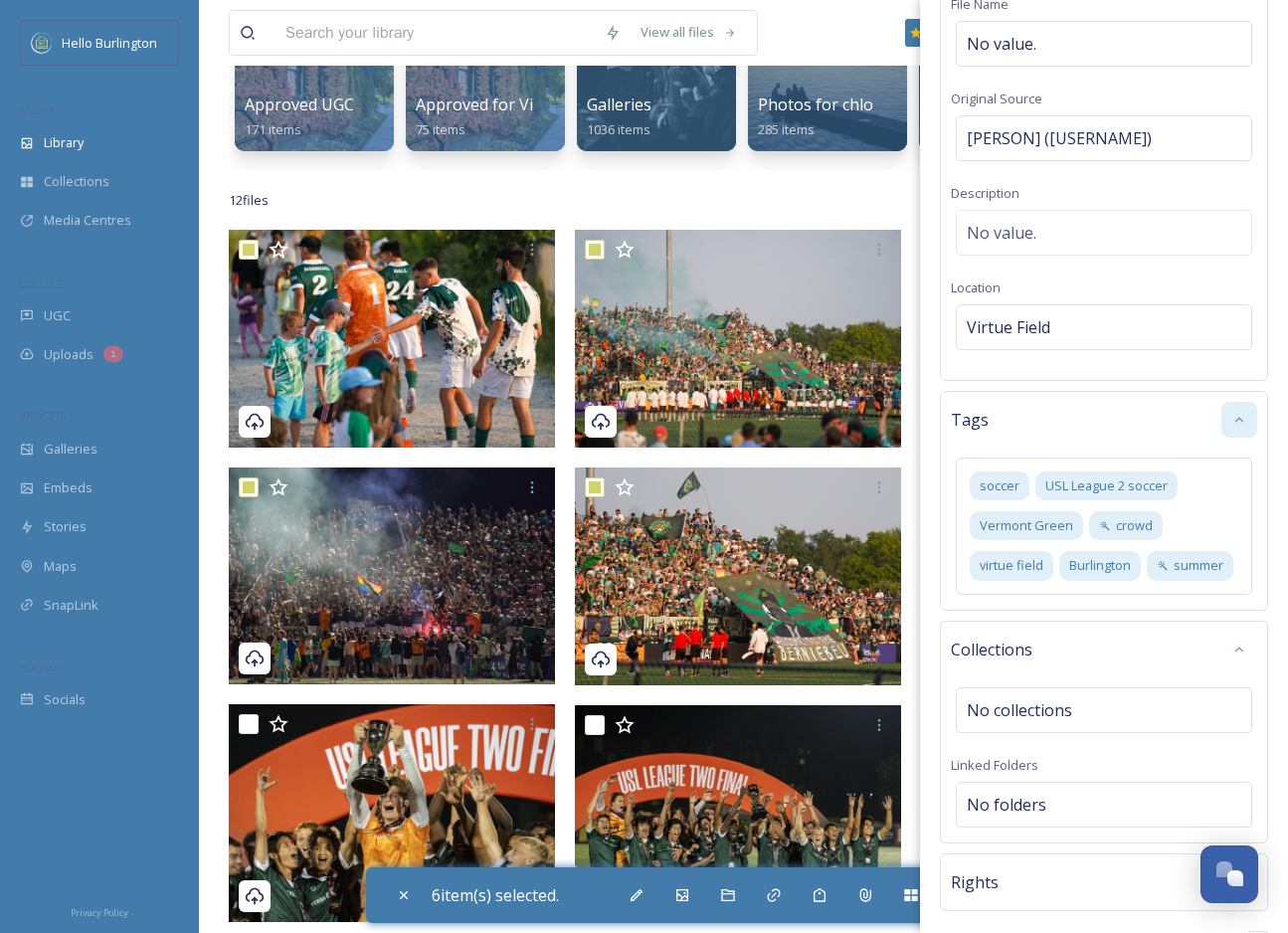 scroll, scrollTop: 286, scrollLeft: 0, axis: vertical 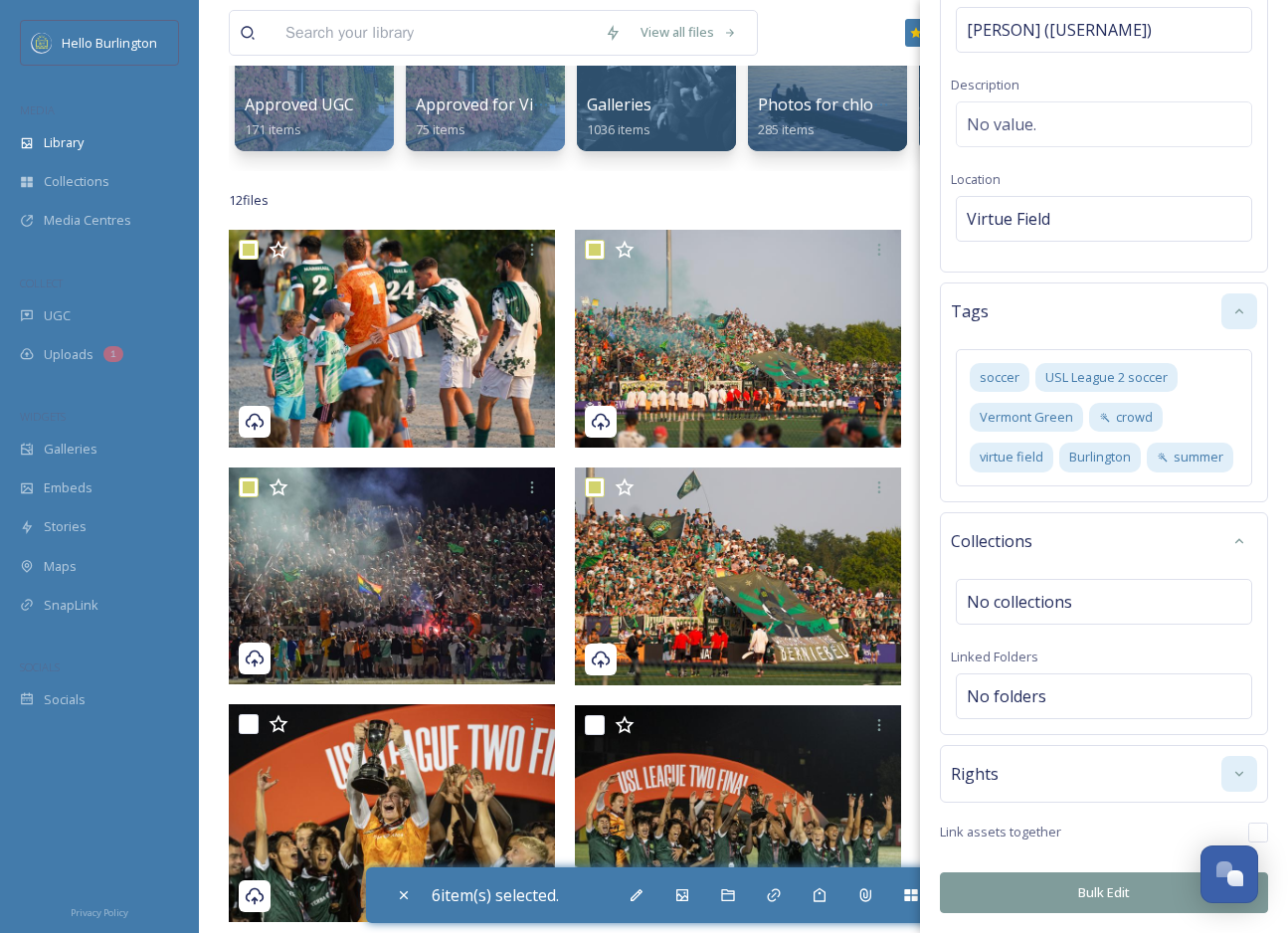 click at bounding box center (1239, 774) 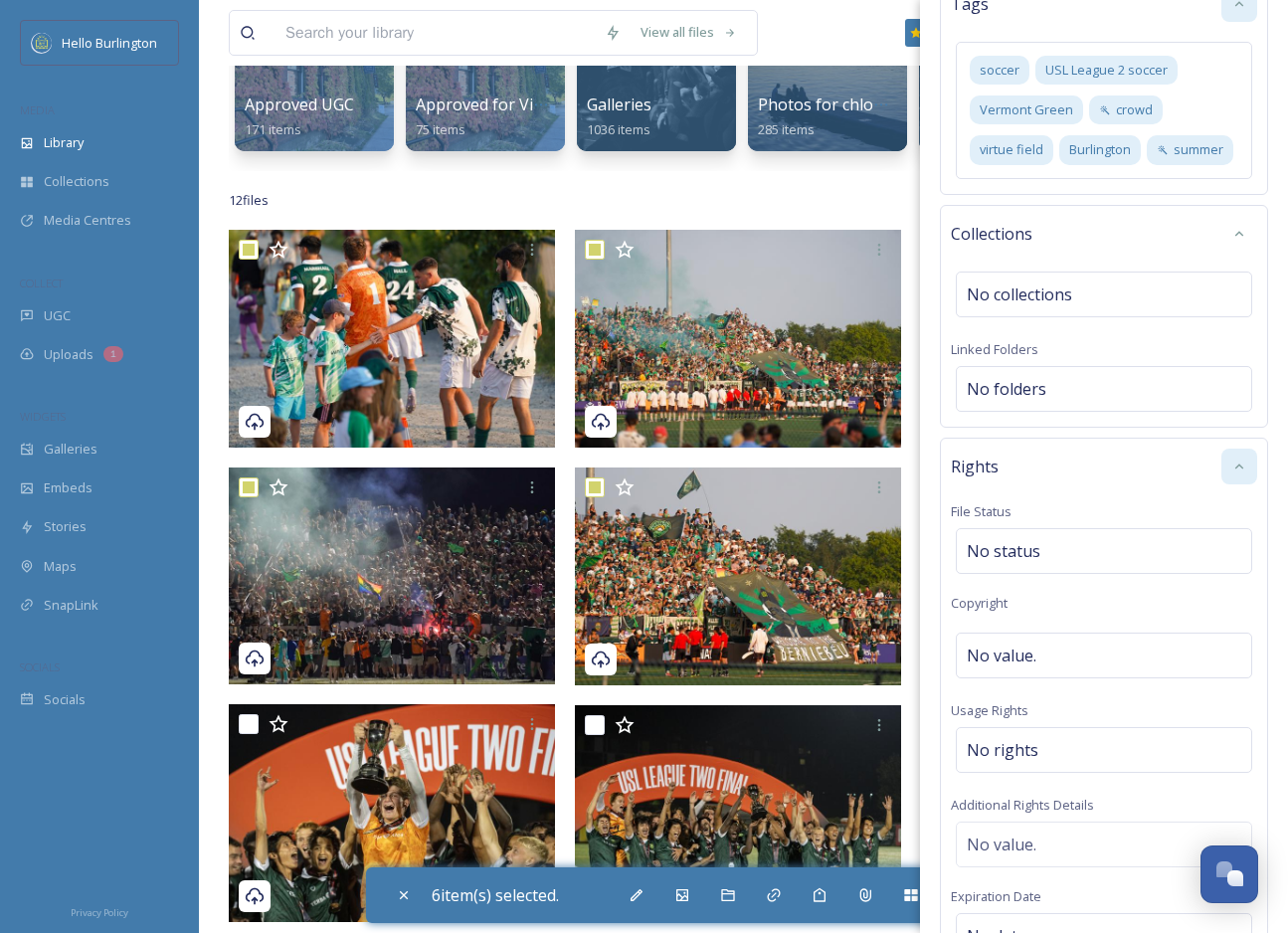 scroll, scrollTop: 865, scrollLeft: 0, axis: vertical 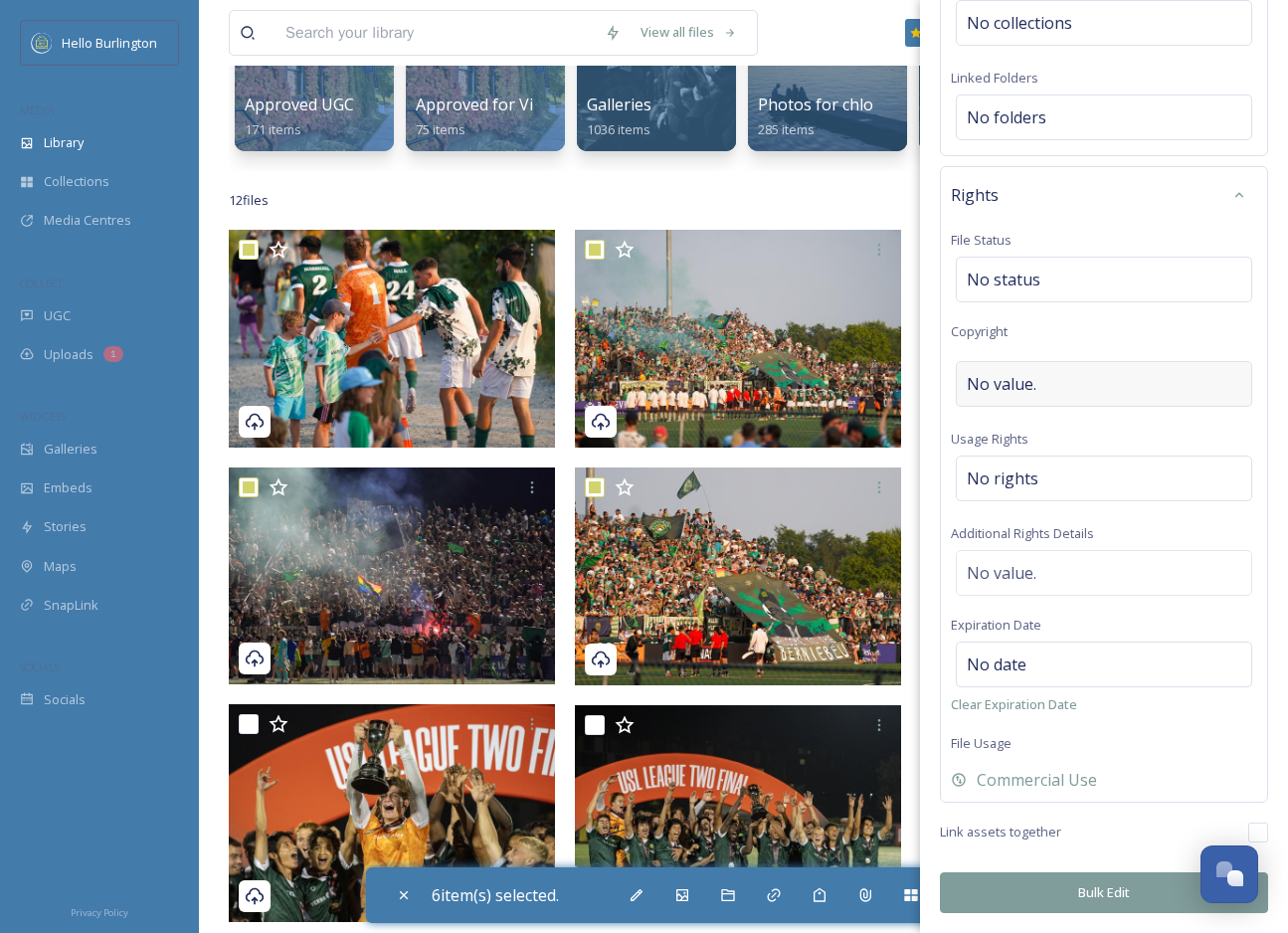 click on "No value." at bounding box center (1104, 384) 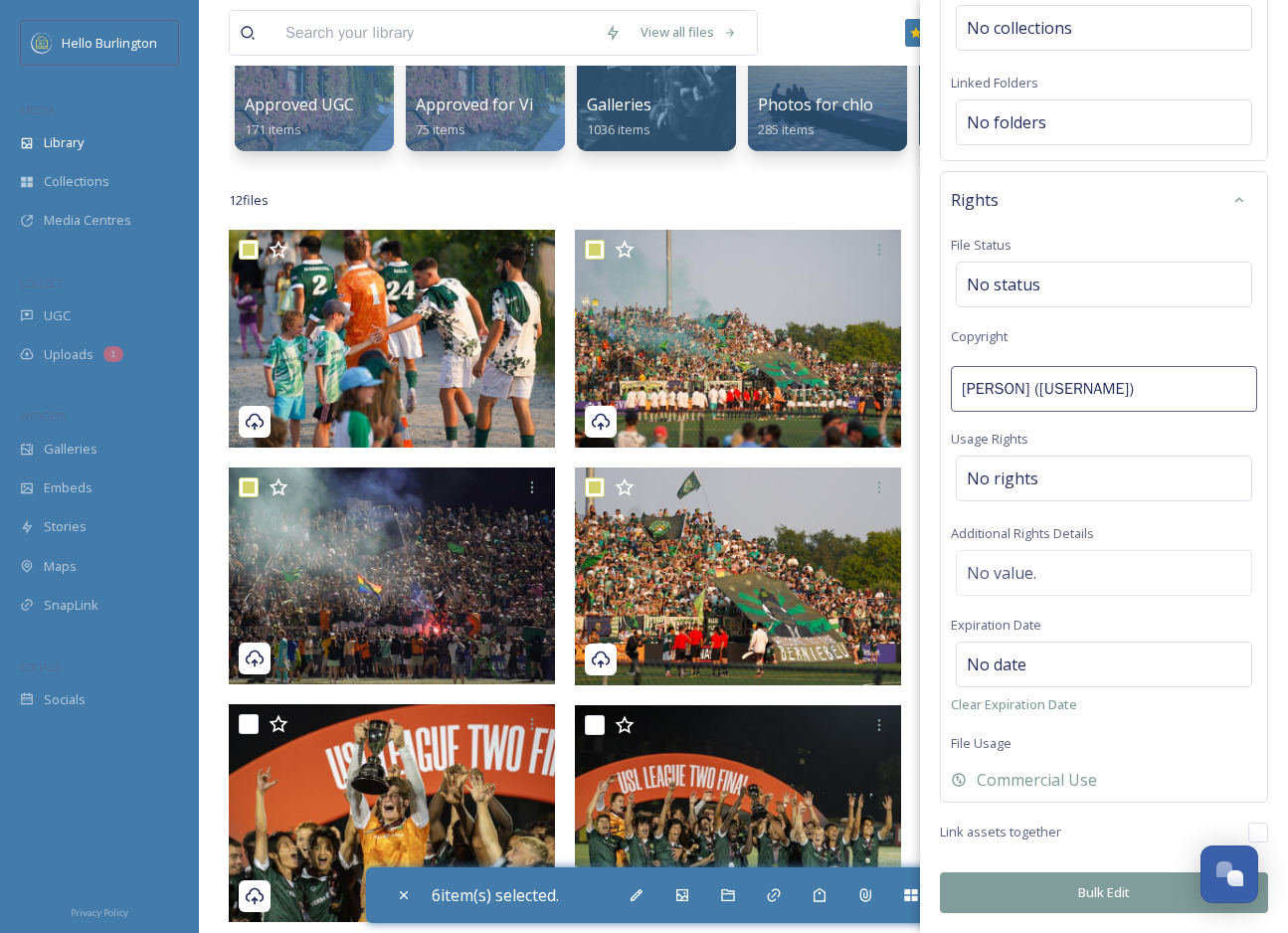 scroll, scrollTop: 0, scrollLeft: 26, axis: horizontal 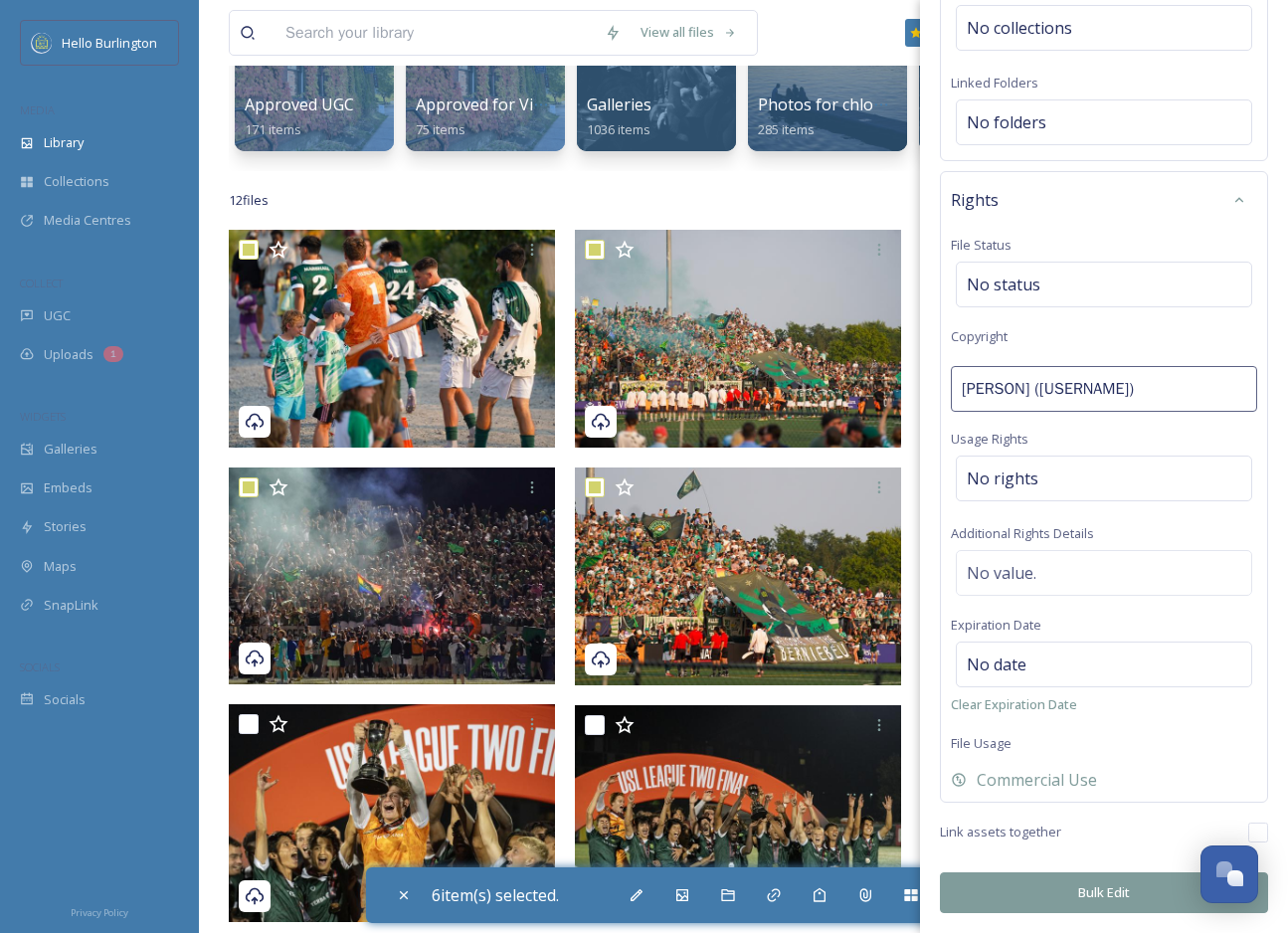drag, startPoint x: 1066, startPoint y: 389, endPoint x: 1299, endPoint y: 389, distance: 233 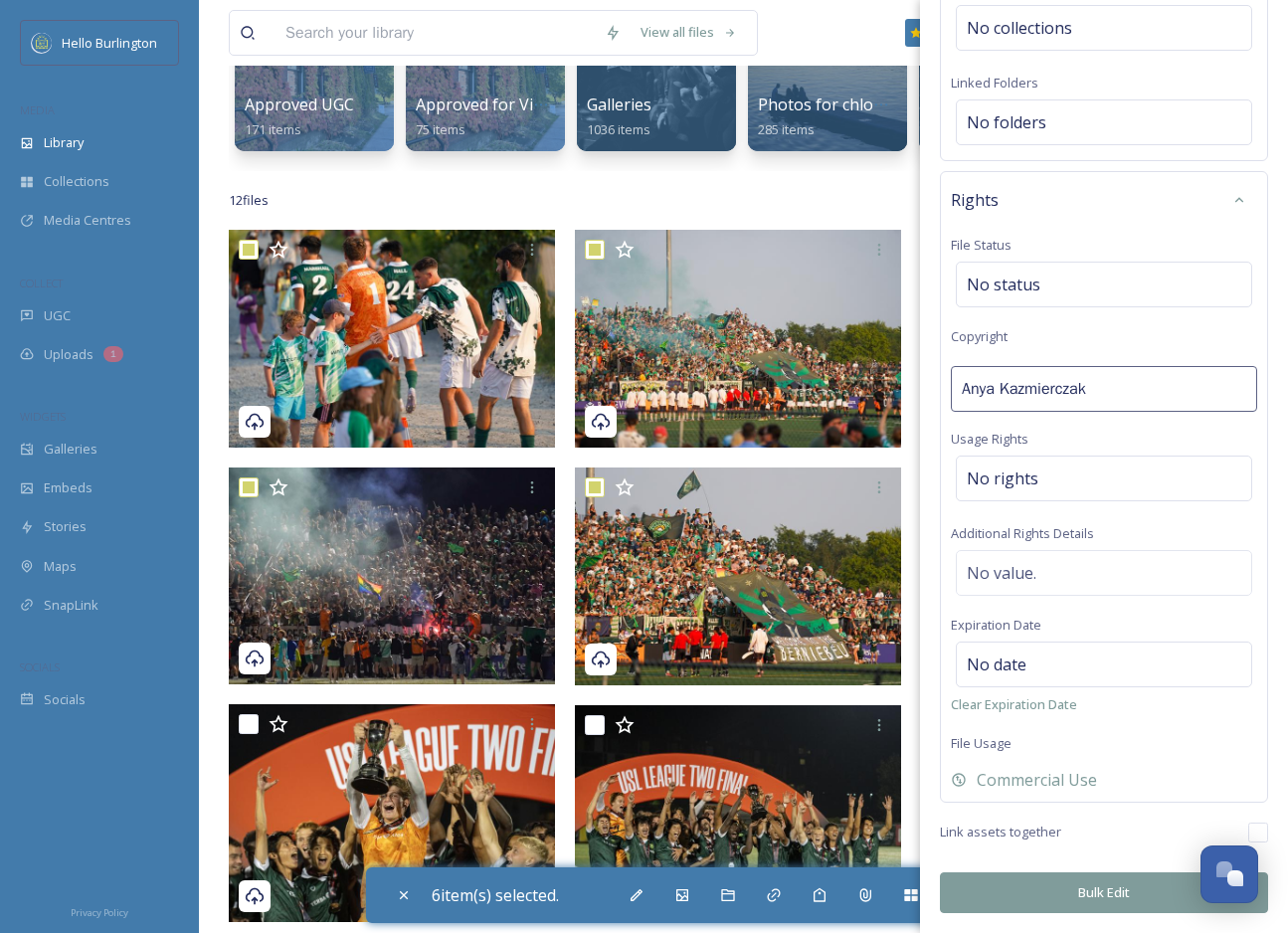 scroll, scrollTop: 0, scrollLeft: 0, axis: both 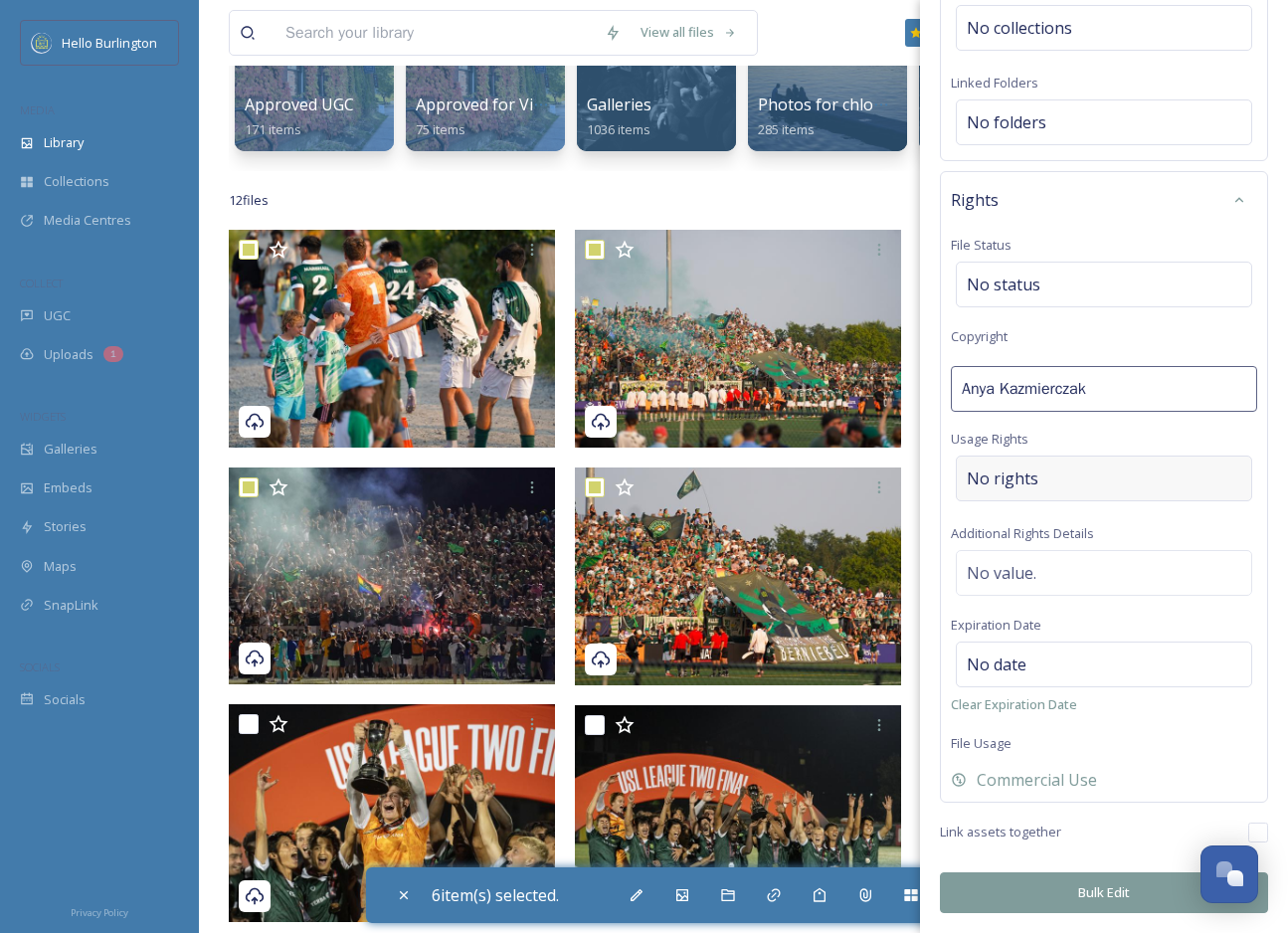 click on "No rights" at bounding box center [1104, 478] 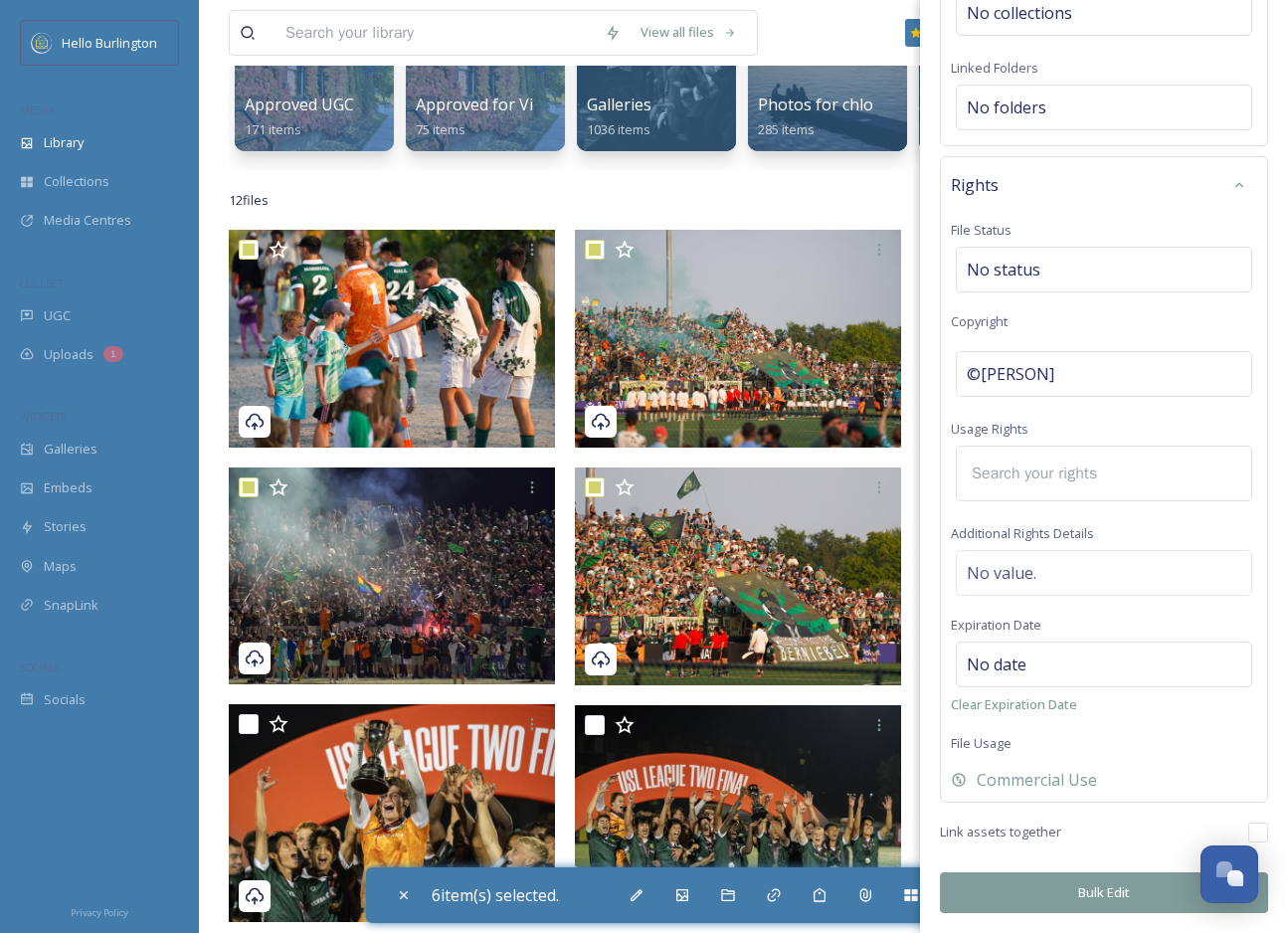 click at bounding box center (1047, 473) 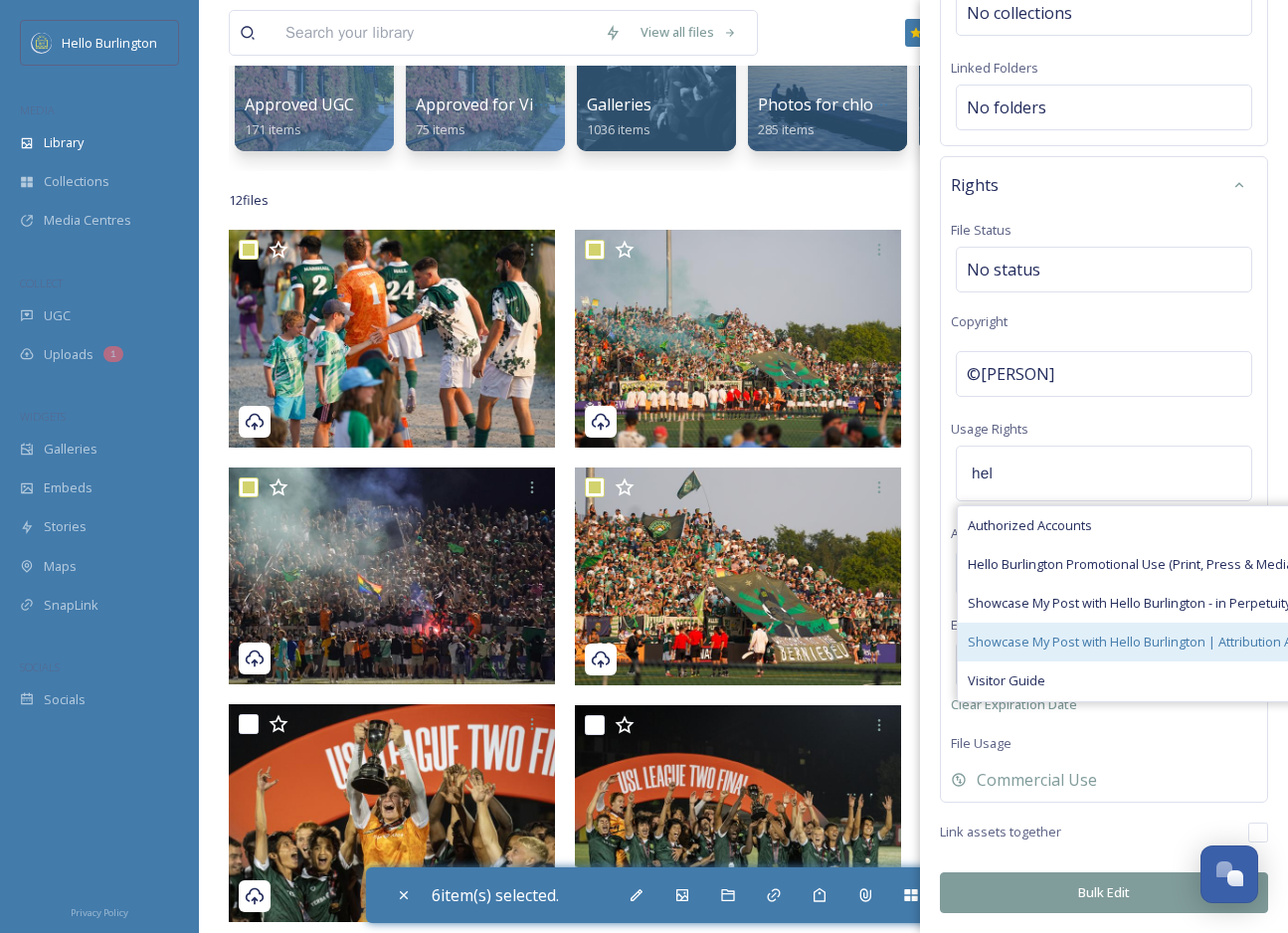 type on "hel" 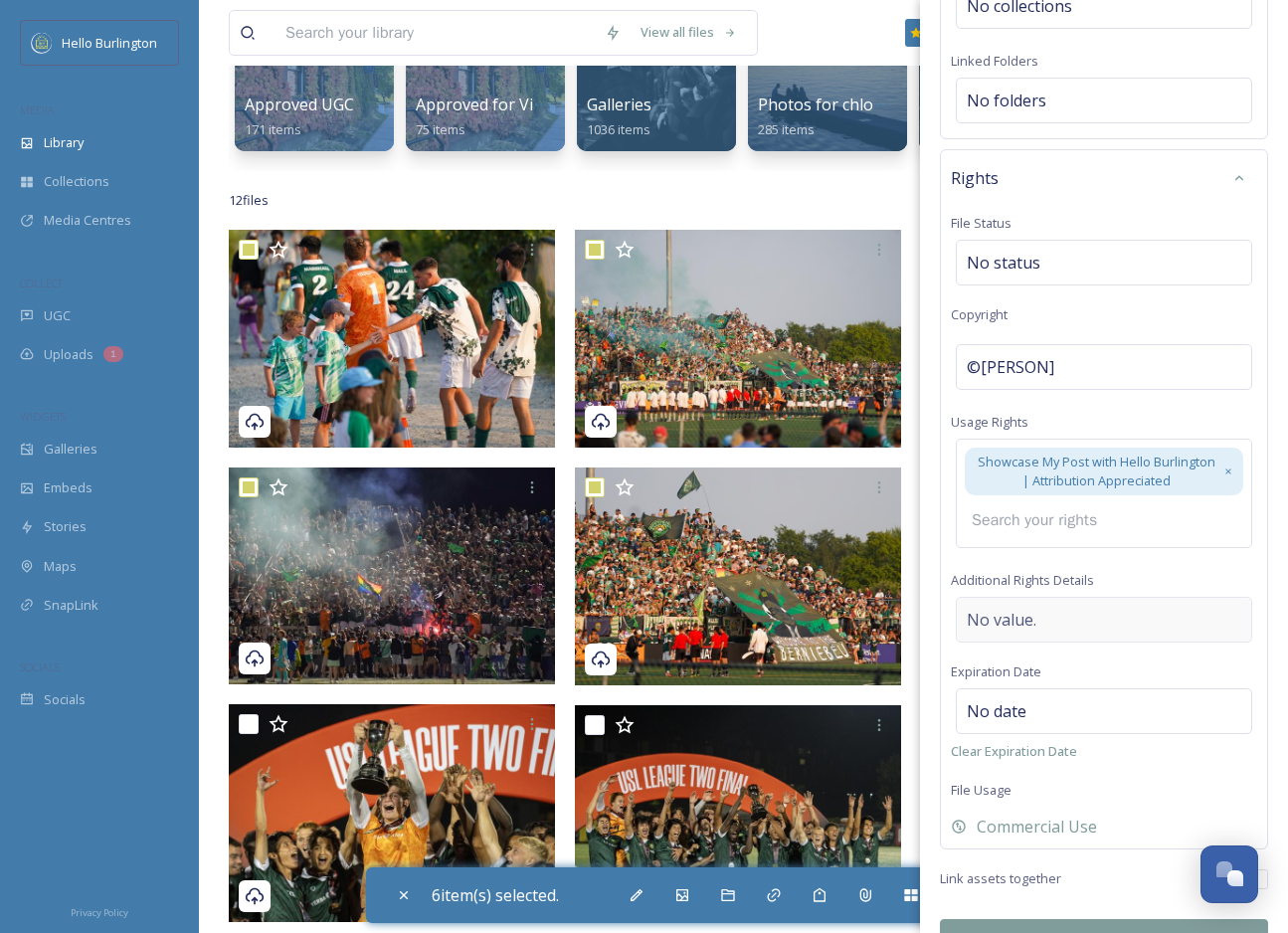 click on "Rights File Status No status Copyright ©[PERSON] Usage Rights Showcase My Post with Hello Burlington | Attribution Appreciated Additional Rights Details No value. Expiration Date No date Clear Expiration Date File Usage Commercial Use" at bounding box center [1104, 499] 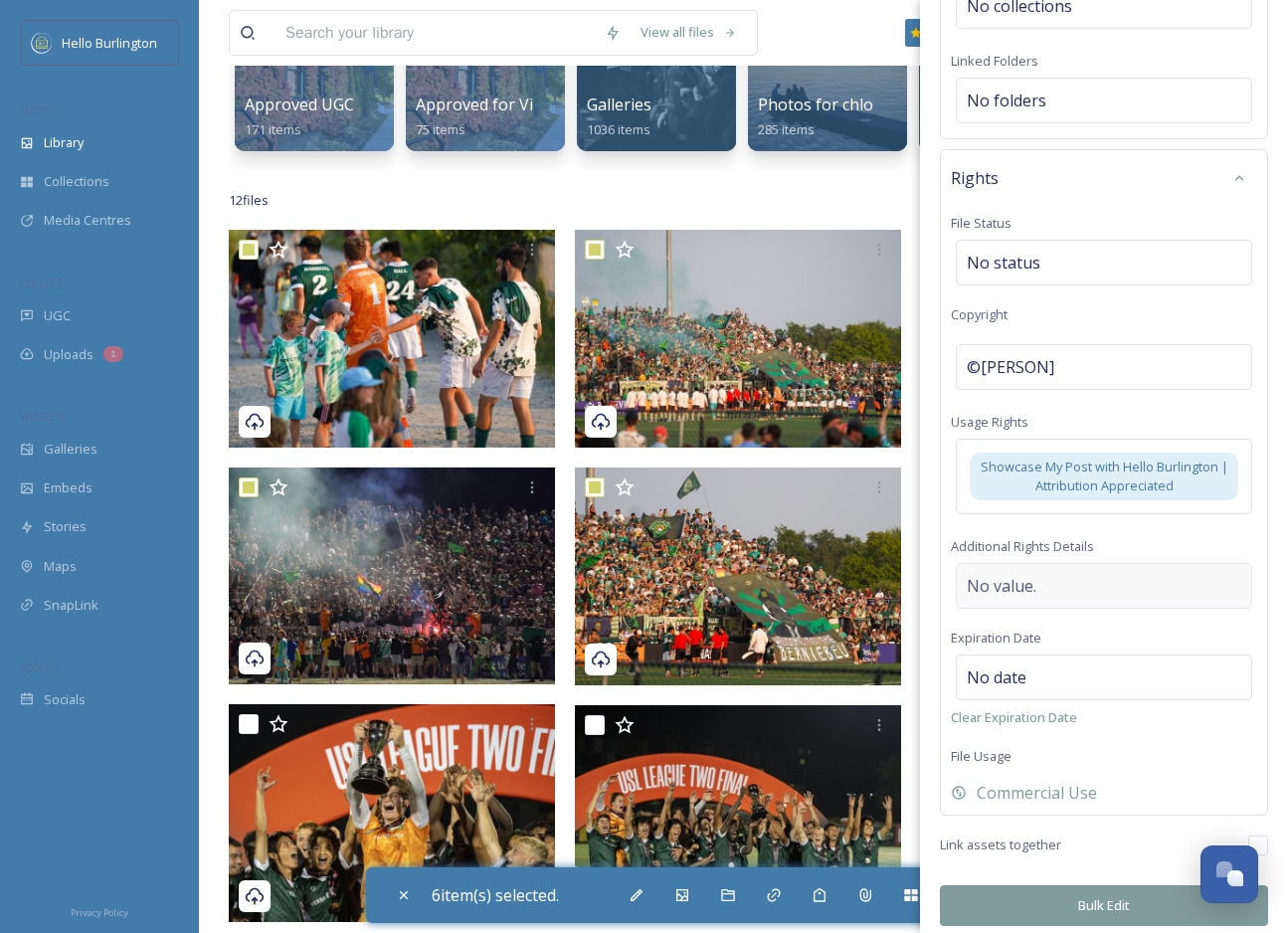 click on "No value." at bounding box center (1104, 586) 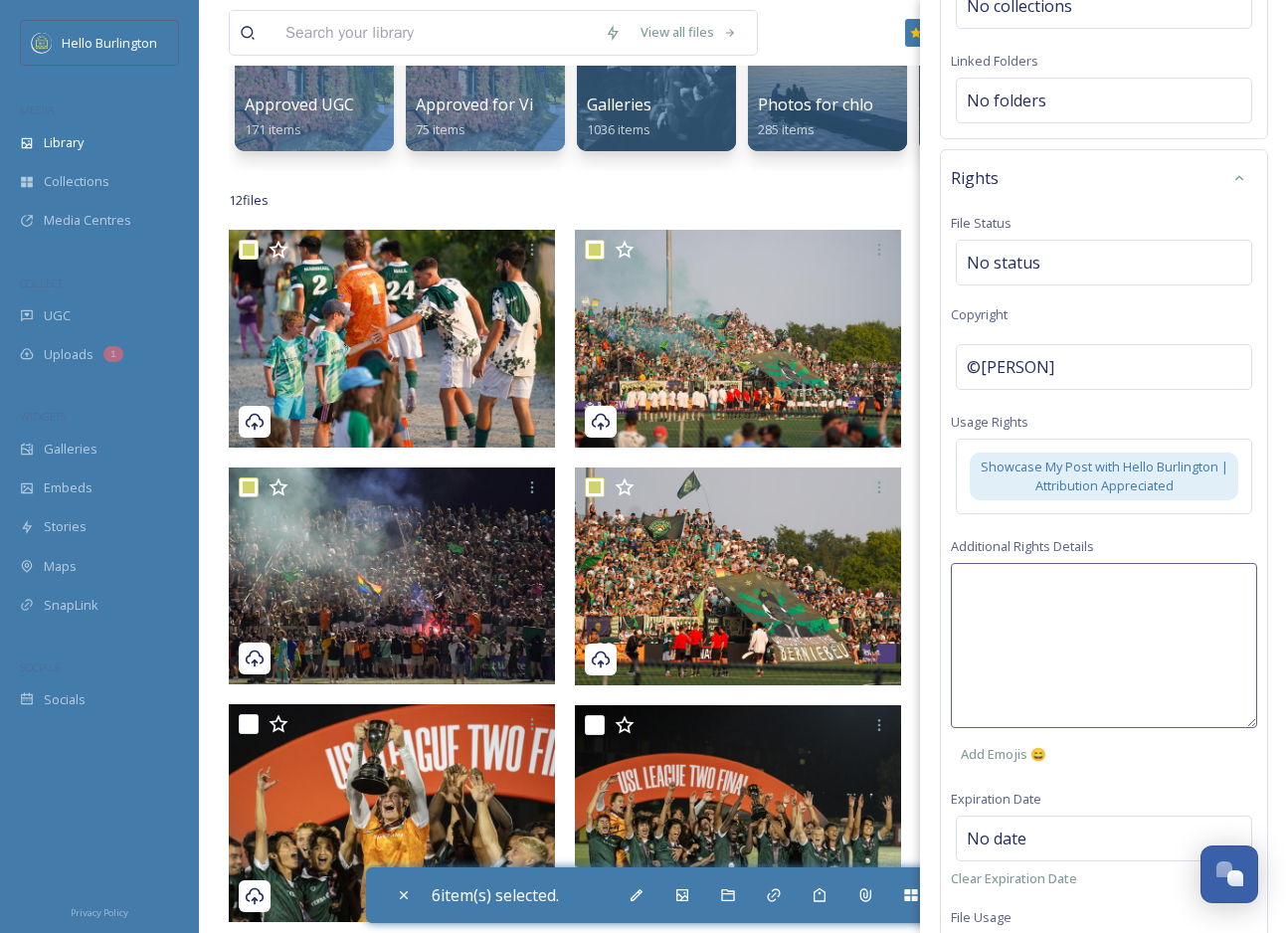 click at bounding box center [1104, 646] 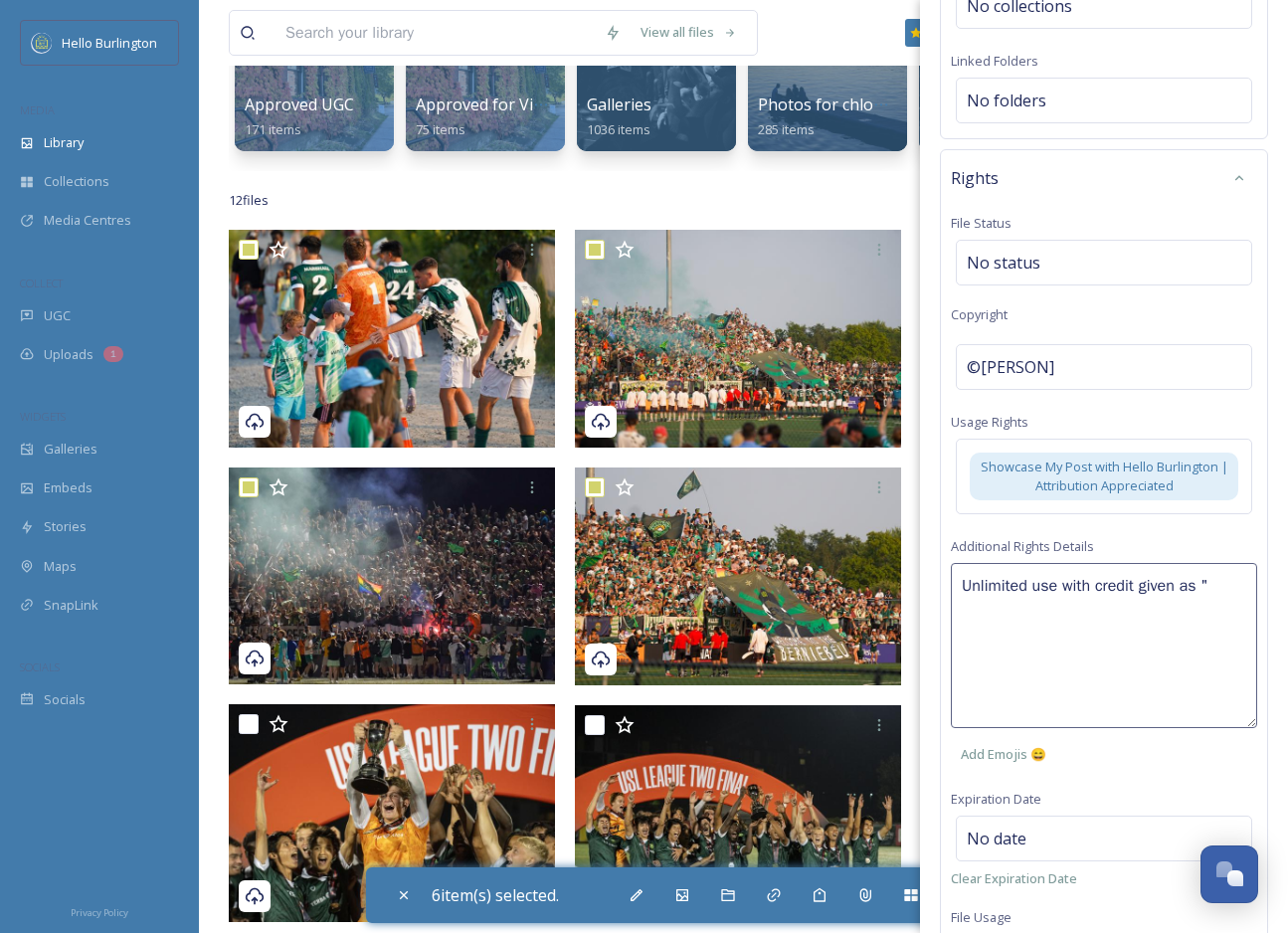 paste on "[PERSON] ([USERNAME])" 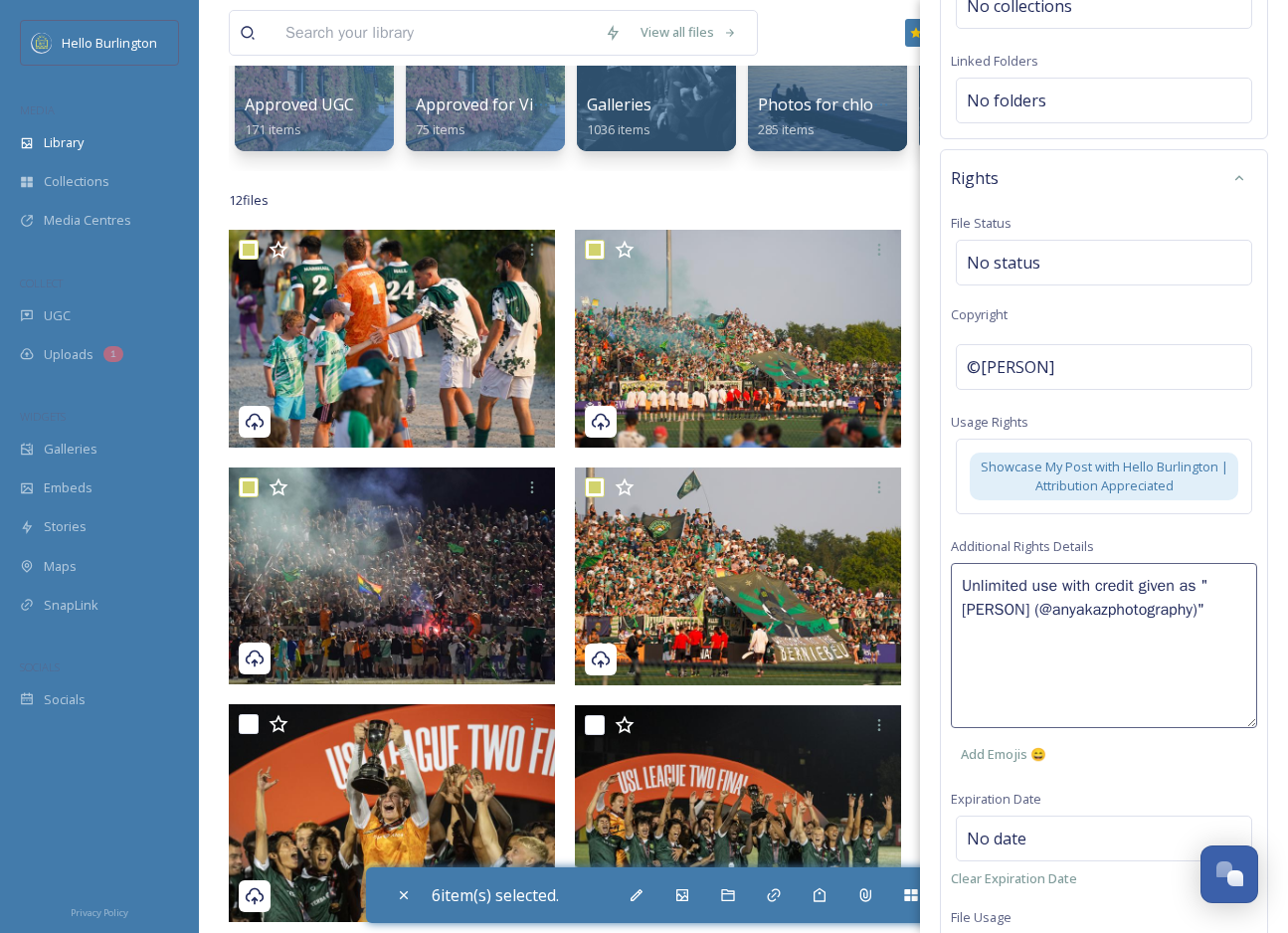 type on "Unlimited use with credit given as "[PERSON] (@anyakazphotography)"" 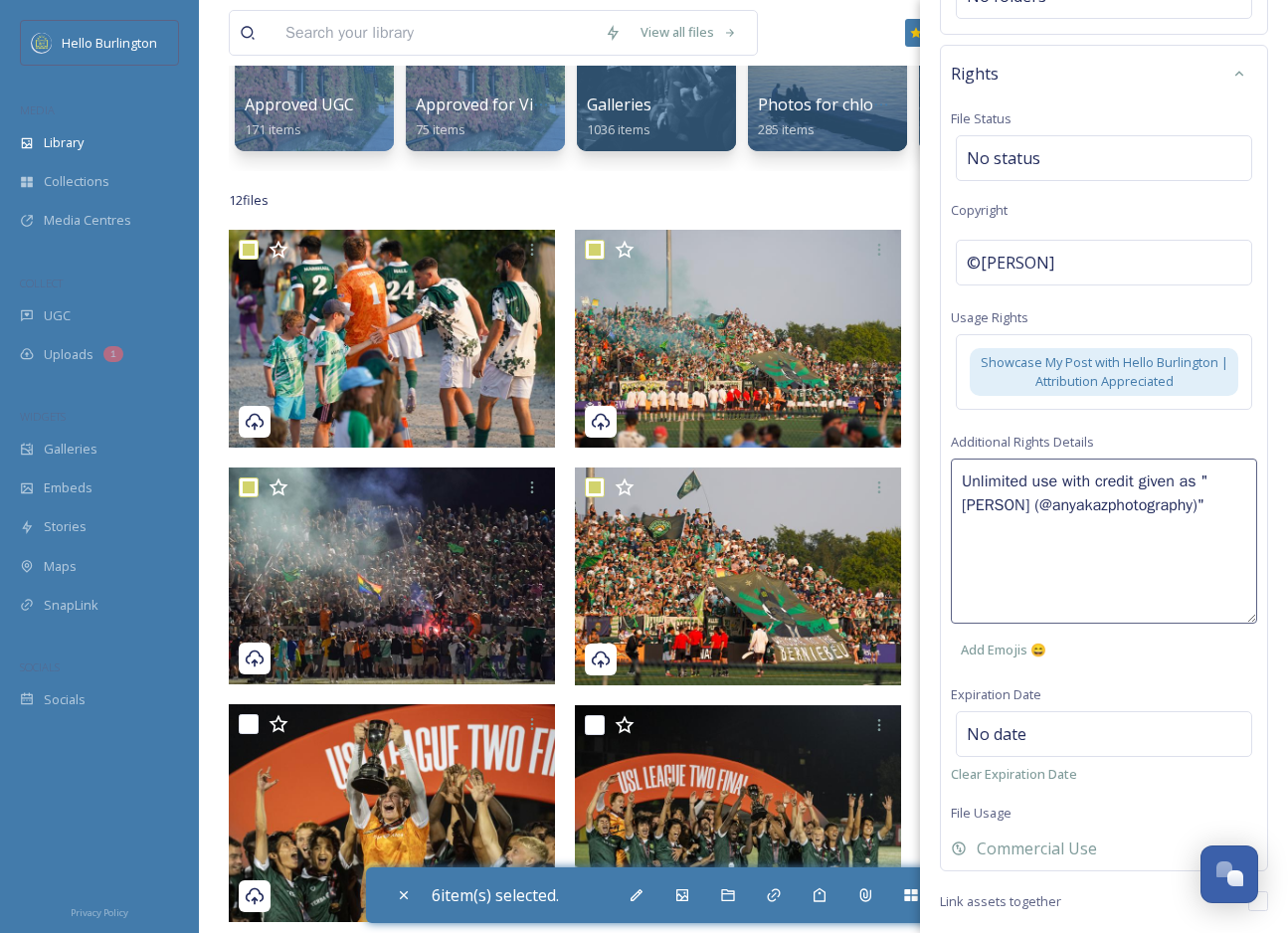 scroll, scrollTop: 1053, scrollLeft: 0, axis: vertical 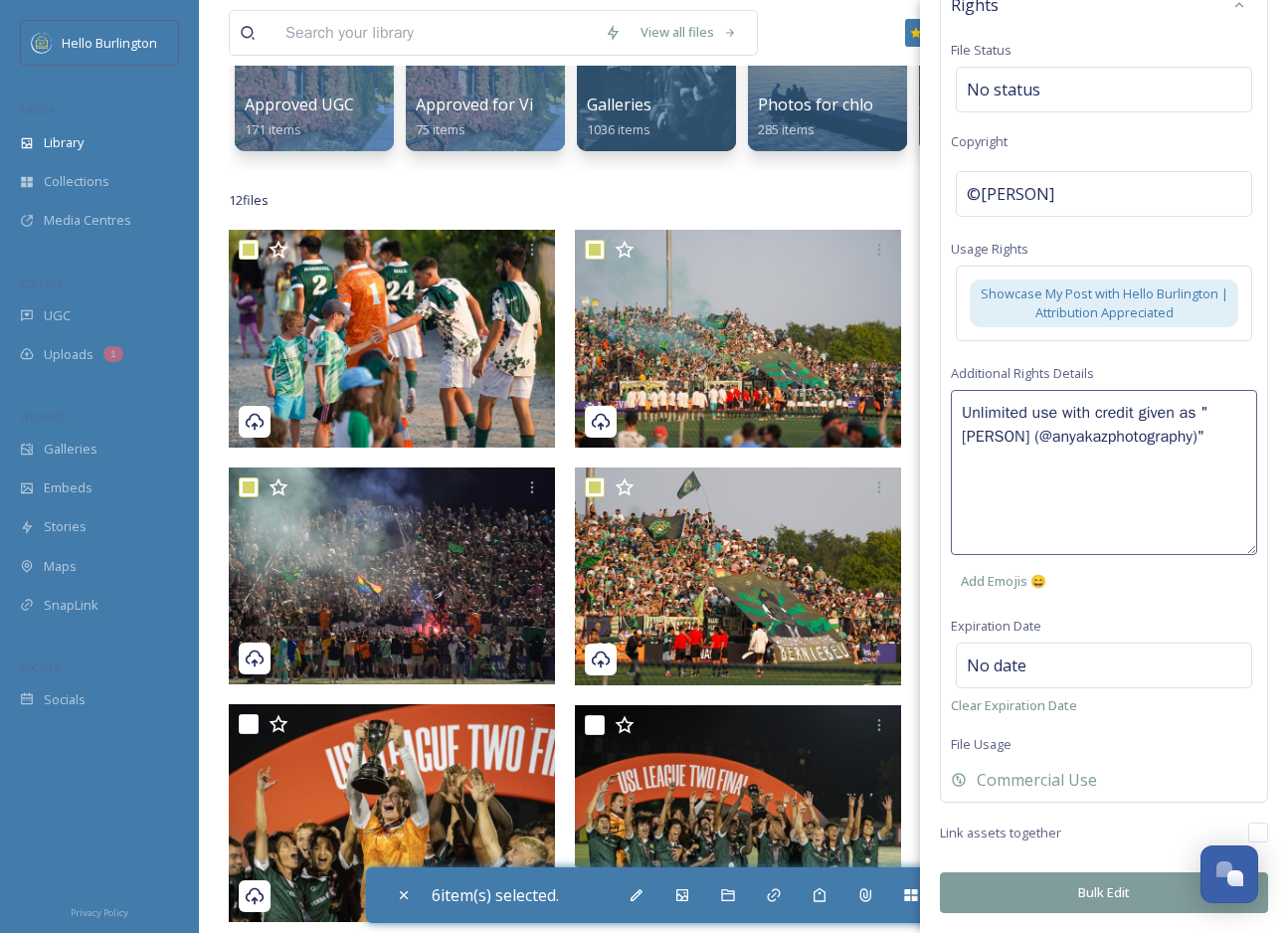 click on "Bulk Edit" at bounding box center [1104, 892] 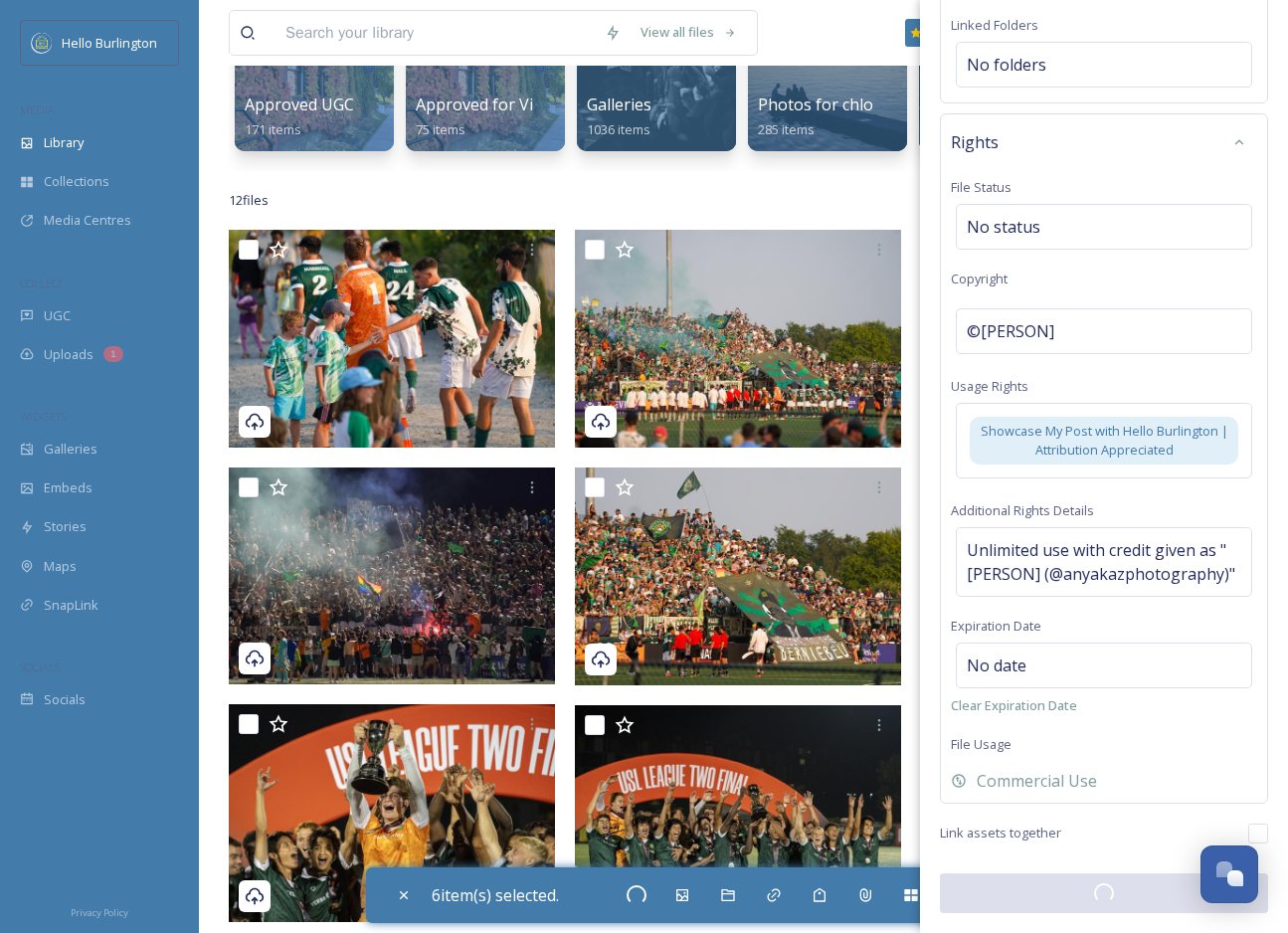 checkbox on "false" 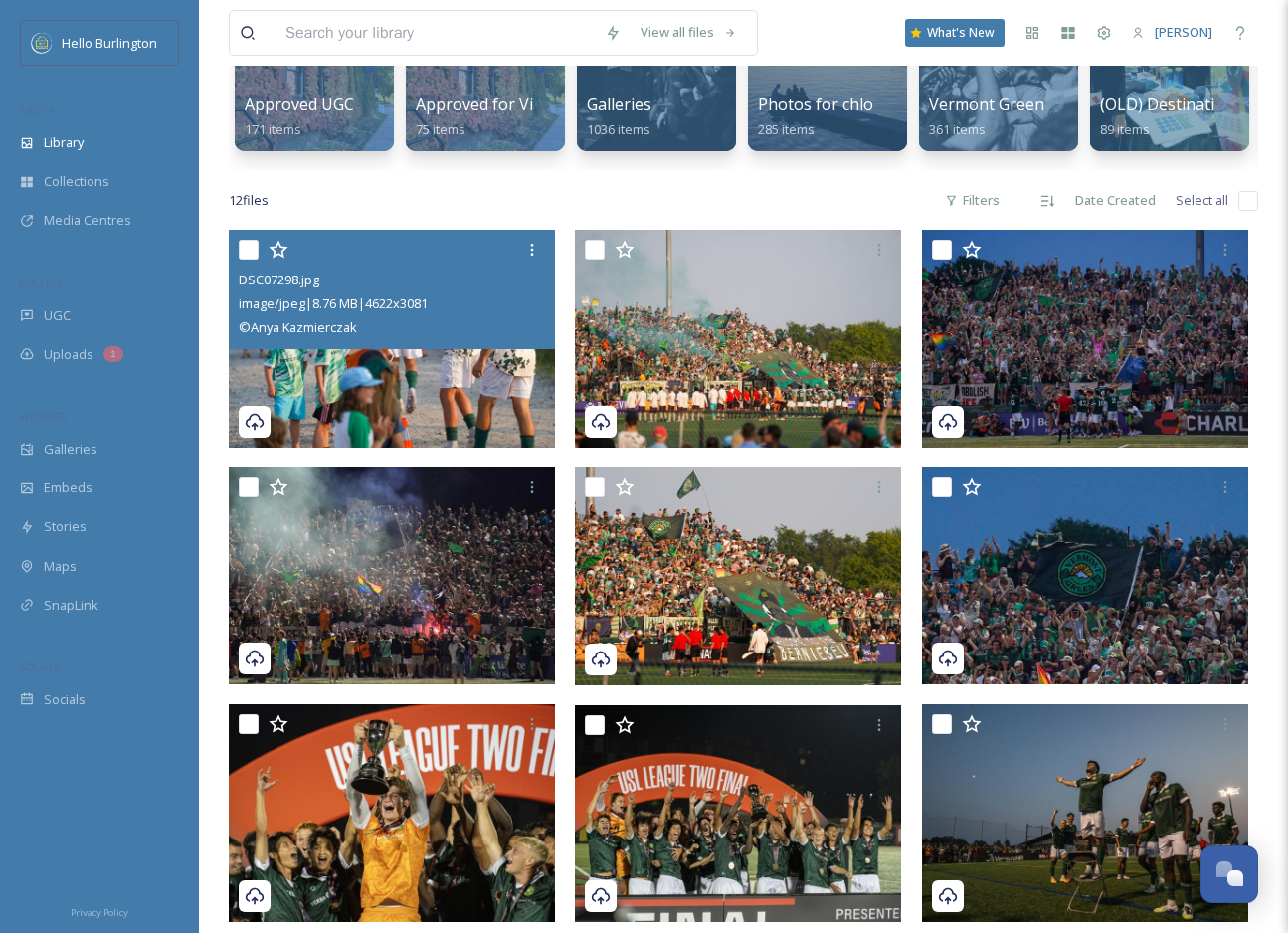 click at bounding box center (392, 338) 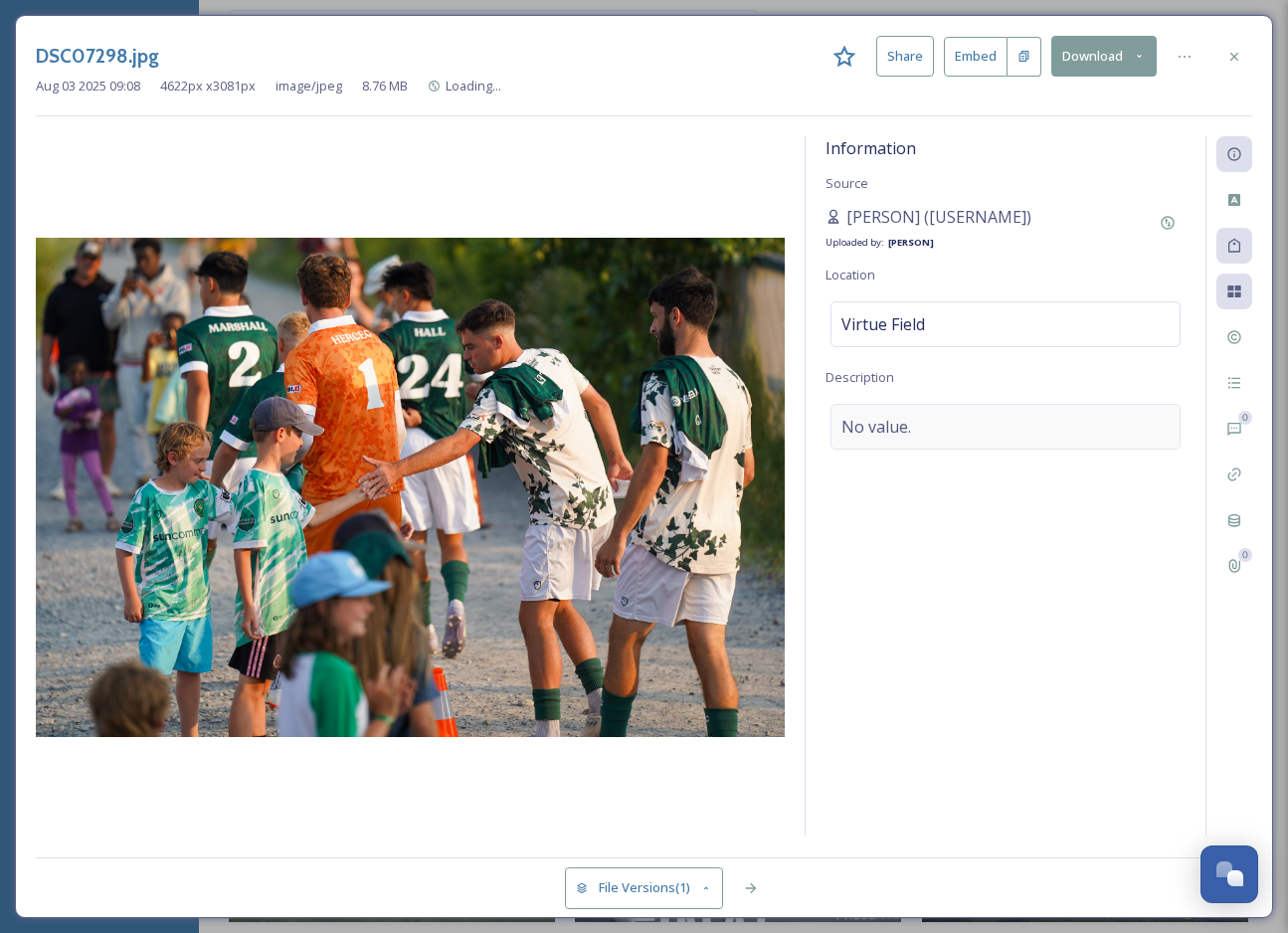 click on "No value." at bounding box center [1006, 427] 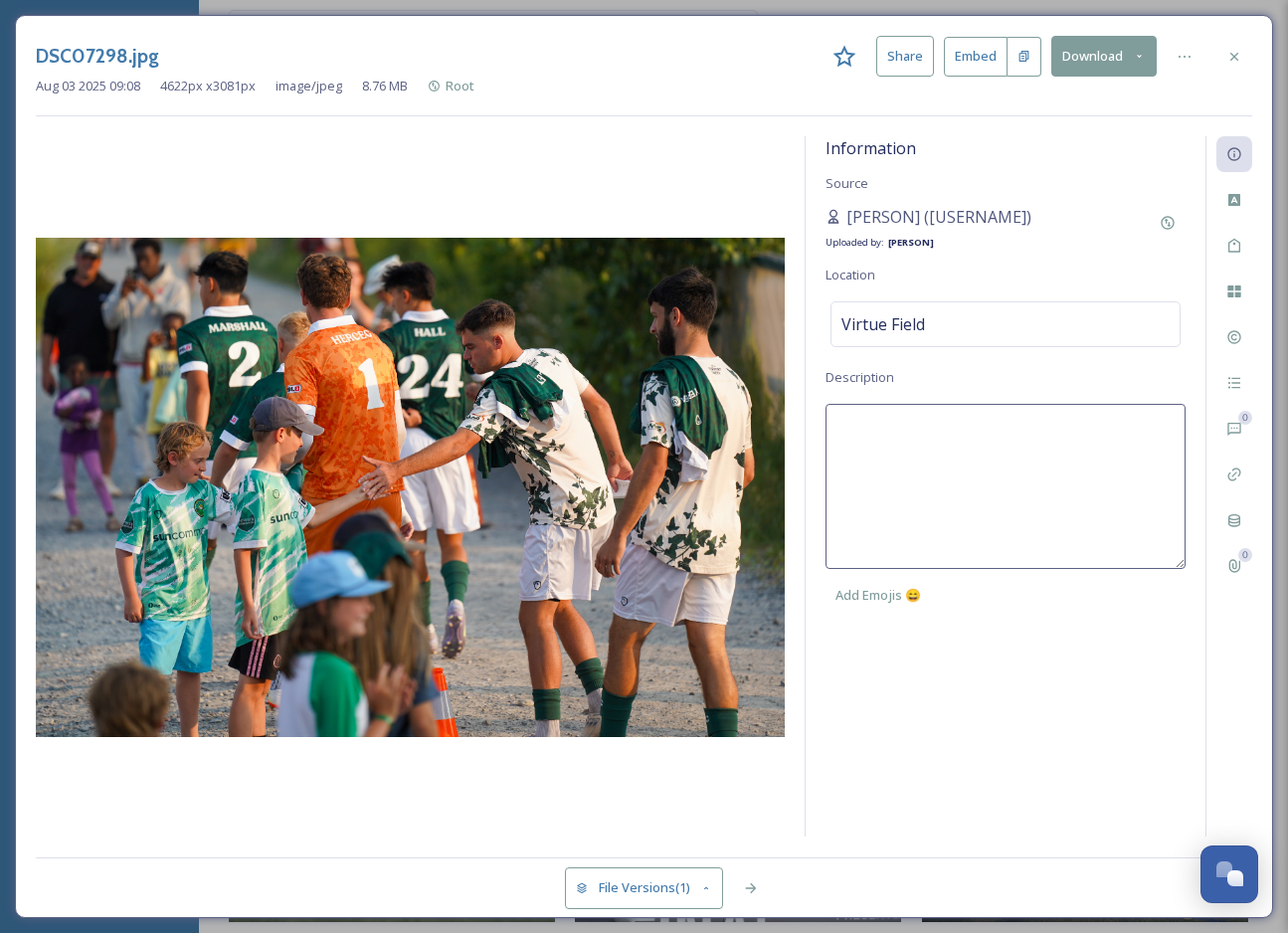 click at bounding box center [1006, 486] 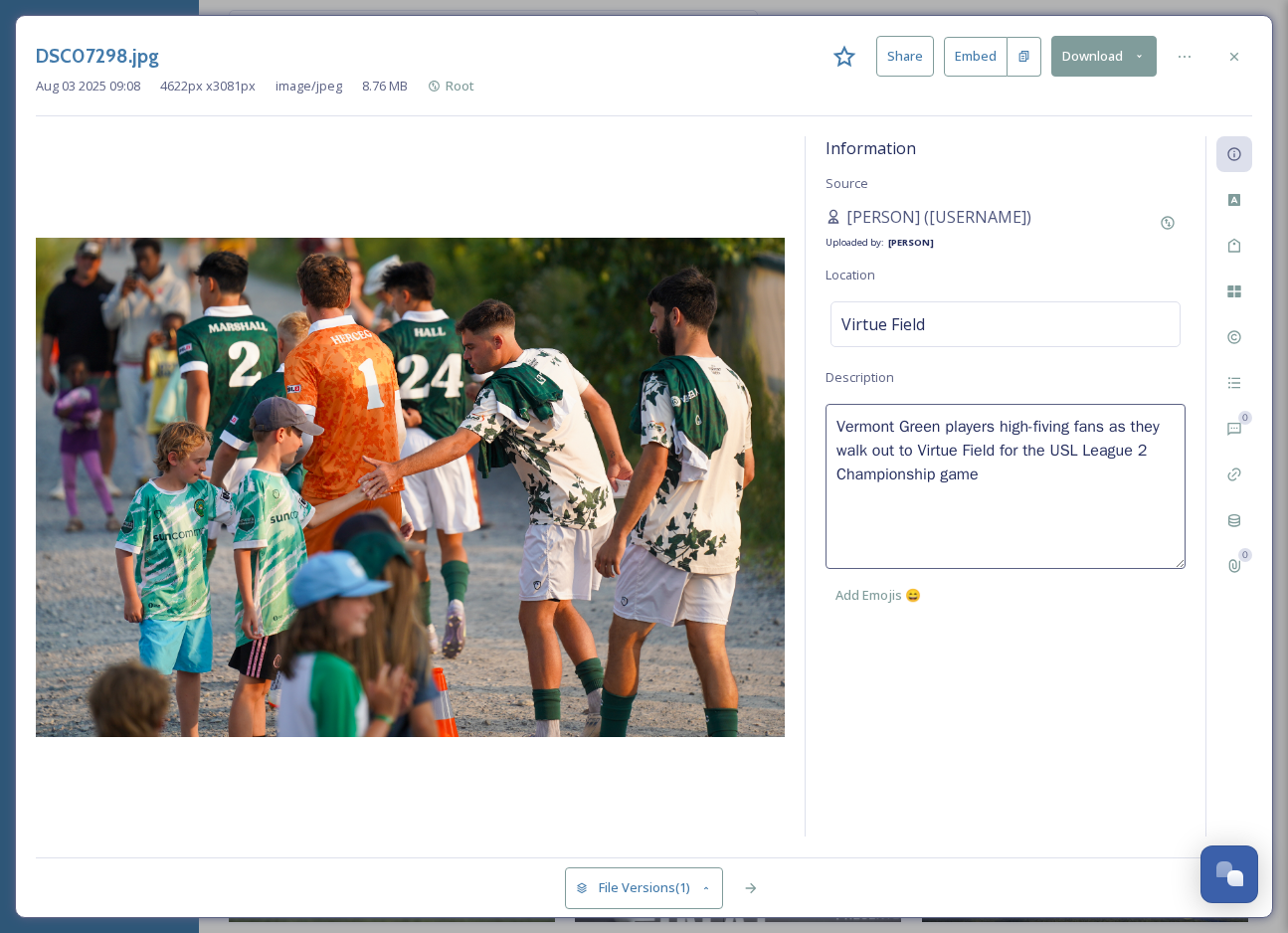 type on "Vermont Green players high-fiving fans as they walk out to Virtue Field for the USL League 2 Championship game." 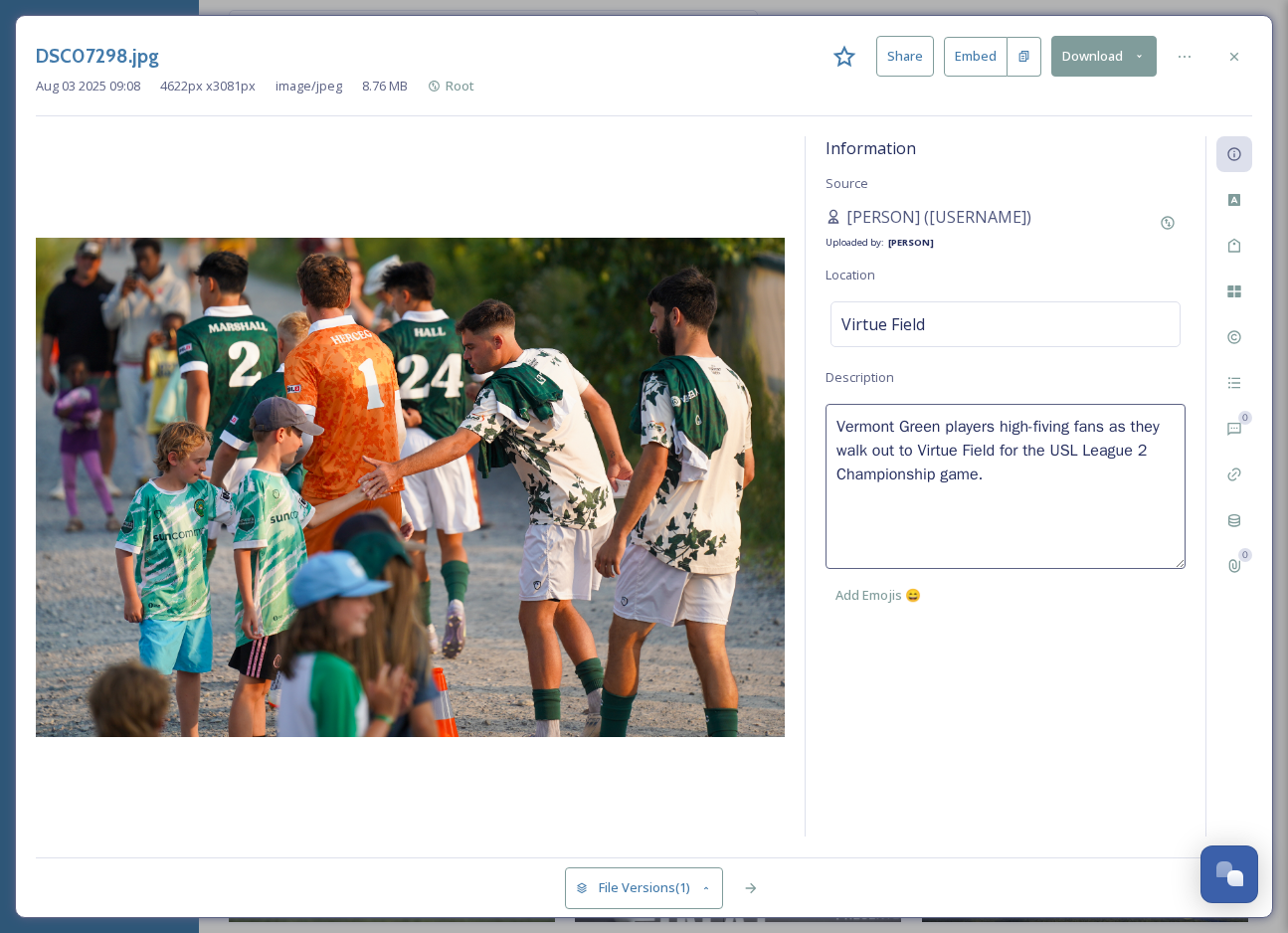 click on "Information Source [PERSON] (@anyakazphotography) Uploaded by: [PERSON] Location Virtue Field Description Vermont Green players high-fiving fans as they walk out to Virtue Field for the USL League 2 Championship game. Add Emojis 😄" at bounding box center (1006, 486) 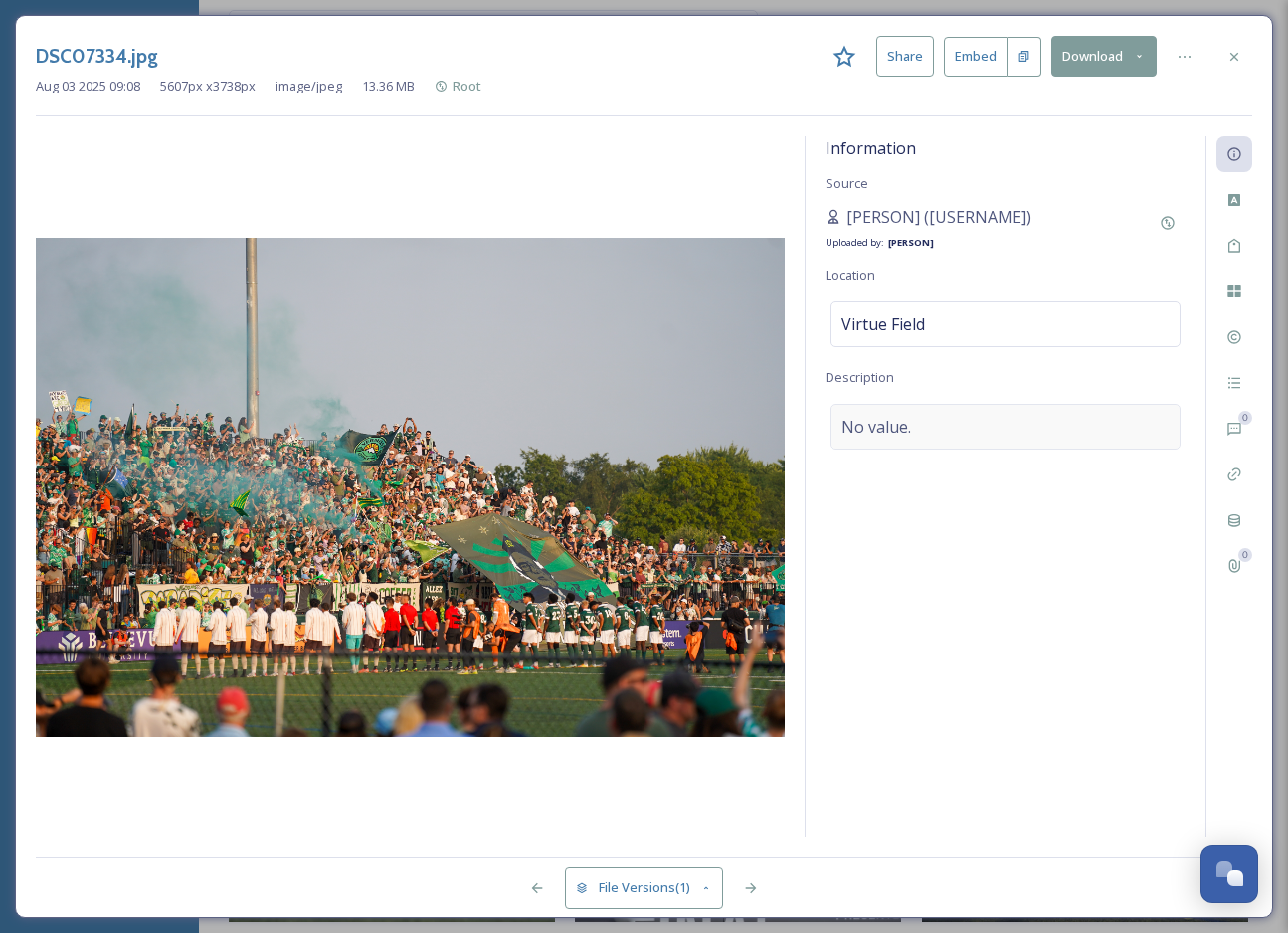 click on "No value." at bounding box center (1006, 427) 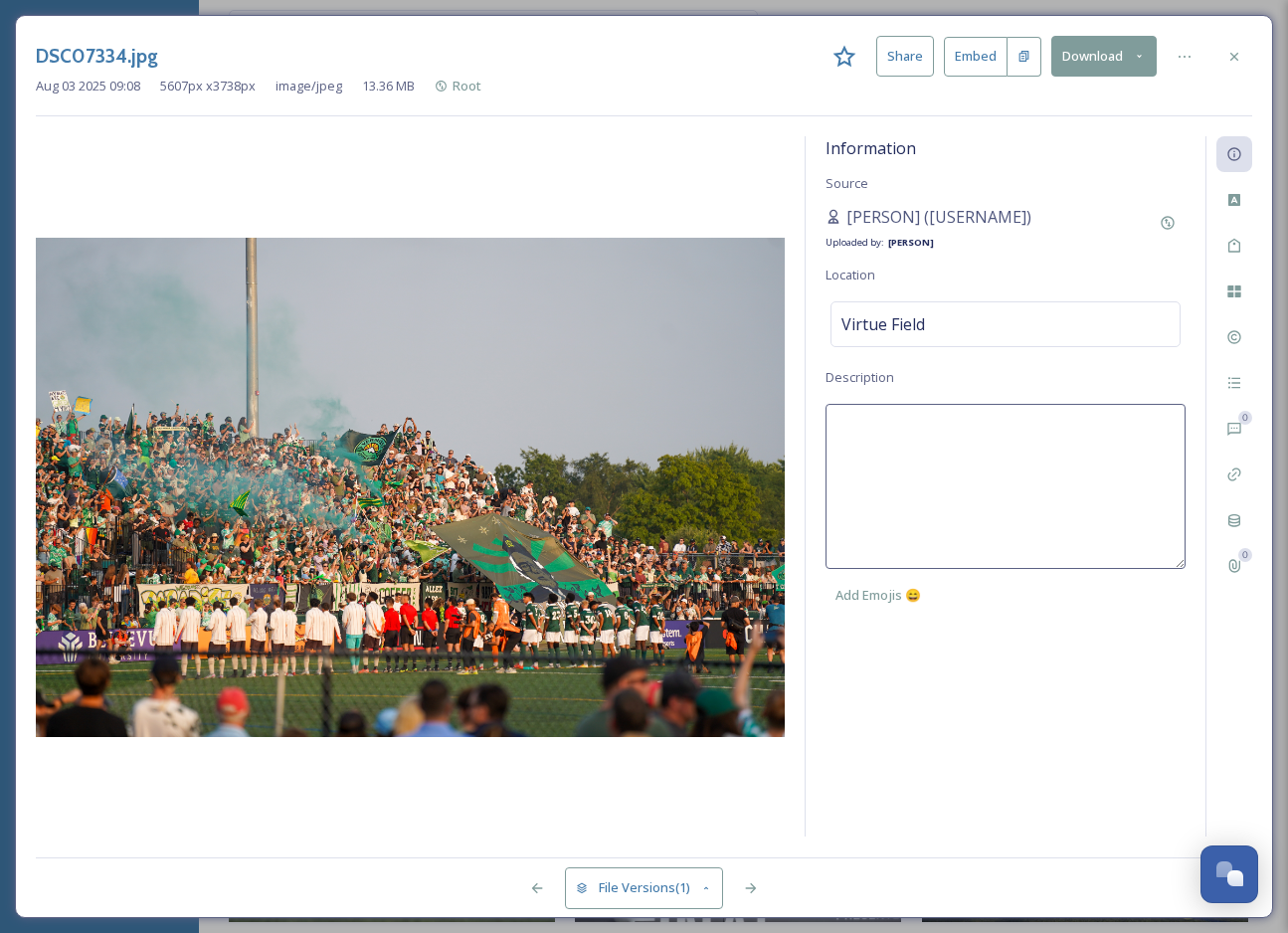 click at bounding box center [1006, 486] 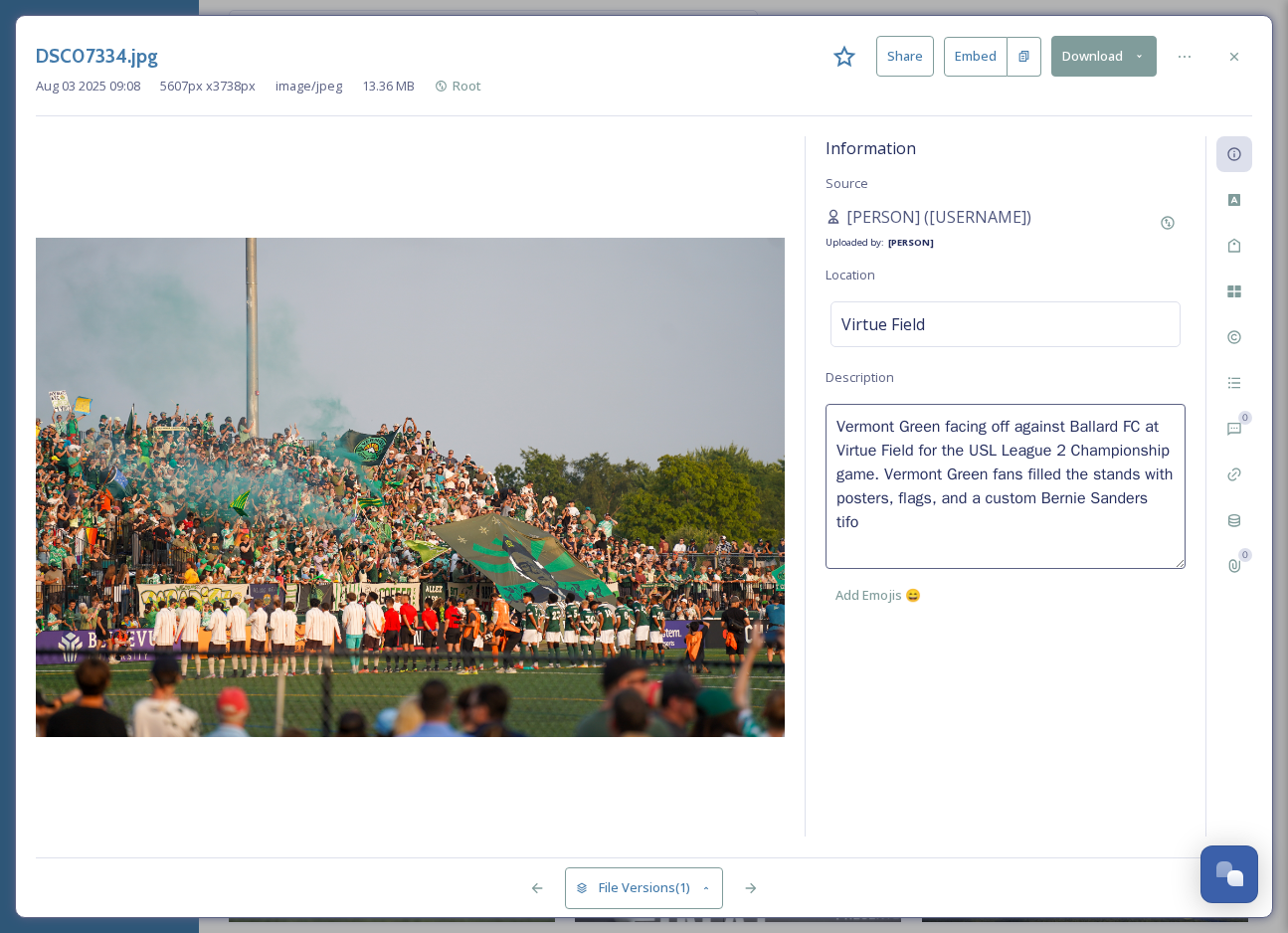 type on "Vermont Green facing off against Ballard FC at Virtue Field for the USL League 2 Championship game. Vermont Green fans filled the stands with posters, flags, and a custom Bernie Sanders tifo." 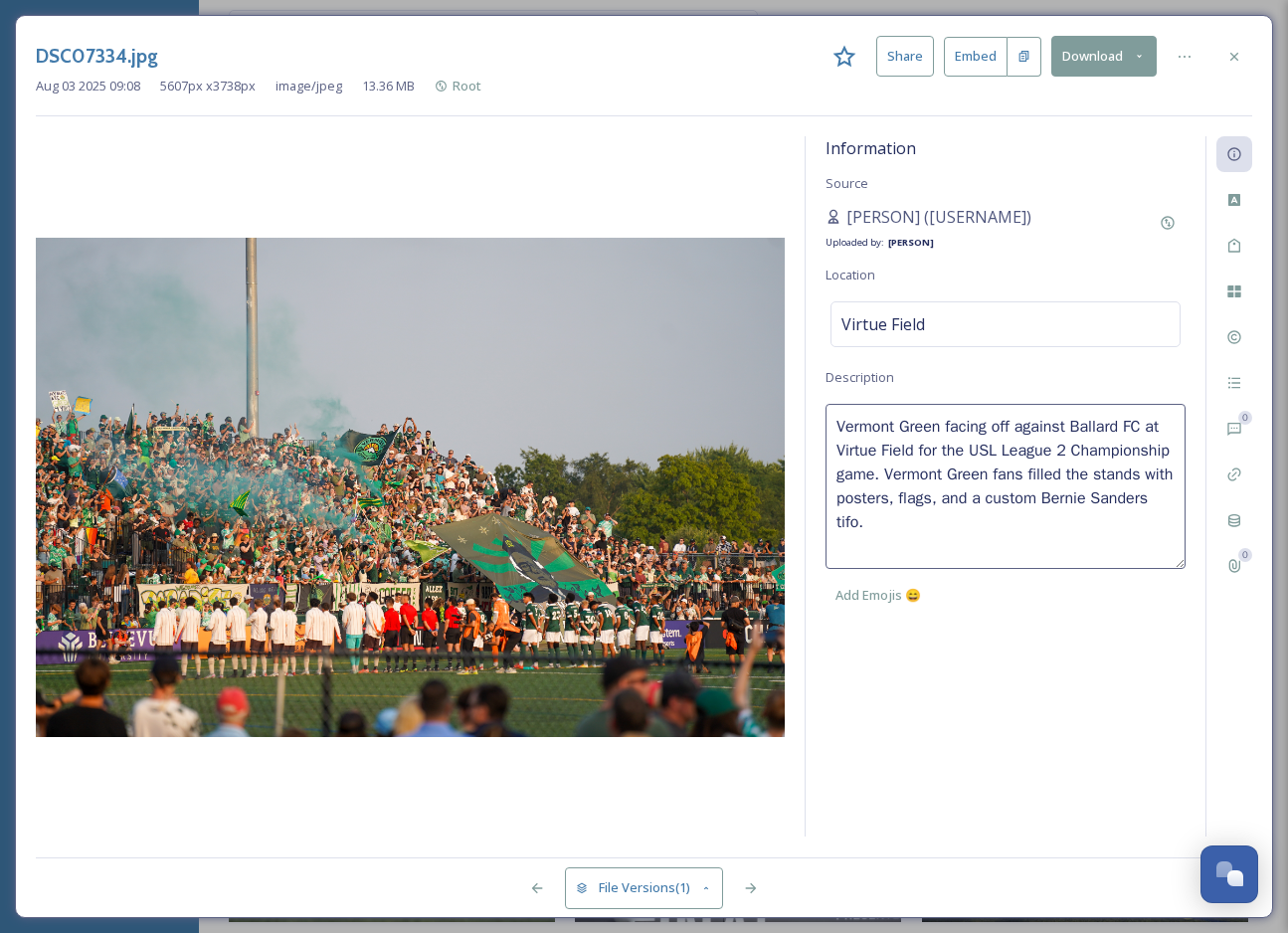 click on "Information Source [PERSON] (@anyakazphotography) Uploaded by: [PERSON] Location Virtue Field Description Vermont Green facing off against Ballard FC at Virtue Field for the USL League 2 Championship game. Vermont Green fans filled the stands with posters, flags, and a custom Bernie Sanders tifo. Add Emojis 😄" at bounding box center [1006, 486] 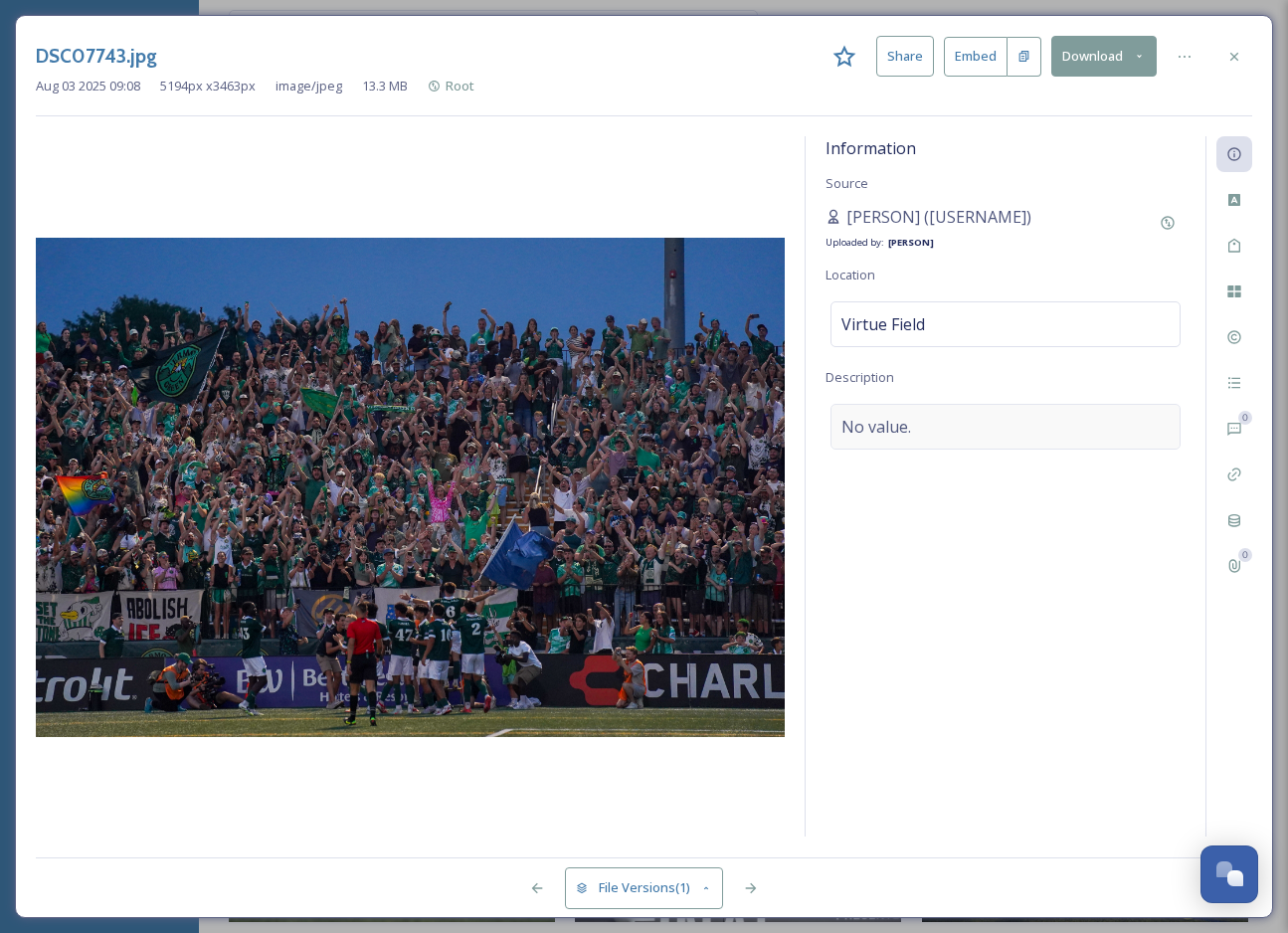click on "No value." at bounding box center (1006, 427) 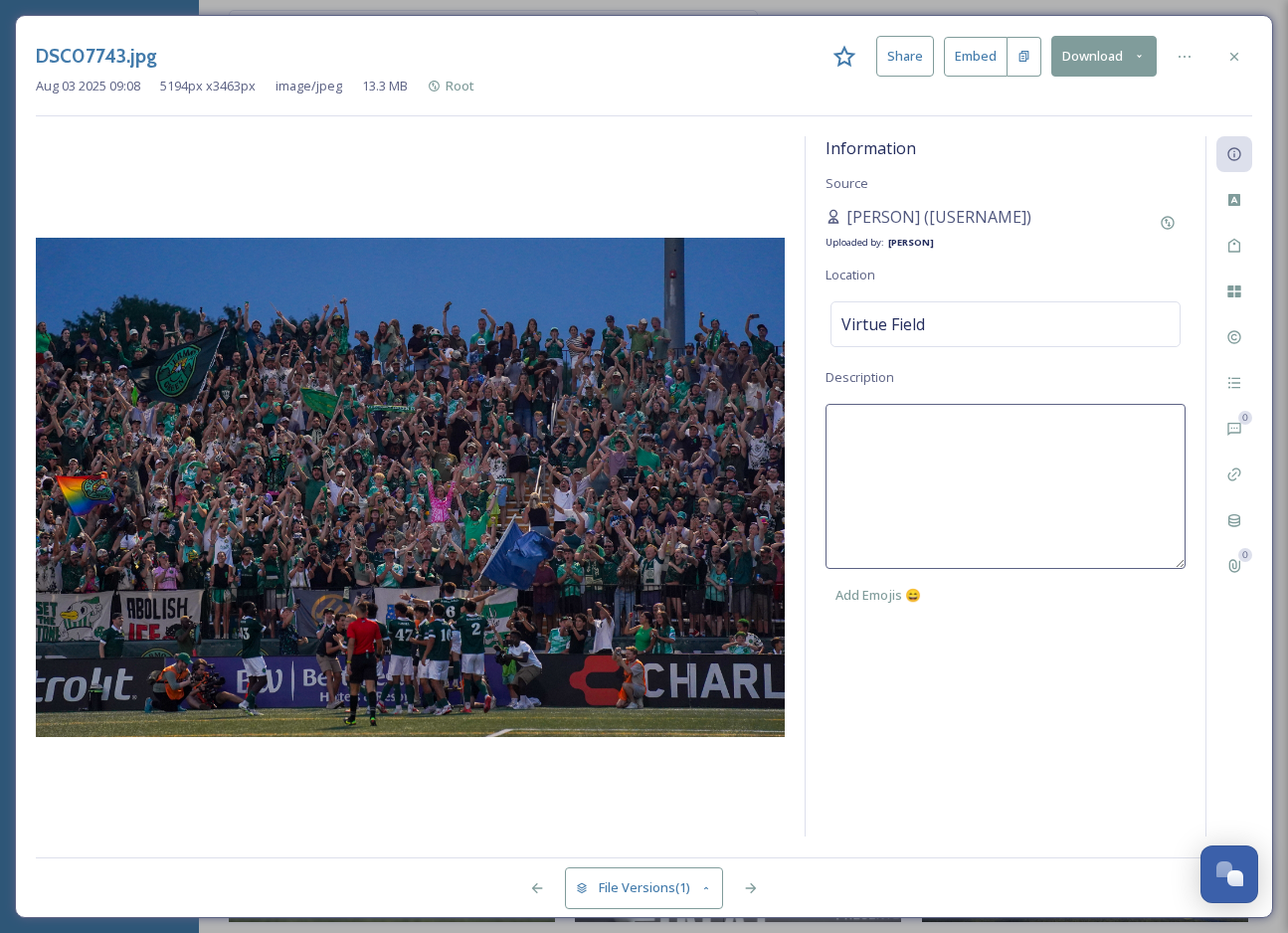 click at bounding box center [1006, 486] 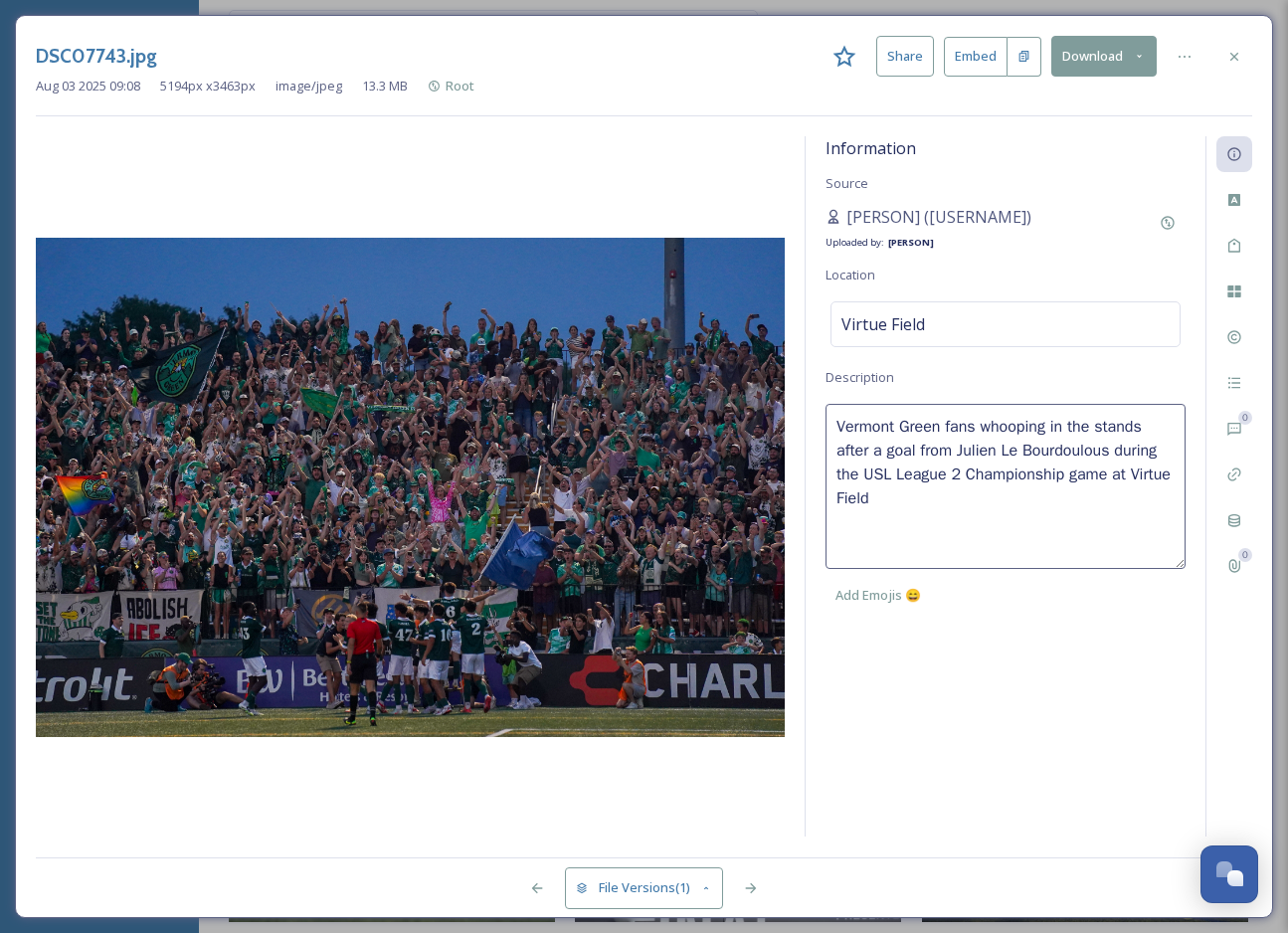 type on "Vermont Green fans whooping in the stands after a goal from Julien Le Bourdoulous during the USL League 2 Championship game at Virtue Field." 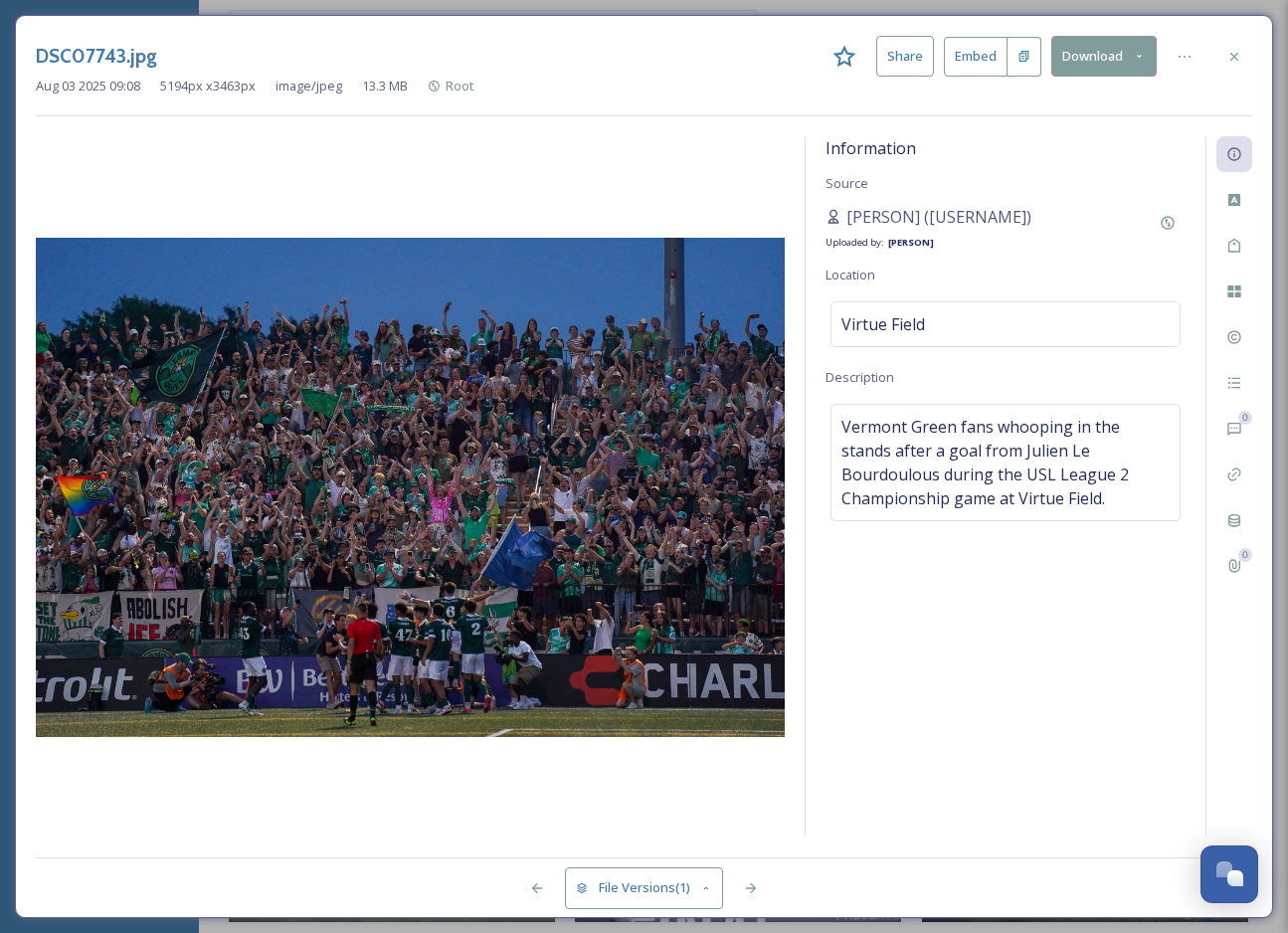 click on "Information Source [PERSON] (@anyakazphotography) Uploaded by: [PERSON] Location Virtue Field Description Vermont Green fans whooping in the stands after a goal from Julien Le Bourdoulous during the USL League 2 Championship game at Virtue Field." at bounding box center [1006, 486] 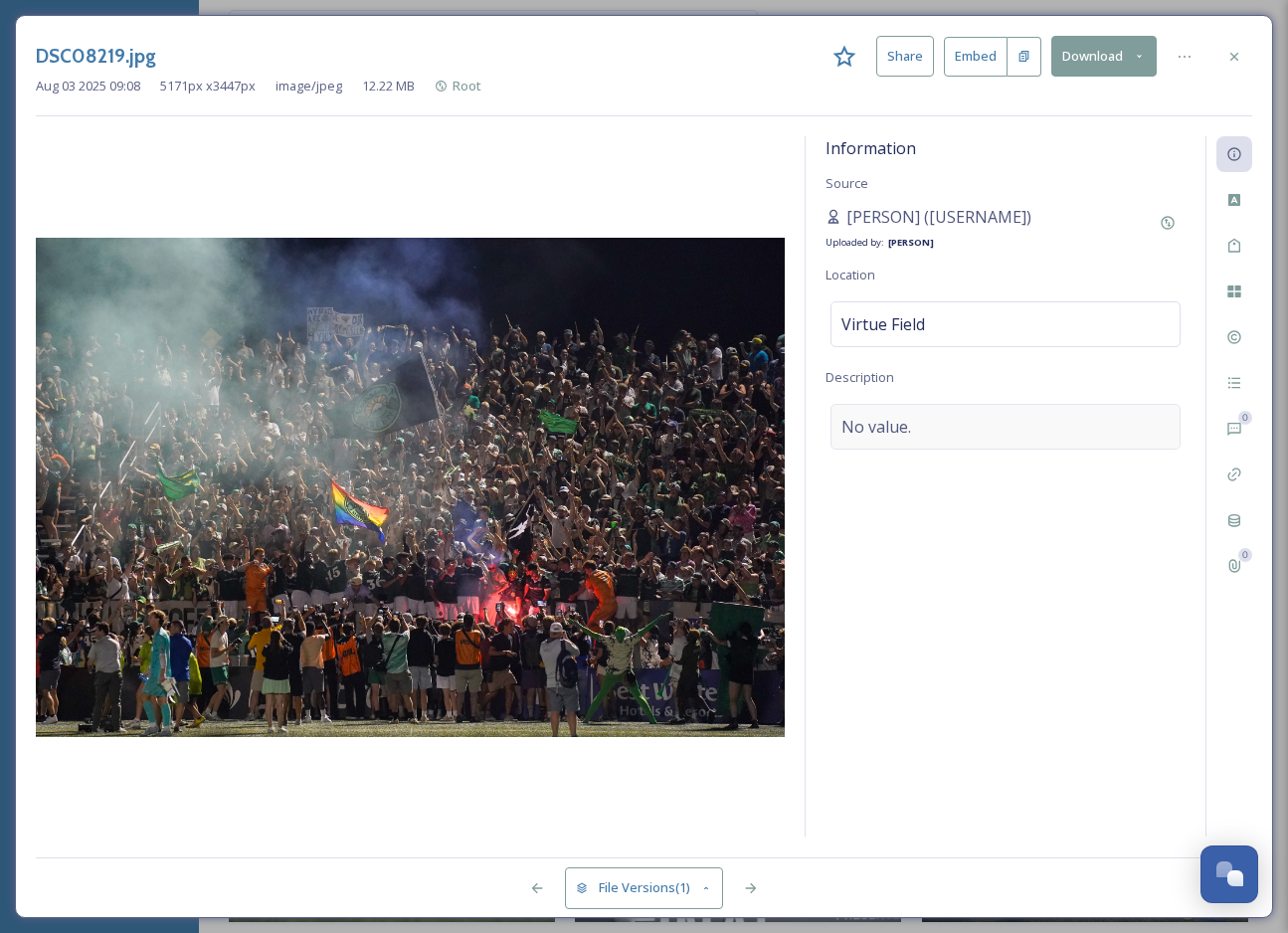 click on "No value." at bounding box center [1006, 427] 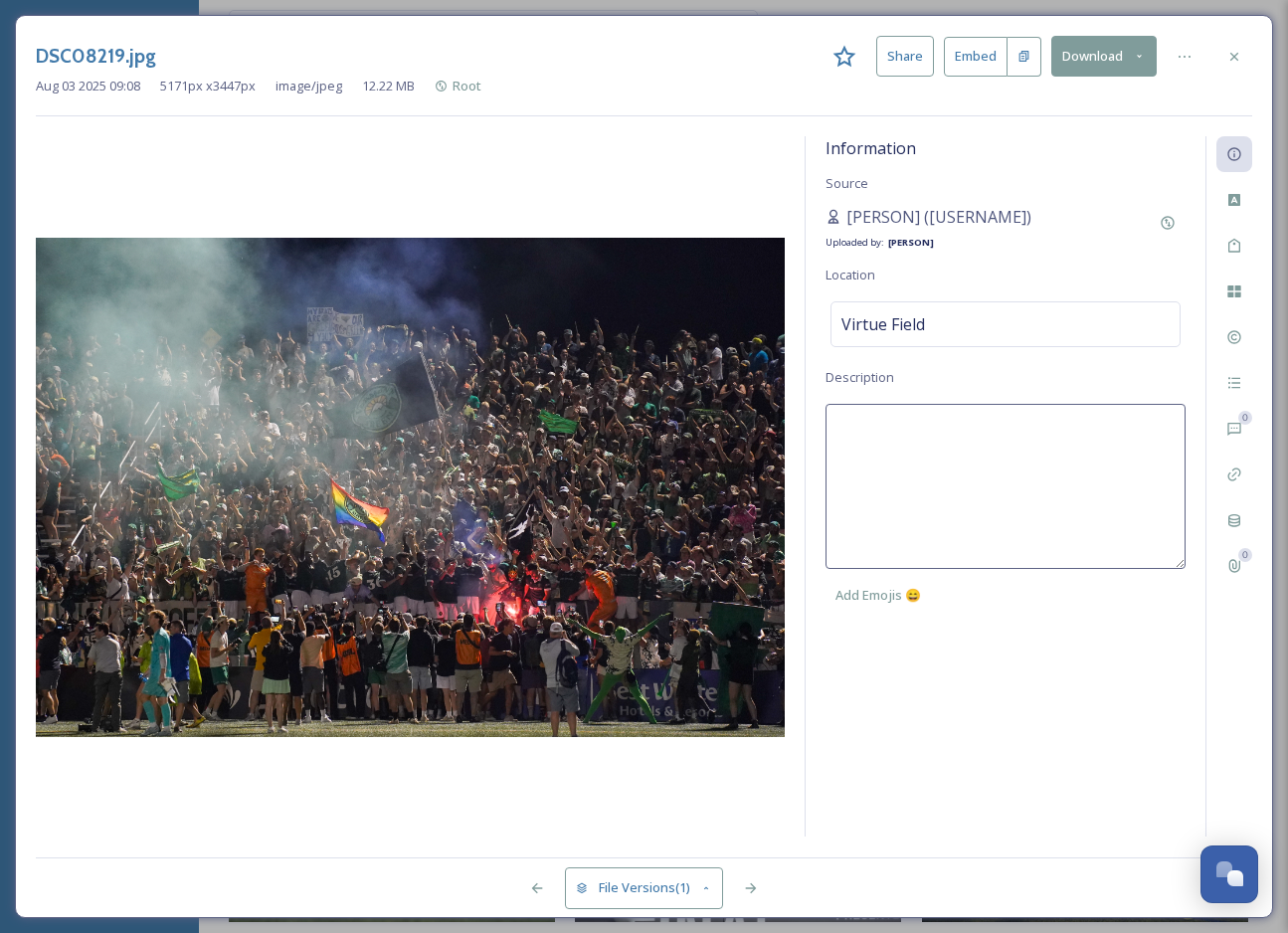 click at bounding box center [1006, 486] 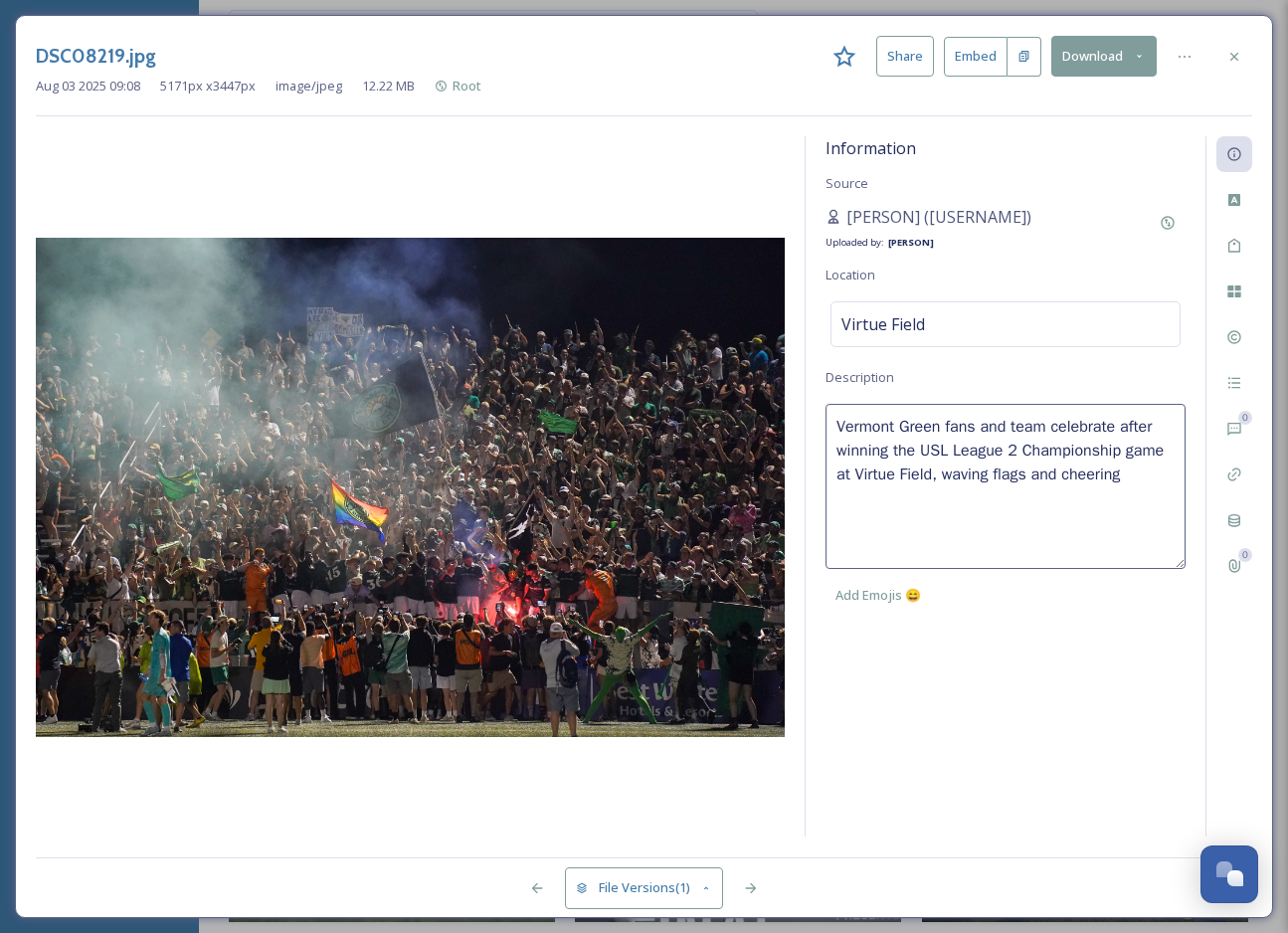 type on "Vermont Green fans and team celebrate after winning the USL League 2 Championship game at Virtue Field, waving flags and cheering." 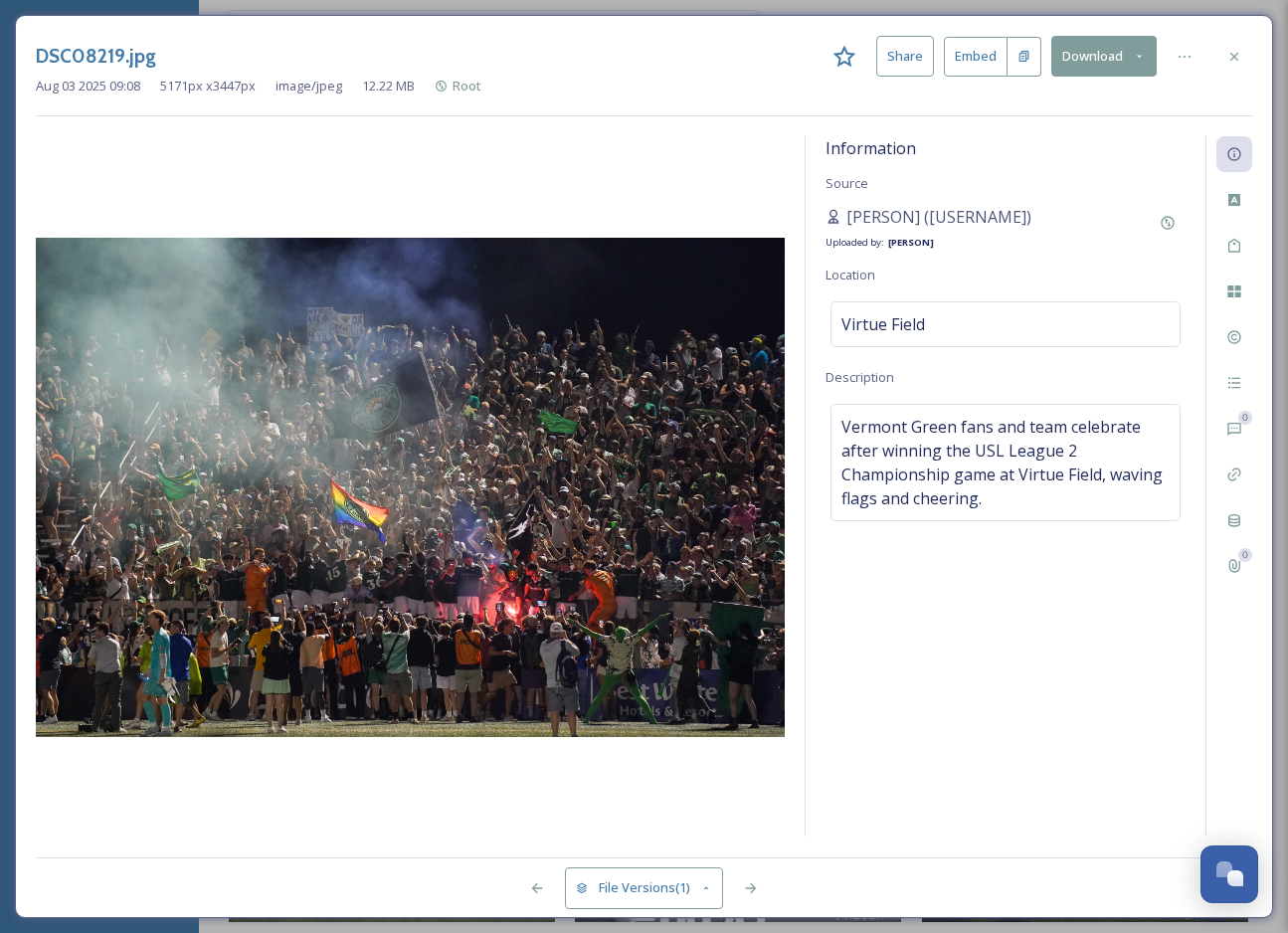 click on "Information Source [PERSON] (@anyakazphotography) Uploaded by: [PERSON] Location Virtue Field Description Vermont Green fans and team celebrate after winning the USL League 2 Championship game at Virtue Field, waving flags and cheering." at bounding box center (1006, 486) 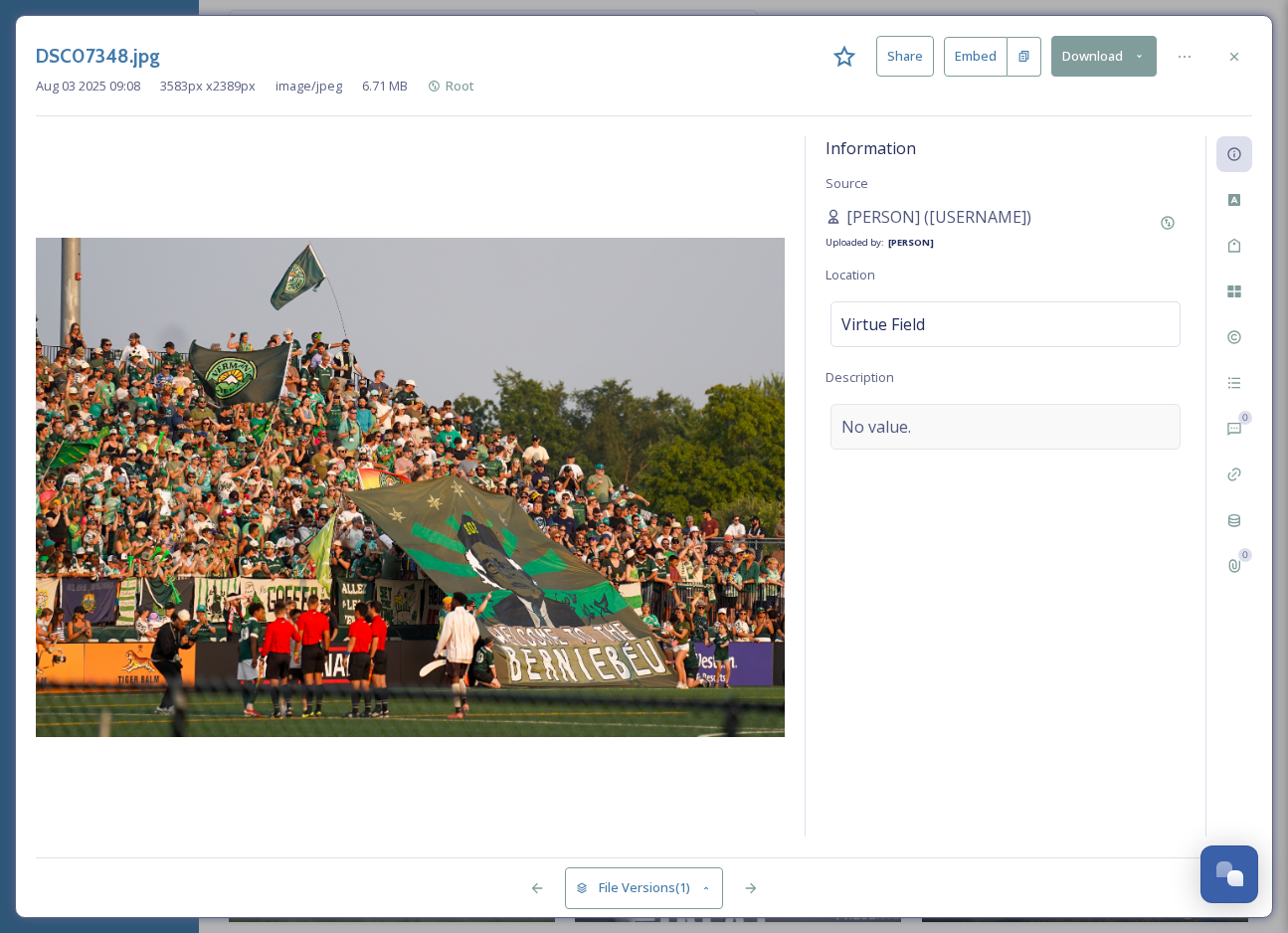 click on "No value." at bounding box center [1006, 427] 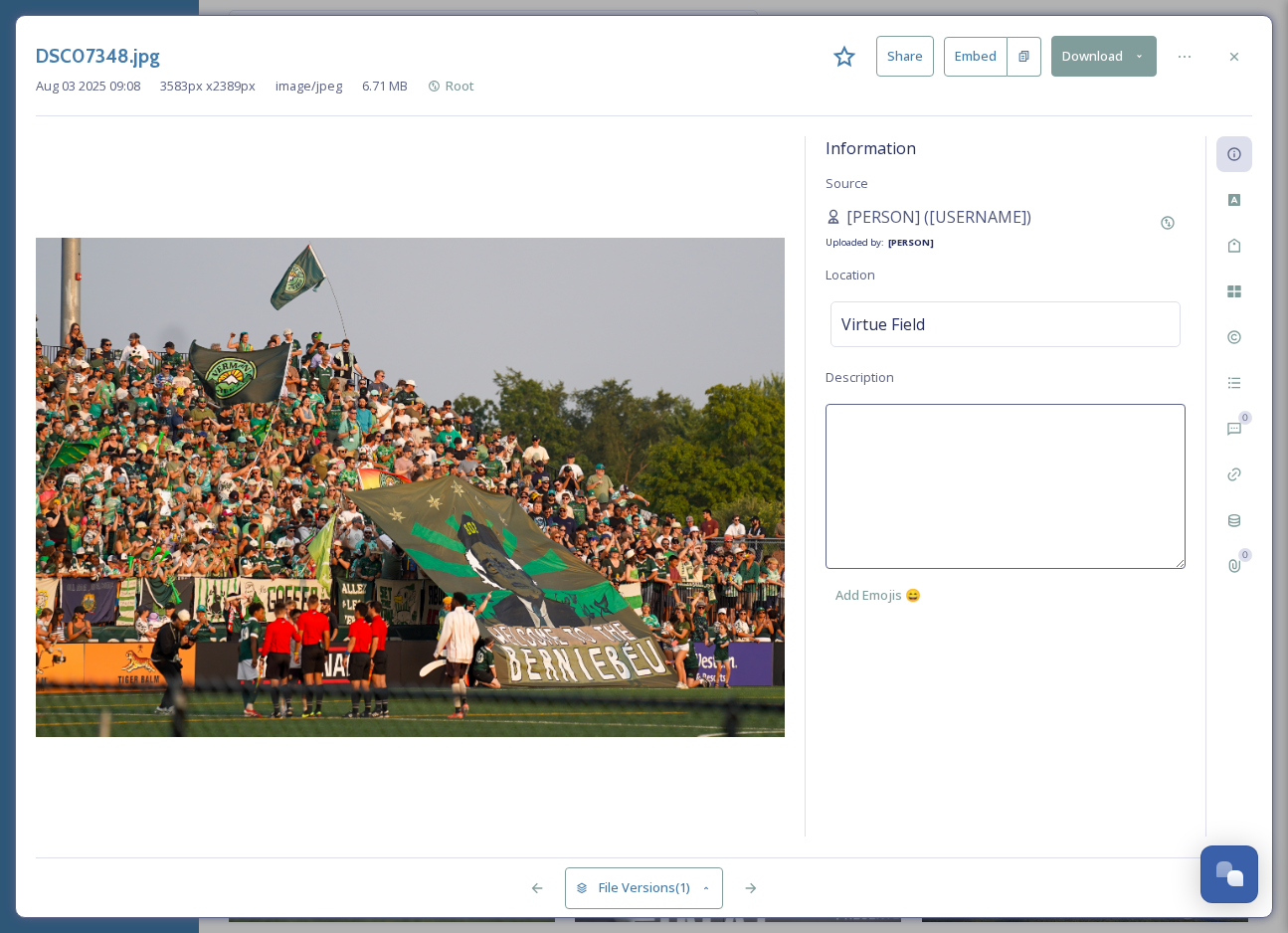 click at bounding box center [1006, 486] 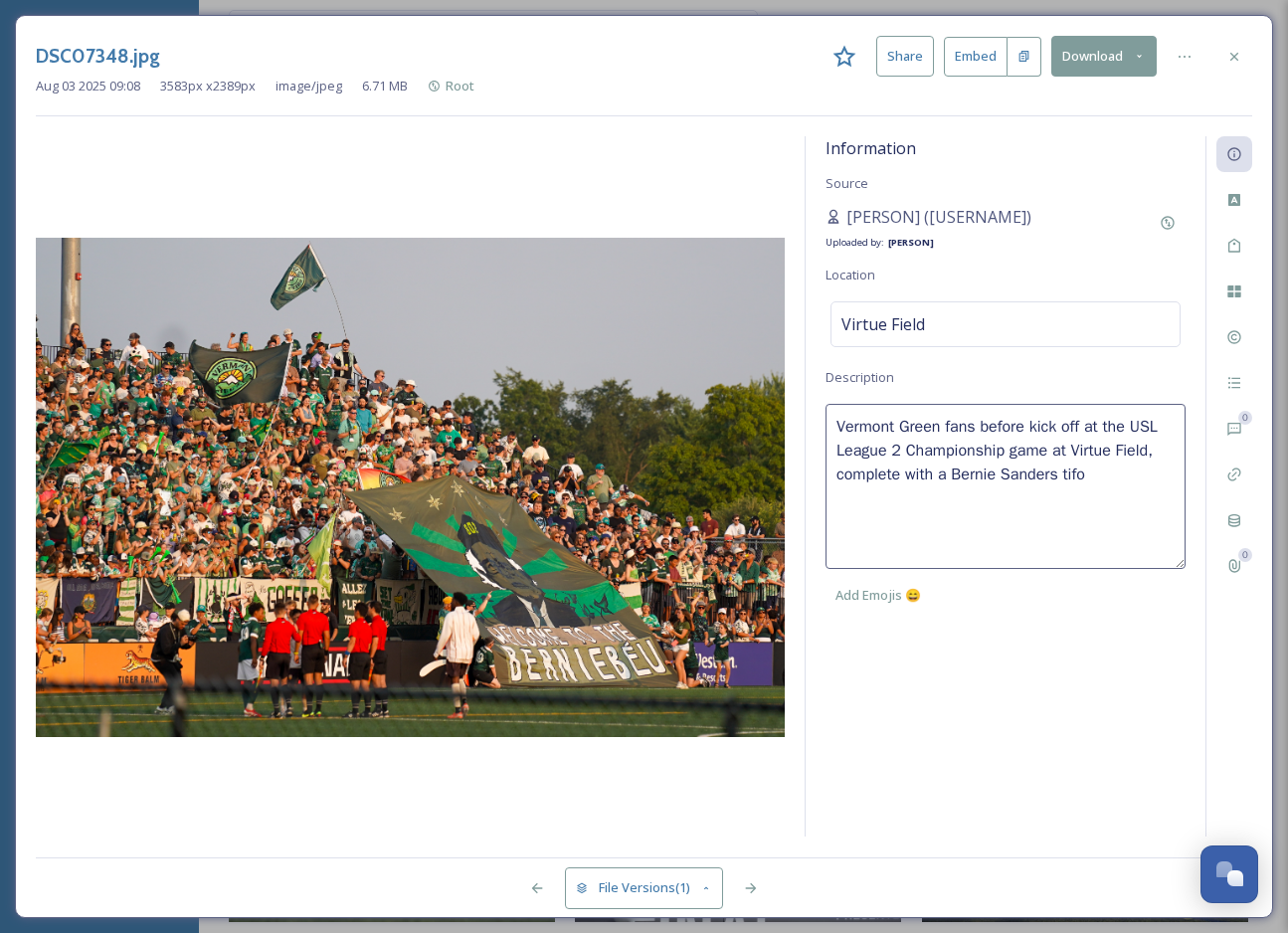 type on "Vermont Green fans before kick off at the USL League 2 Championship game at Virtue Field, complete with a Bernie Sanders tifo." 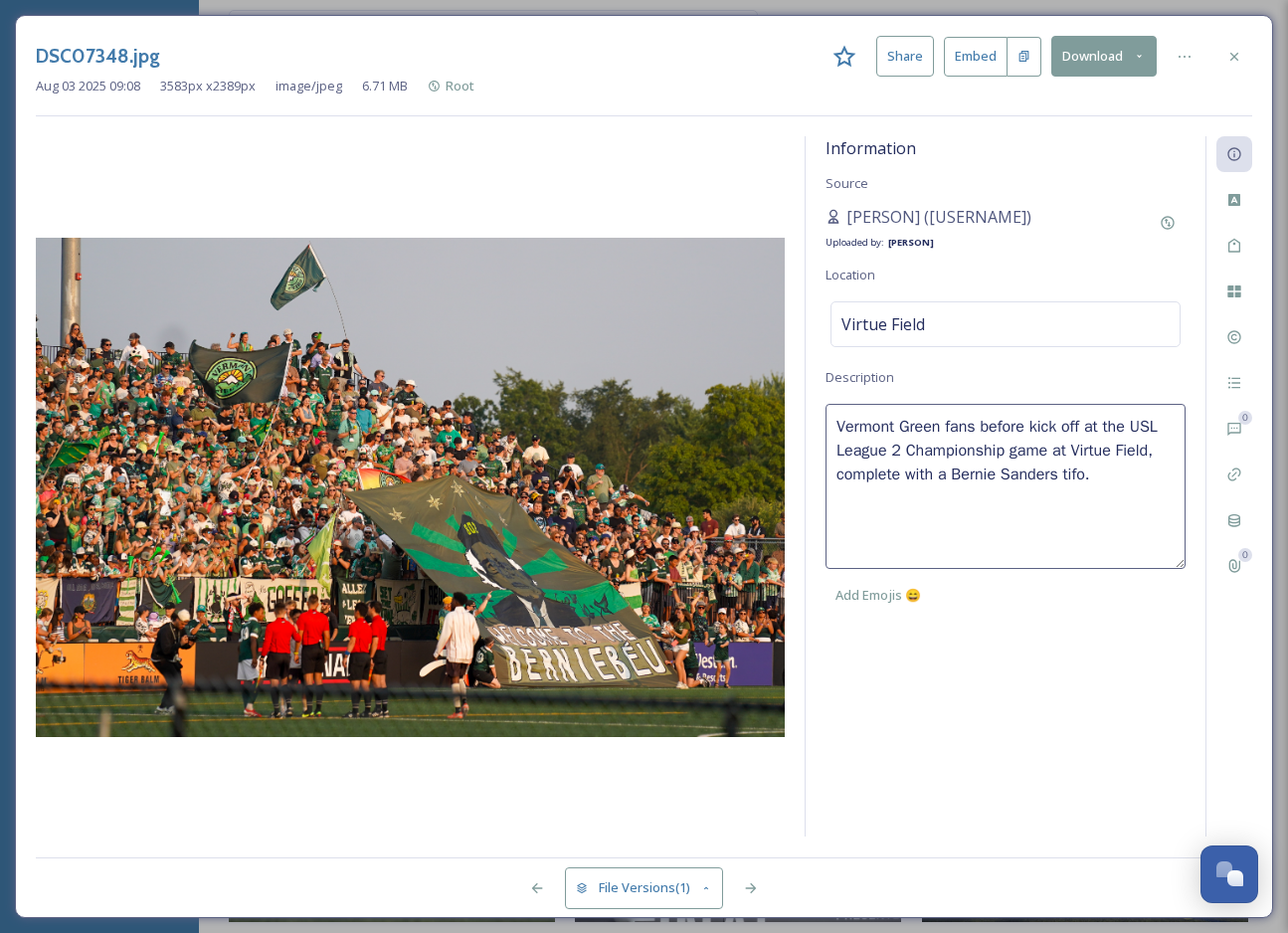 click on "Information Source [PERSON] (@anyakazphotography) Uploaded by: [PERSON] Location Virtue Field Description Vermont Green fans before kick off at the USL League 2 Championship game at Virtue Field, complete with a Bernie Sanders tifo. Add Emojis 😄" at bounding box center [1006, 486] 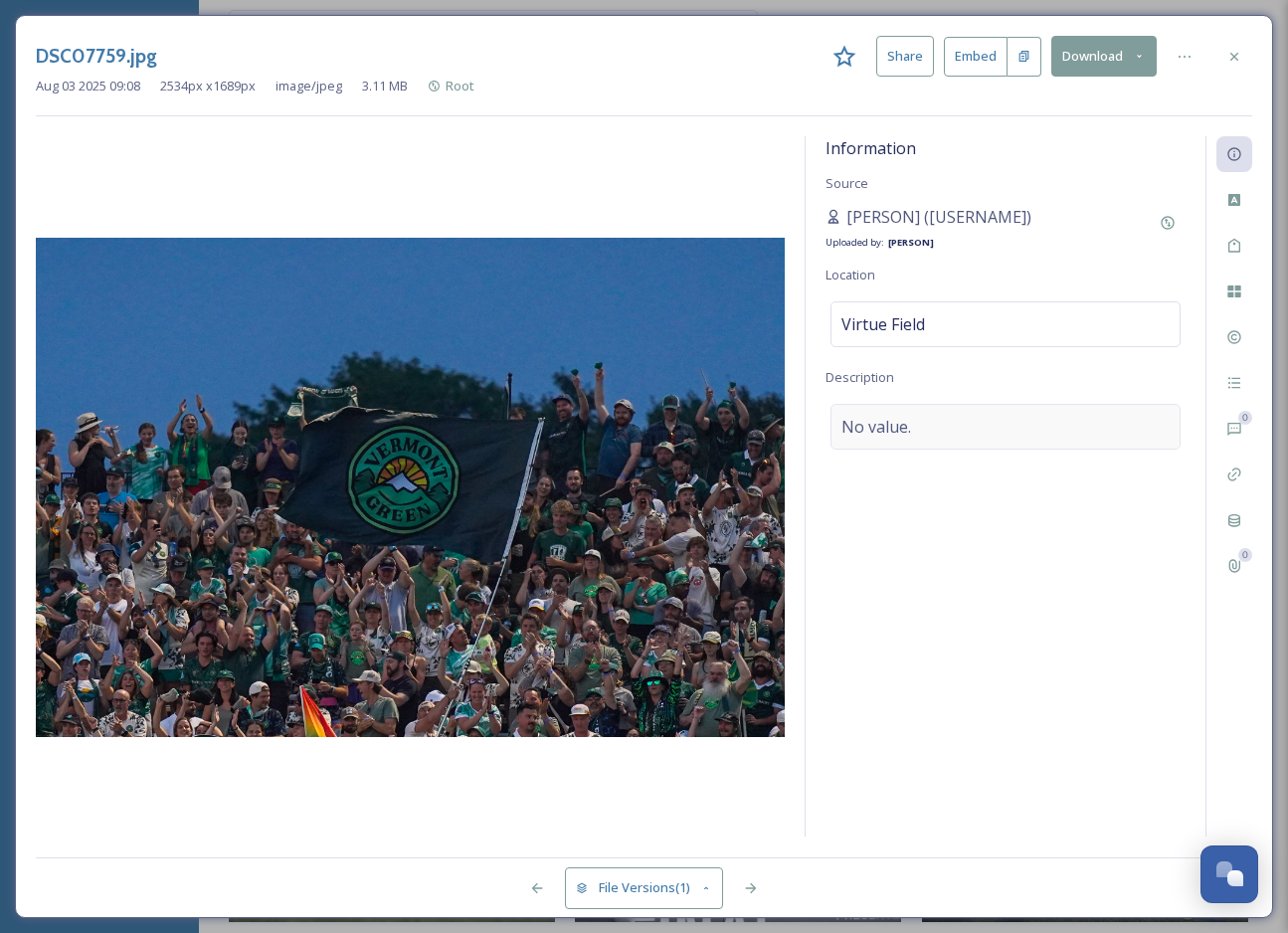 click on "No value." at bounding box center [1006, 427] 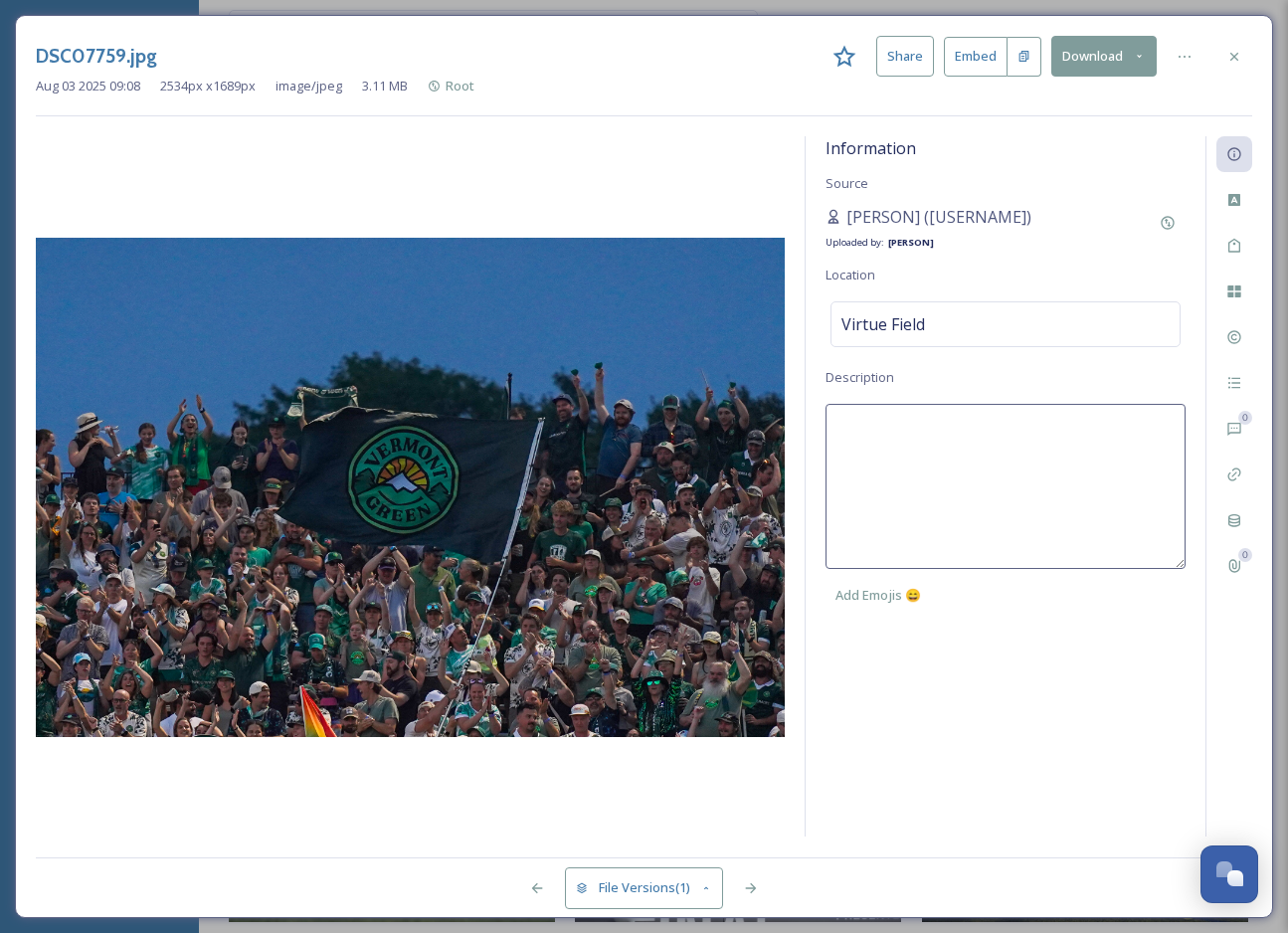 click at bounding box center [1006, 486] 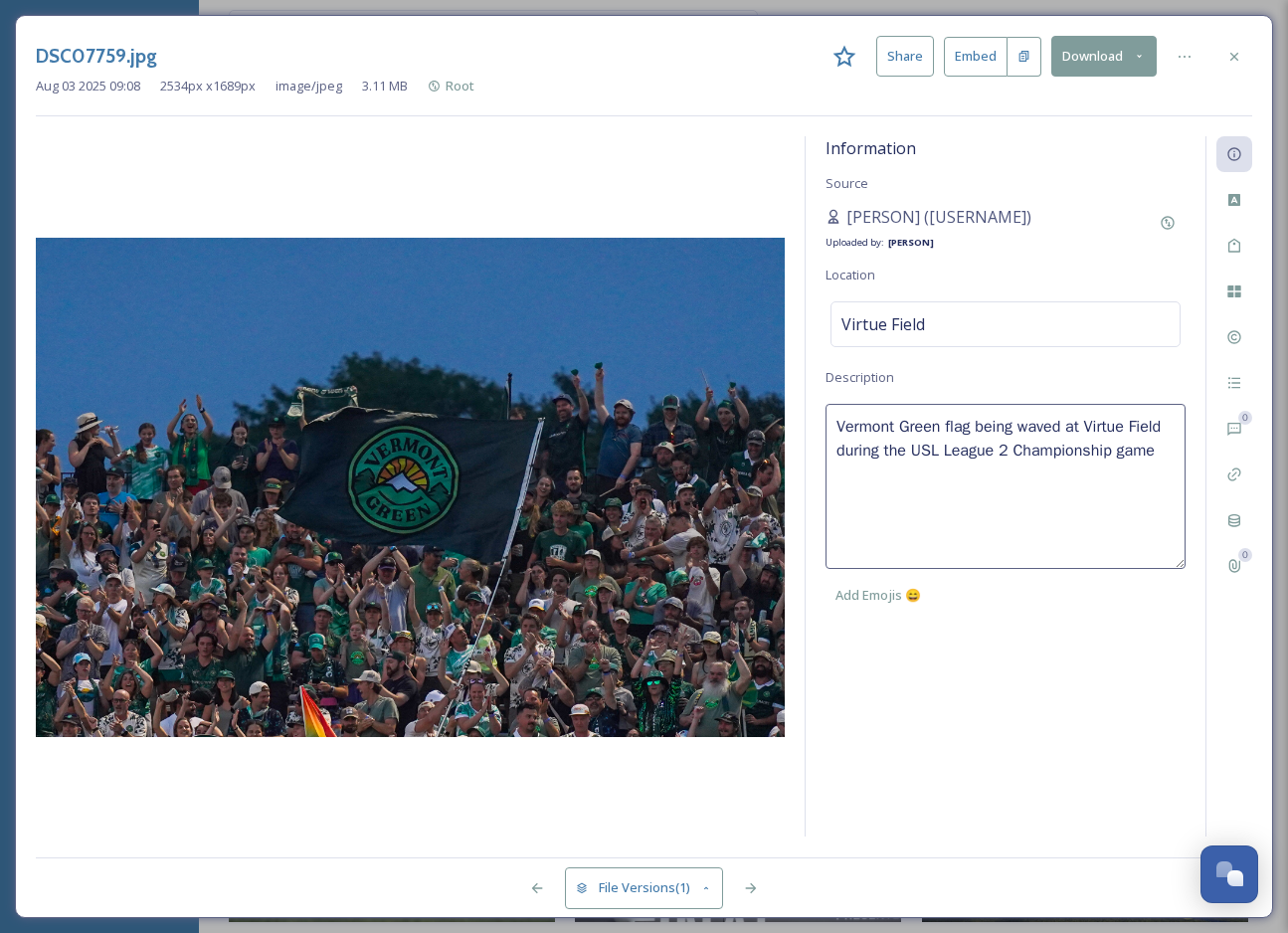 type on "Vermont Green flag being waved at Virtue Field during the USL League 2 Championship game." 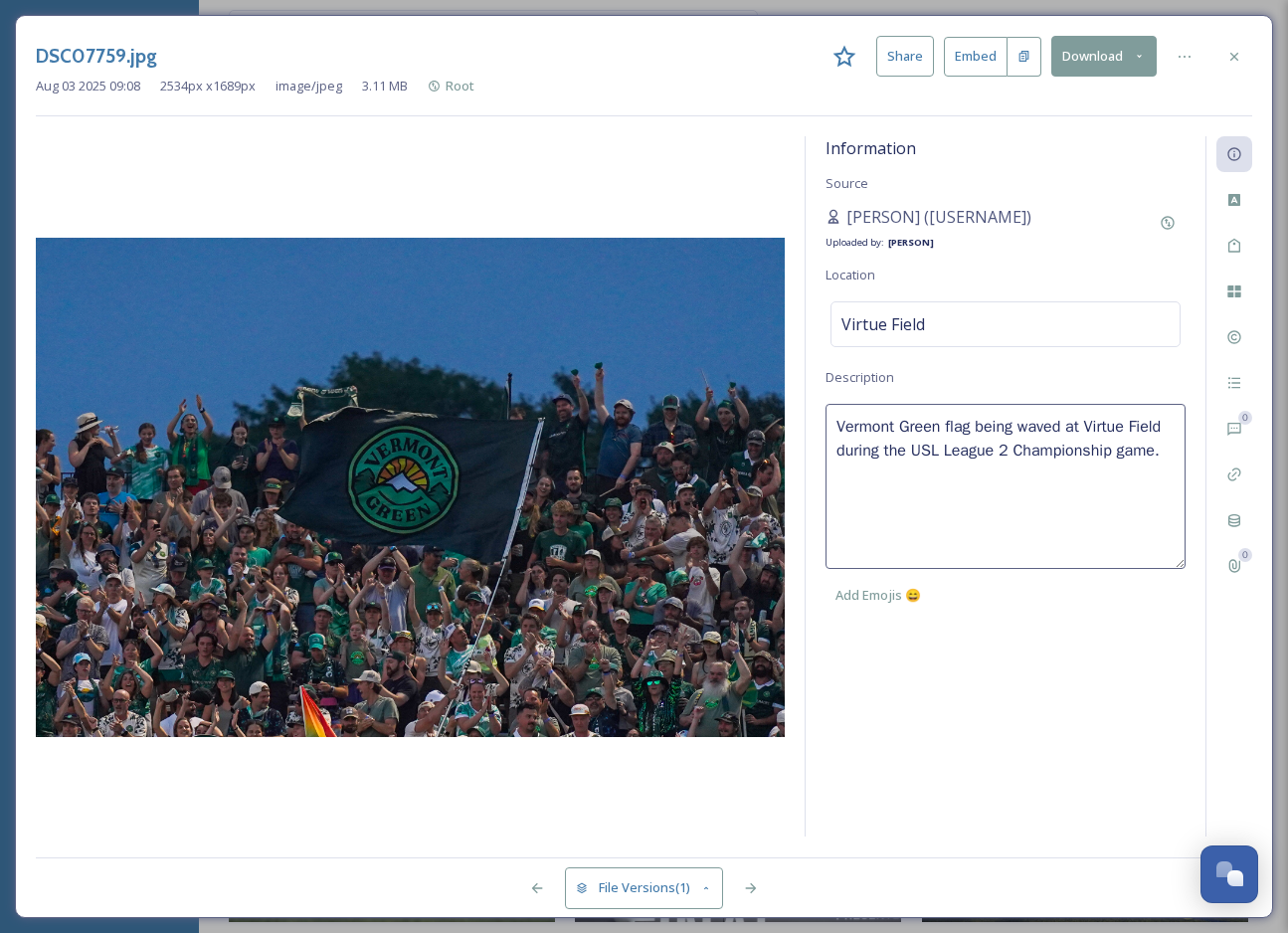 click on "Information Source [PERSON] (@anyakazphotography) Uploaded by: [PERSON] Location Virtue Field Description Vermont Green flag being waved at Virtue Field during the USL League 2 Championship game. Add Emojis 😄" at bounding box center (1006, 486) 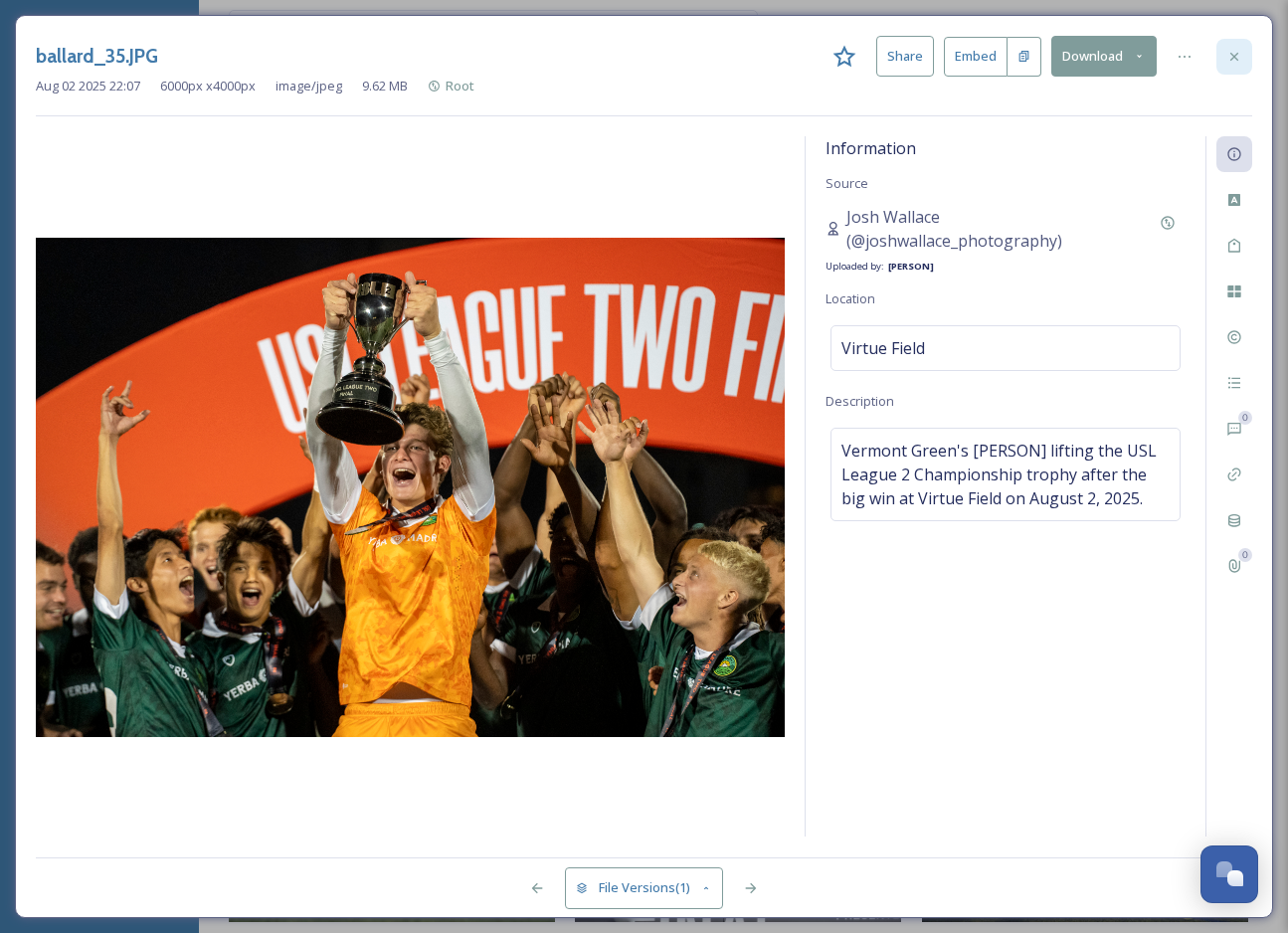 click at bounding box center (1234, 57) 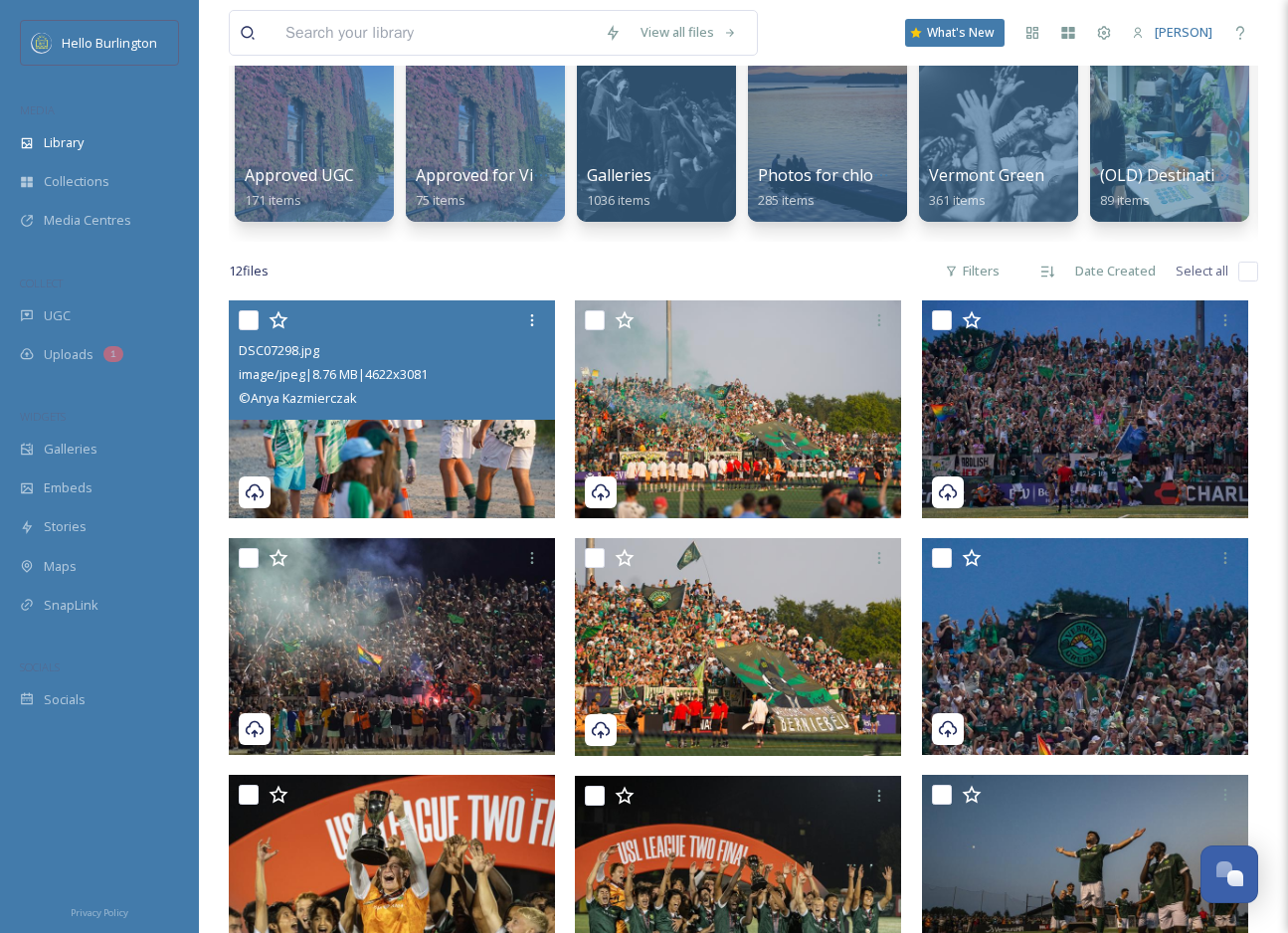 scroll, scrollTop: 0, scrollLeft: 0, axis: both 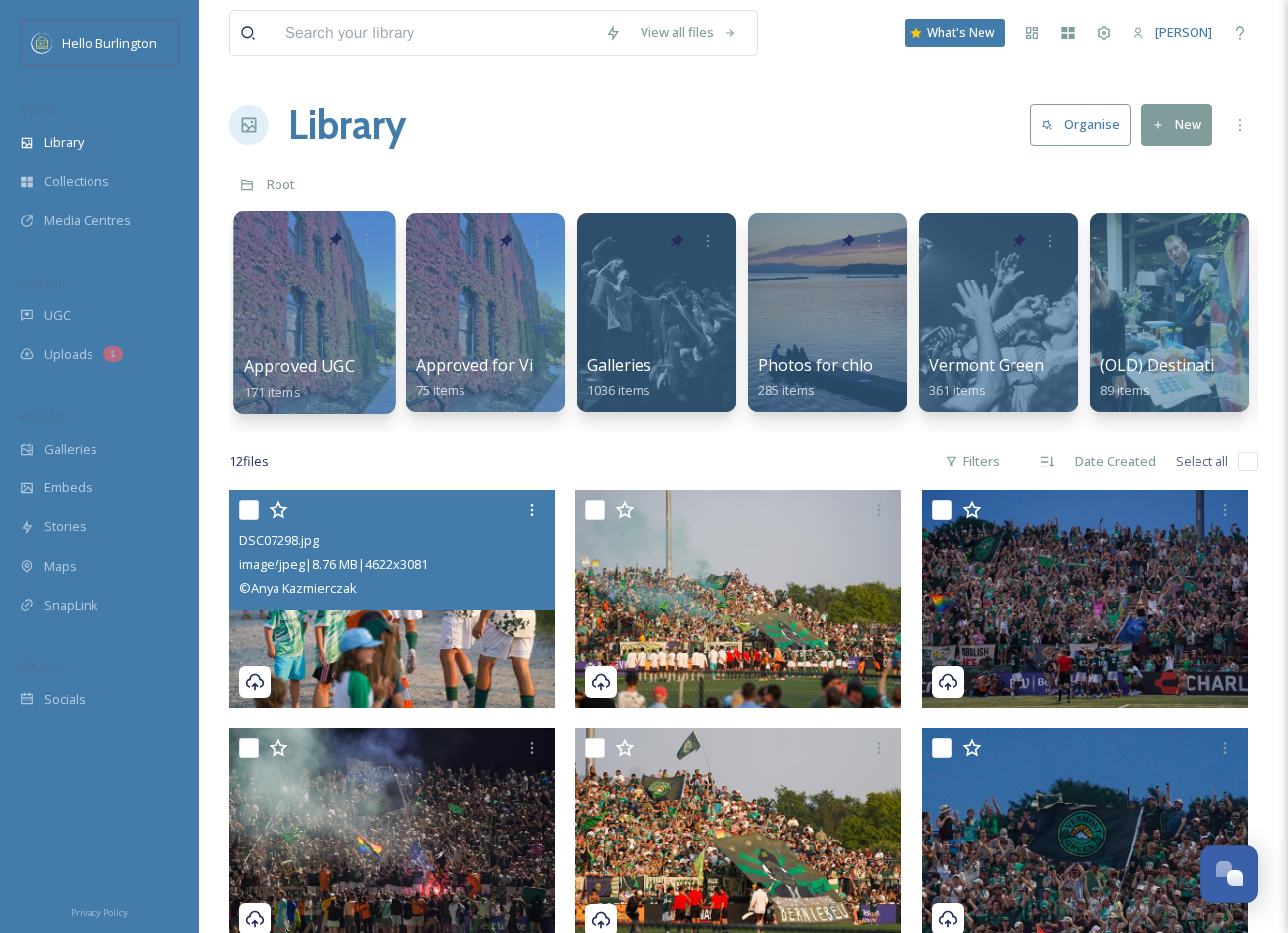 click at bounding box center [313, 312] 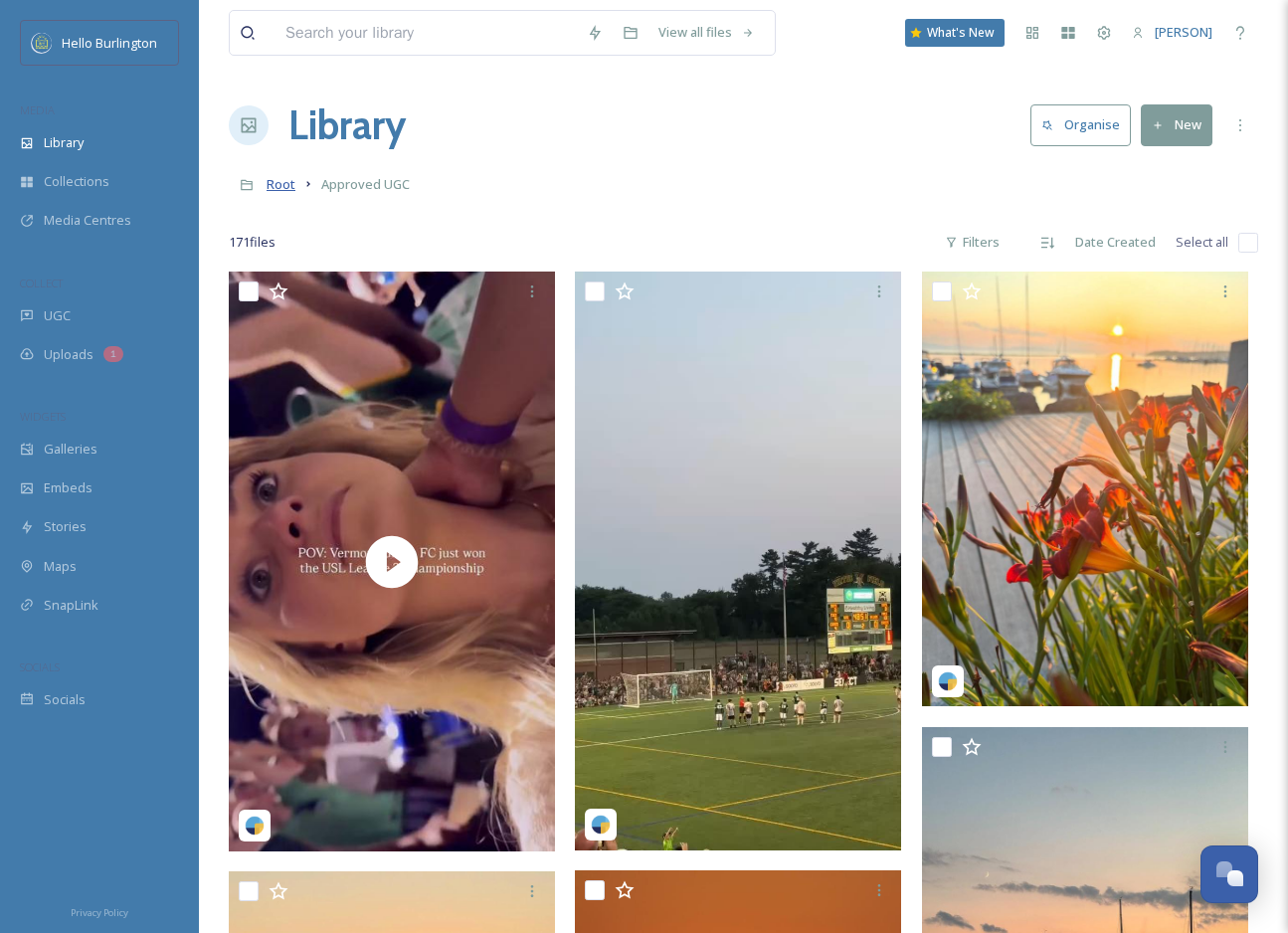 click on "Root" at bounding box center [280, 184] 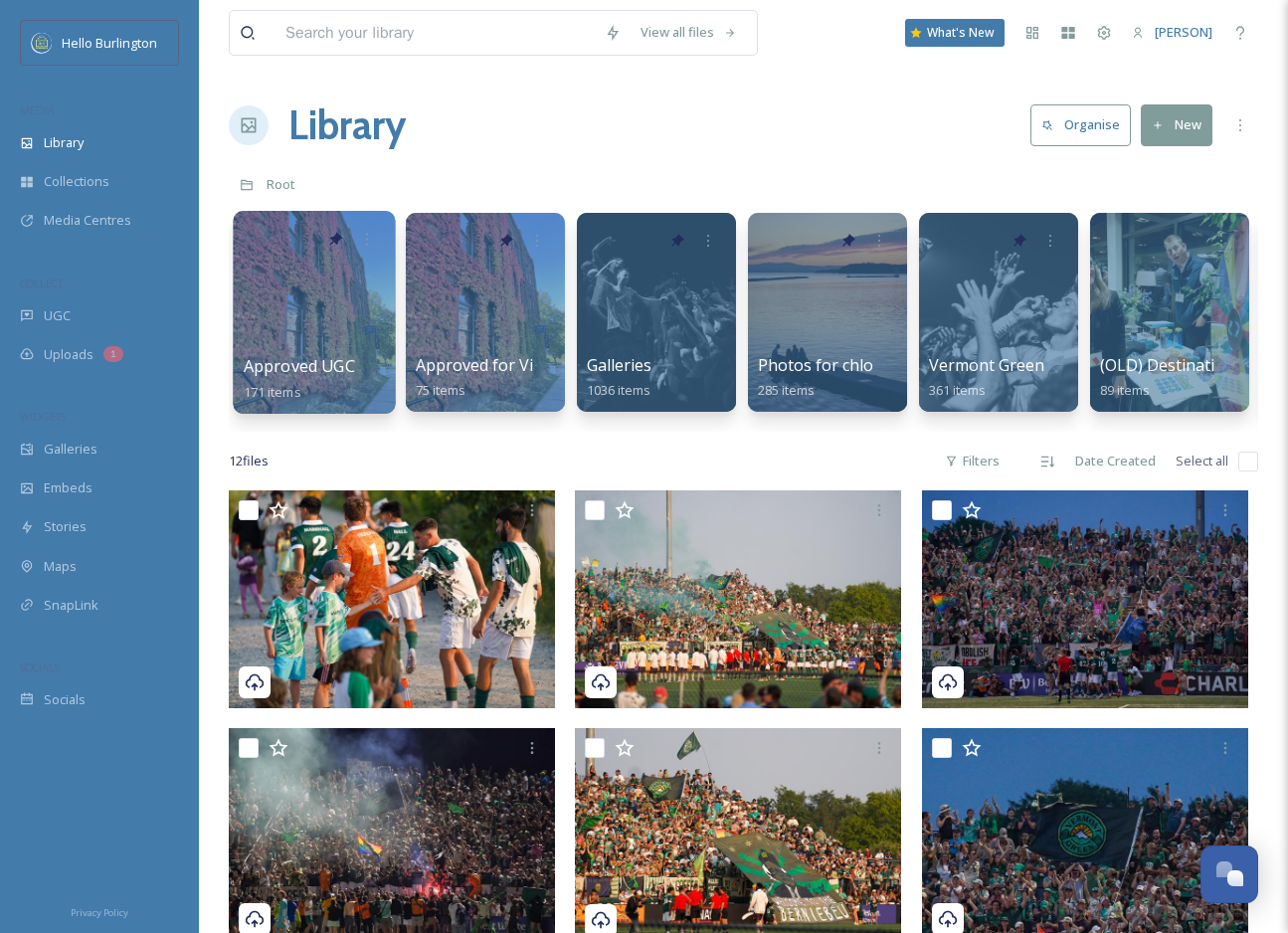 click at bounding box center [313, 312] 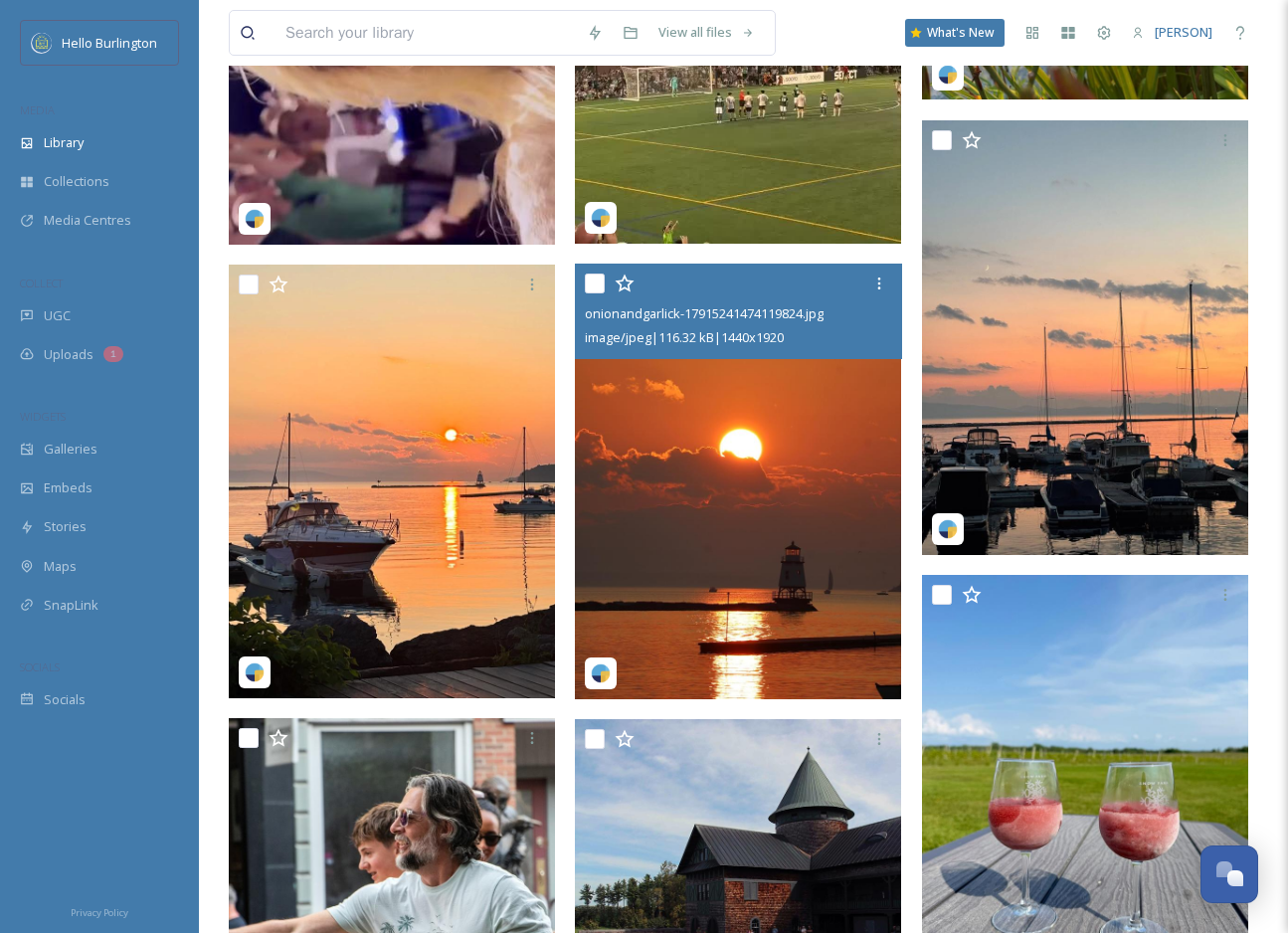 scroll, scrollTop: 613, scrollLeft: 0, axis: vertical 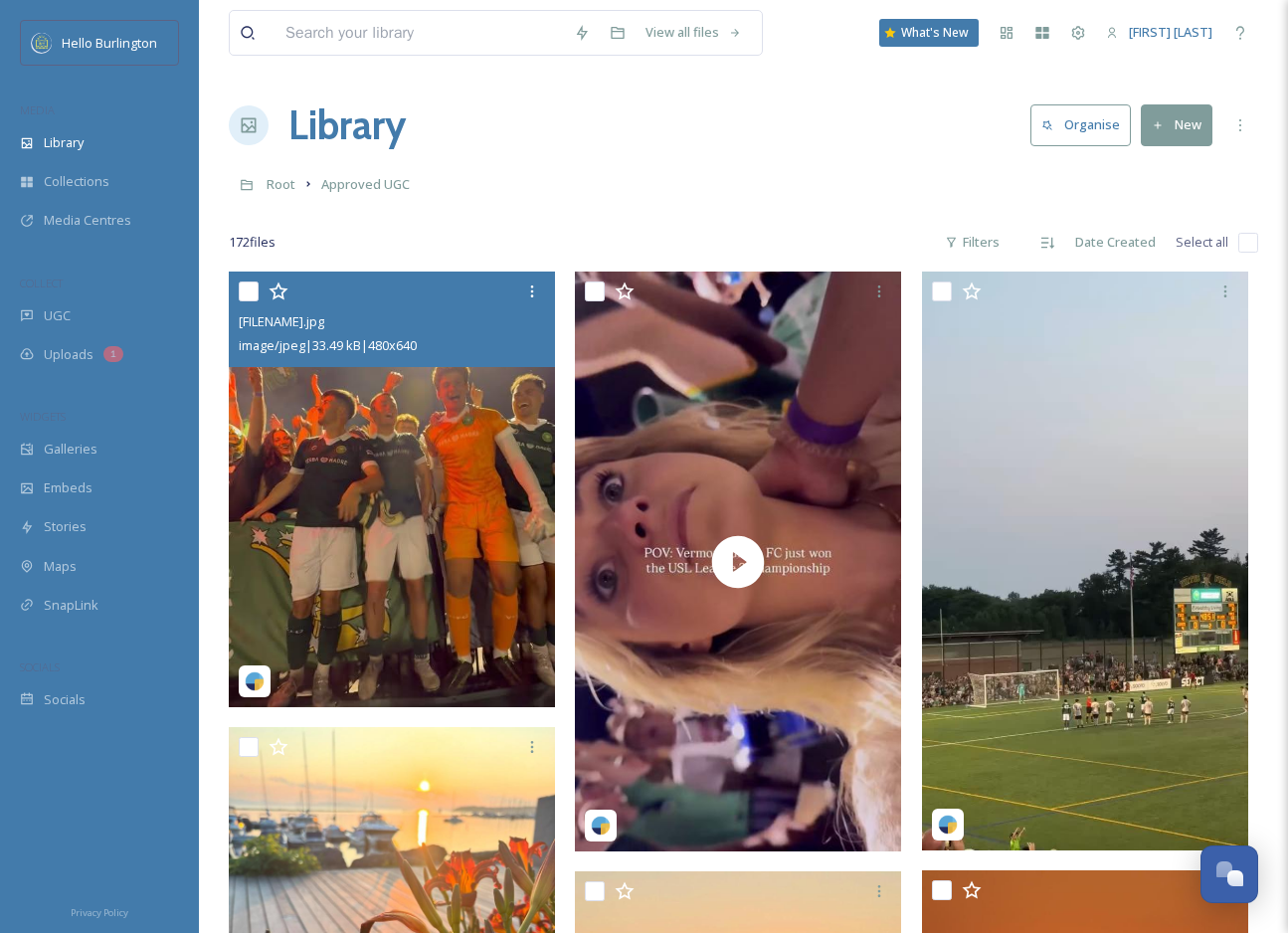 click at bounding box center (392, 488) 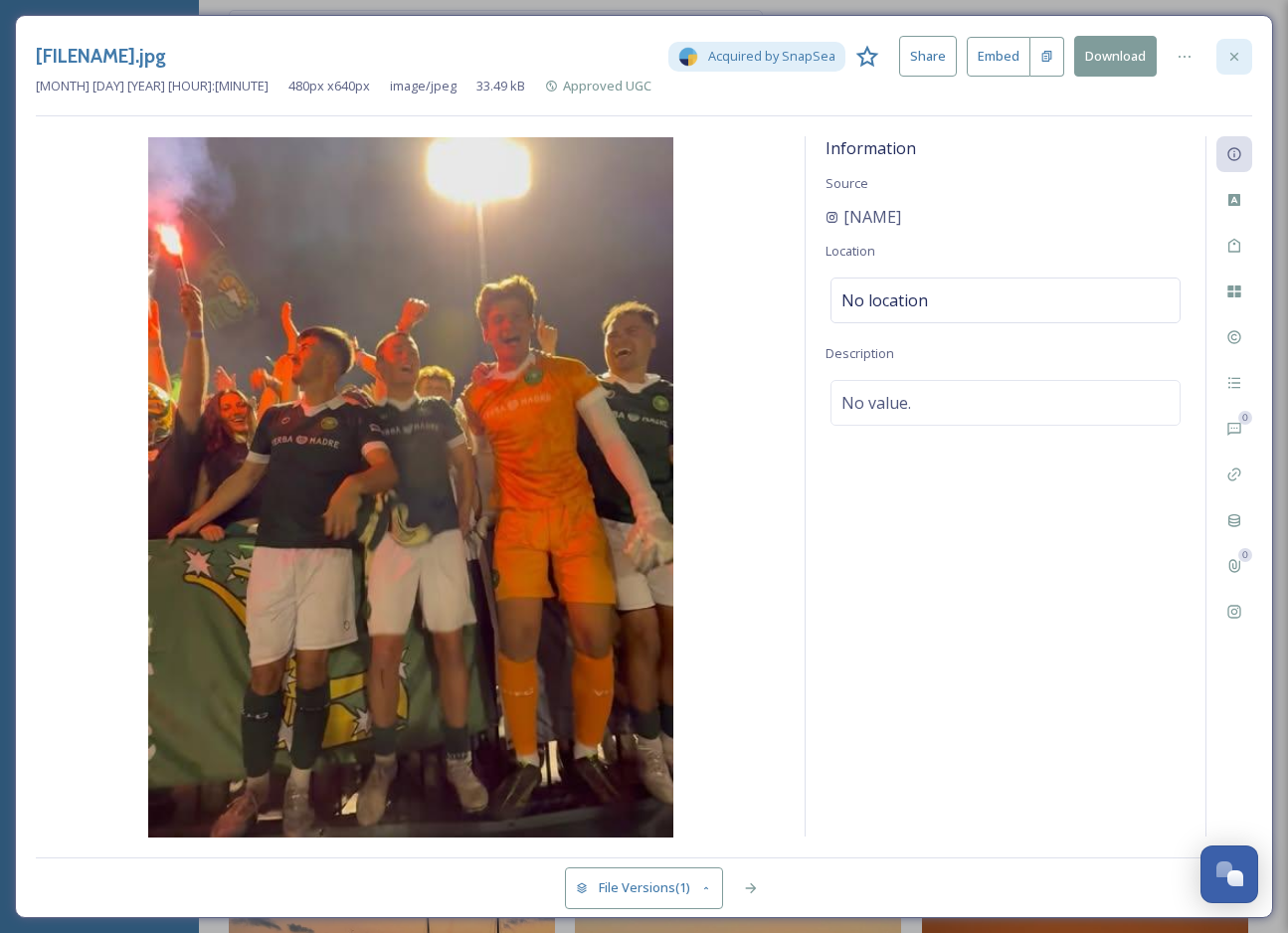 click at bounding box center (1234, 57) 